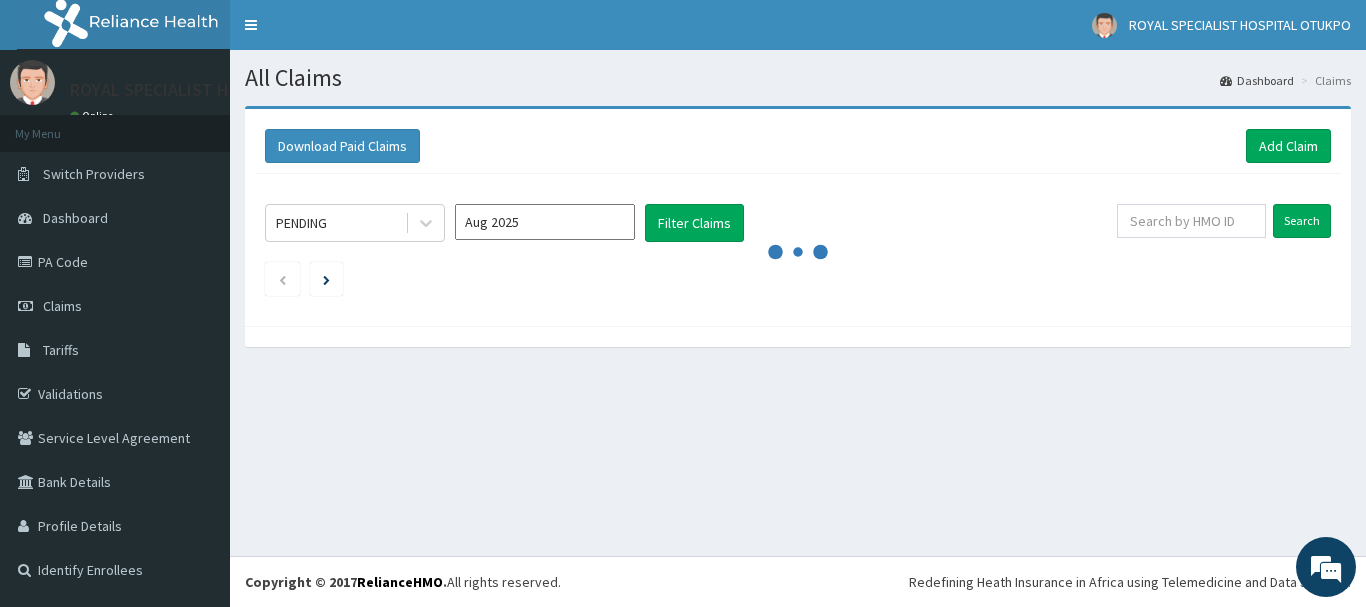 scroll, scrollTop: 0, scrollLeft: 0, axis: both 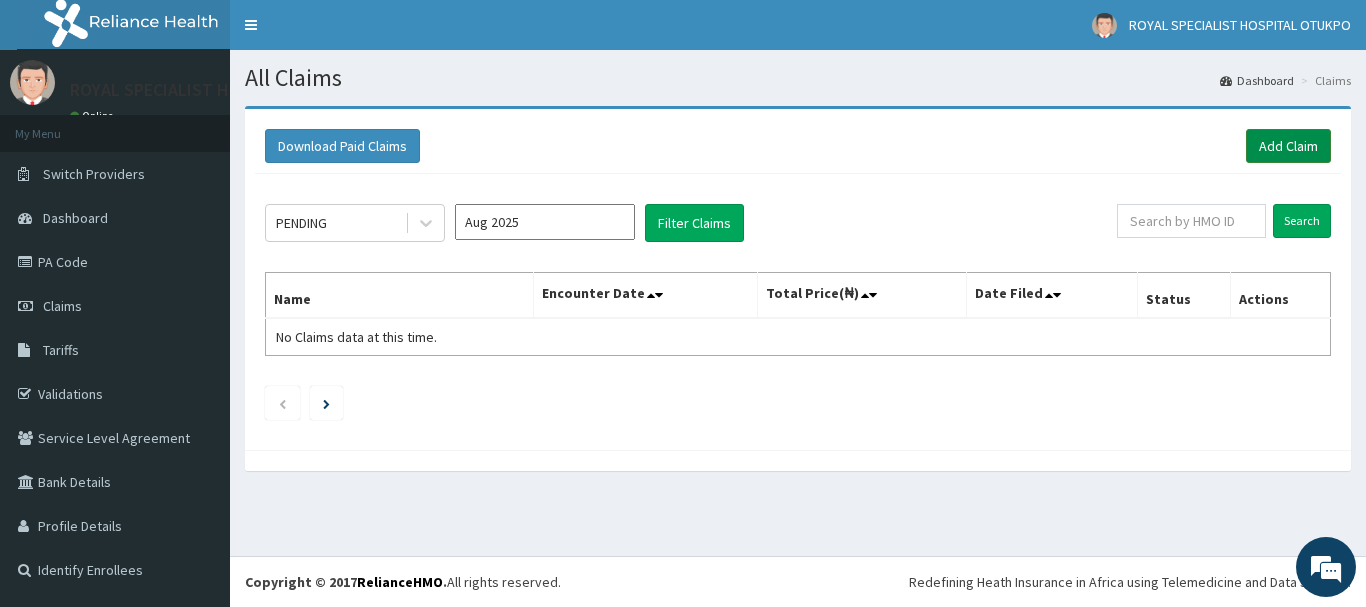 click on "Add Claim" at bounding box center [1288, 146] 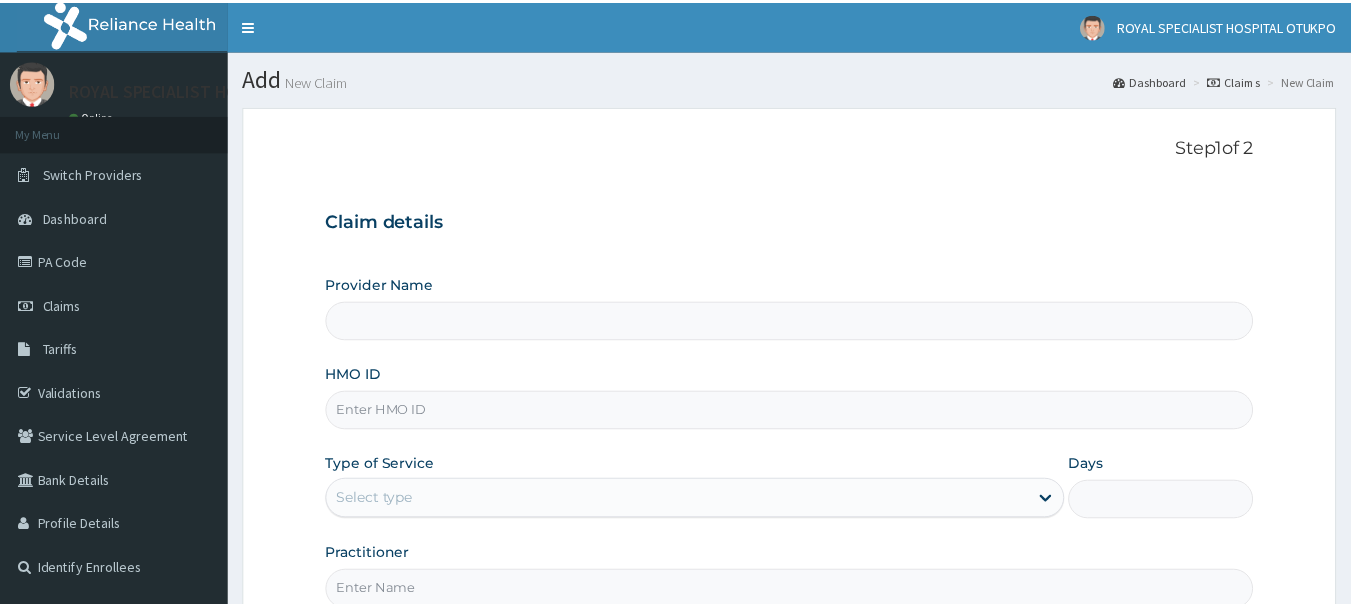 scroll, scrollTop: 0, scrollLeft: 0, axis: both 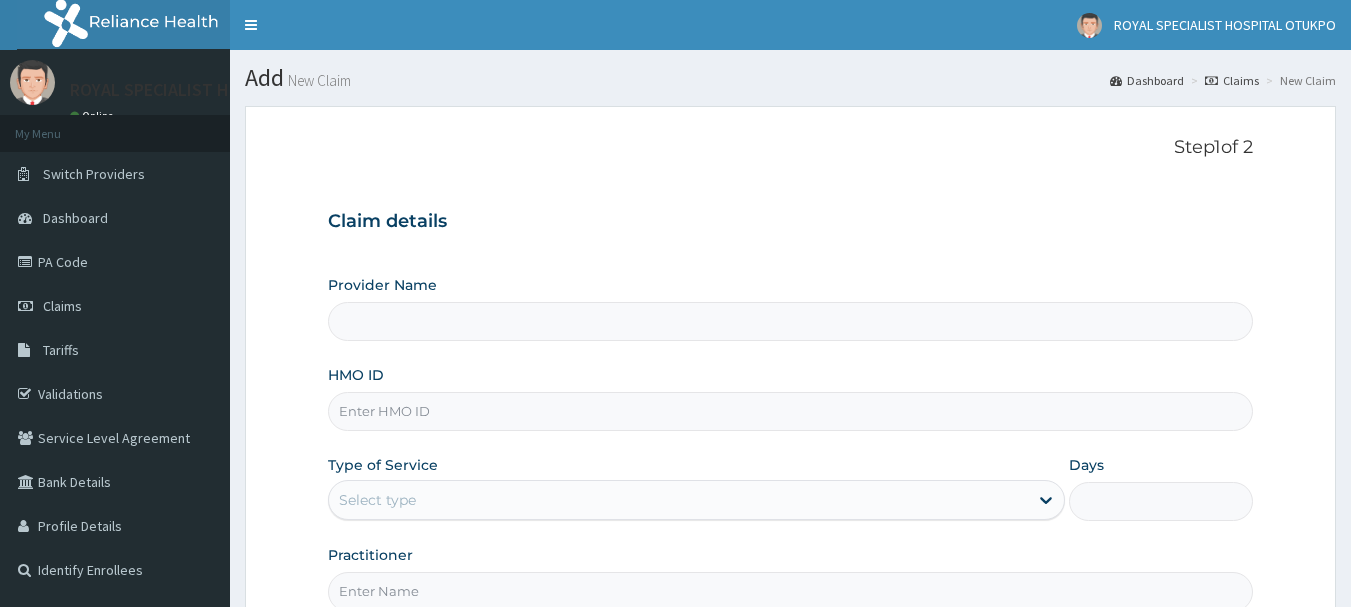 type on "ROYAL SPECIALIST HOSPITAL OTUKPO" 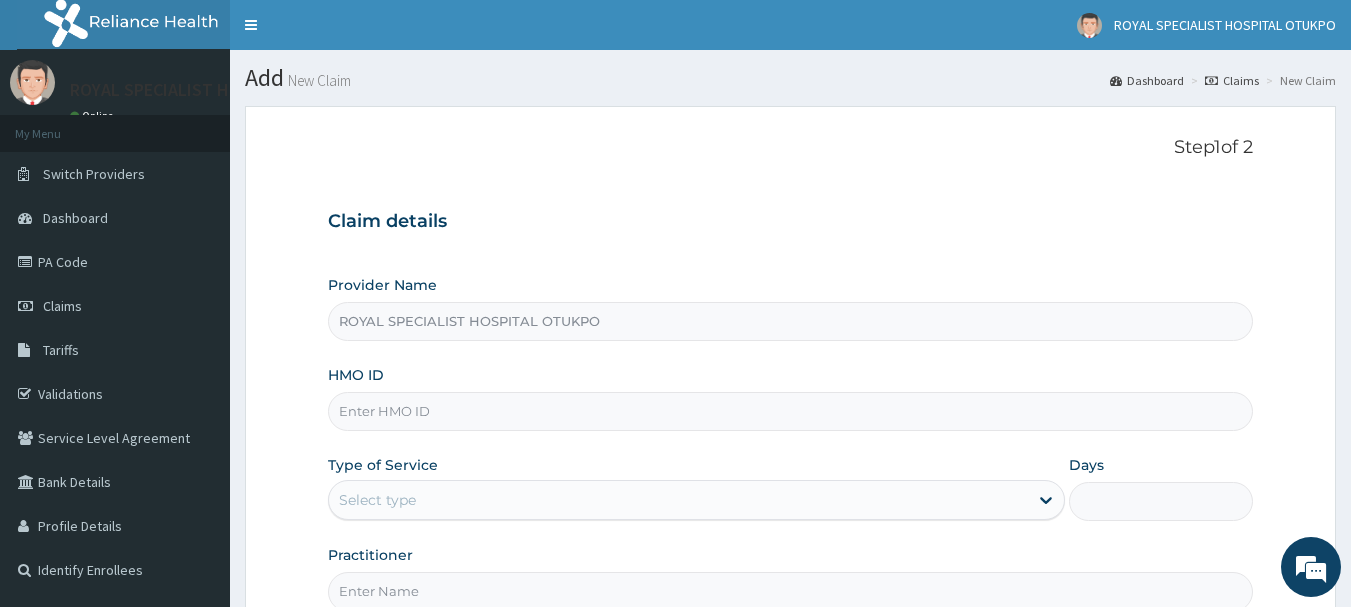 click on "HMO ID" at bounding box center [791, 411] 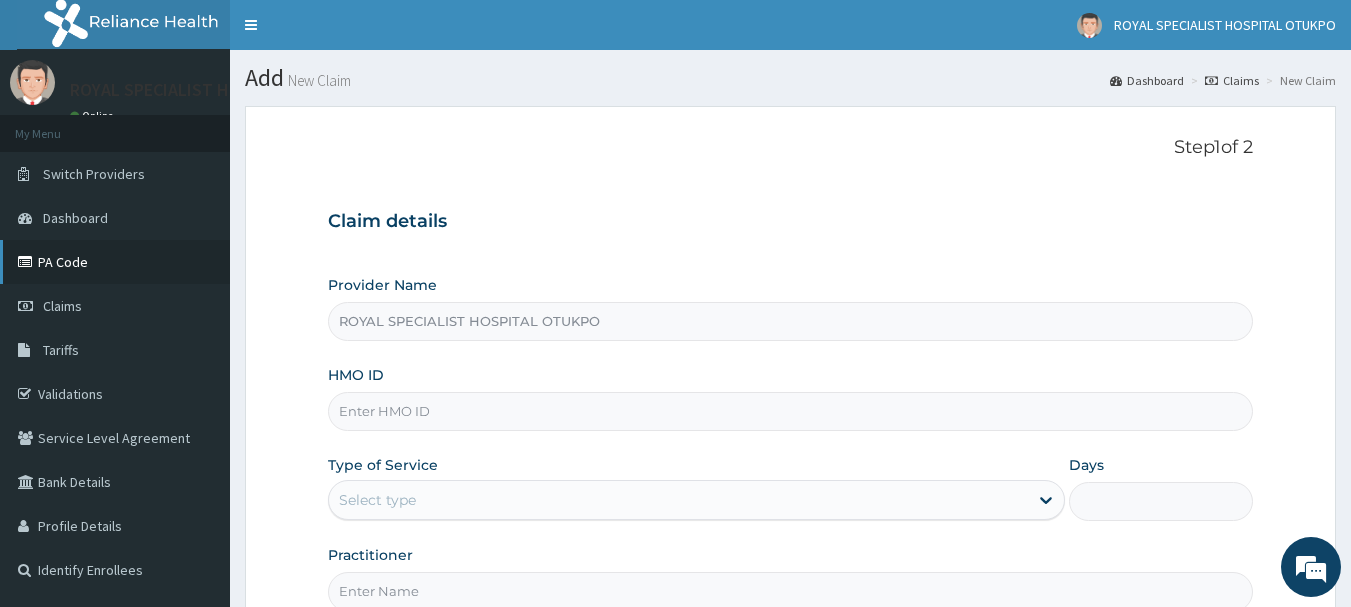 scroll, scrollTop: 0, scrollLeft: 0, axis: both 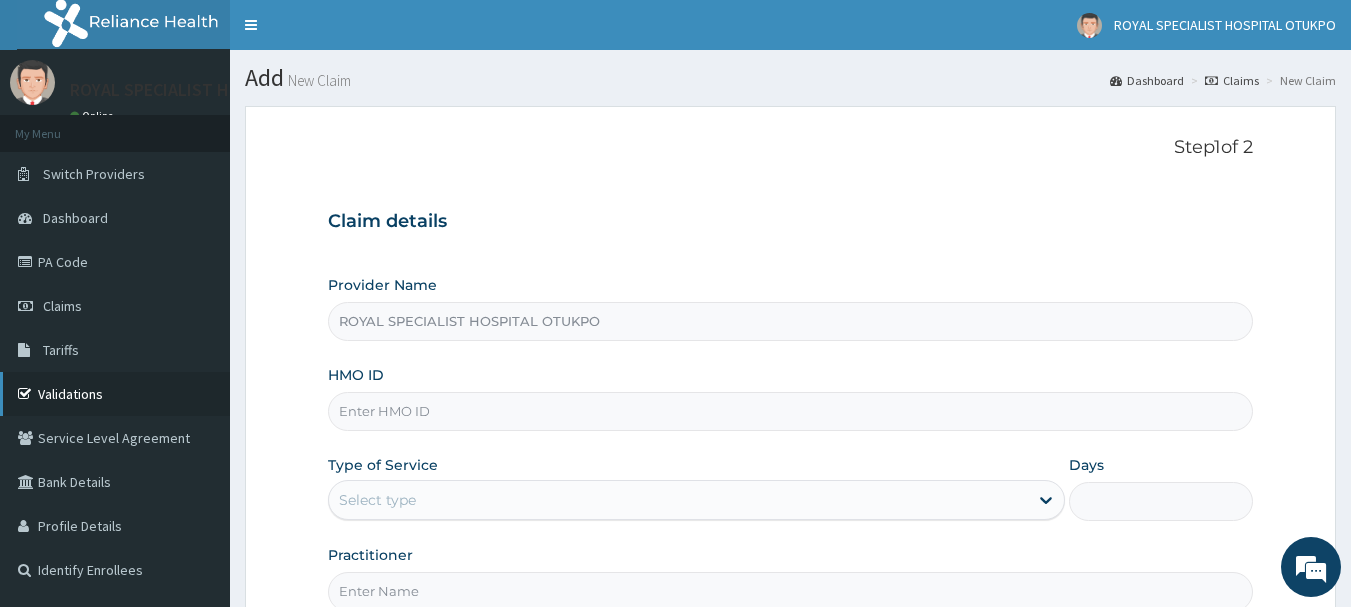 click on "Validations" at bounding box center [115, 394] 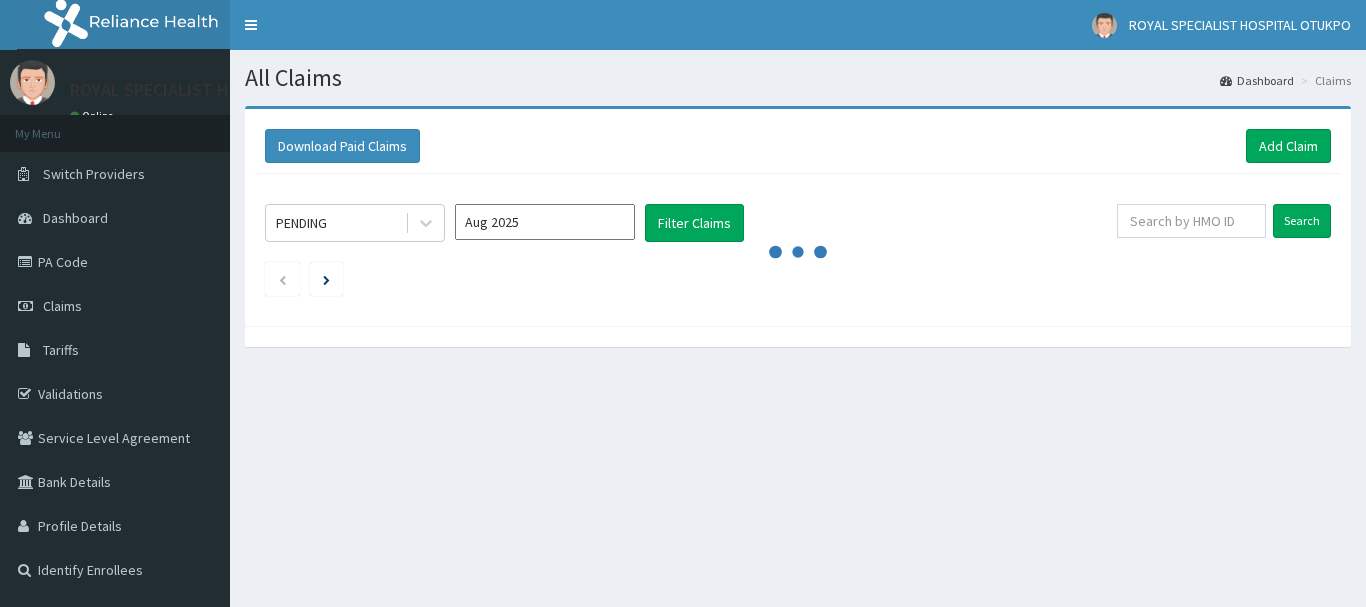 scroll, scrollTop: 0, scrollLeft: 0, axis: both 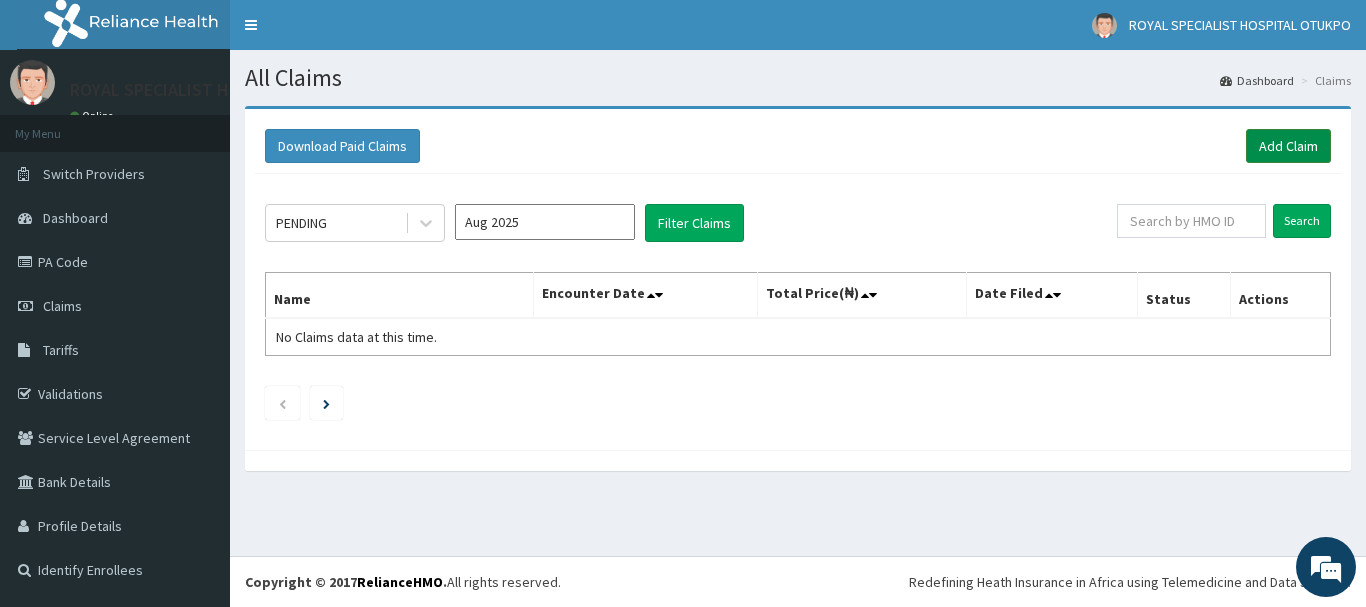 click on "Add Claim" at bounding box center [1288, 146] 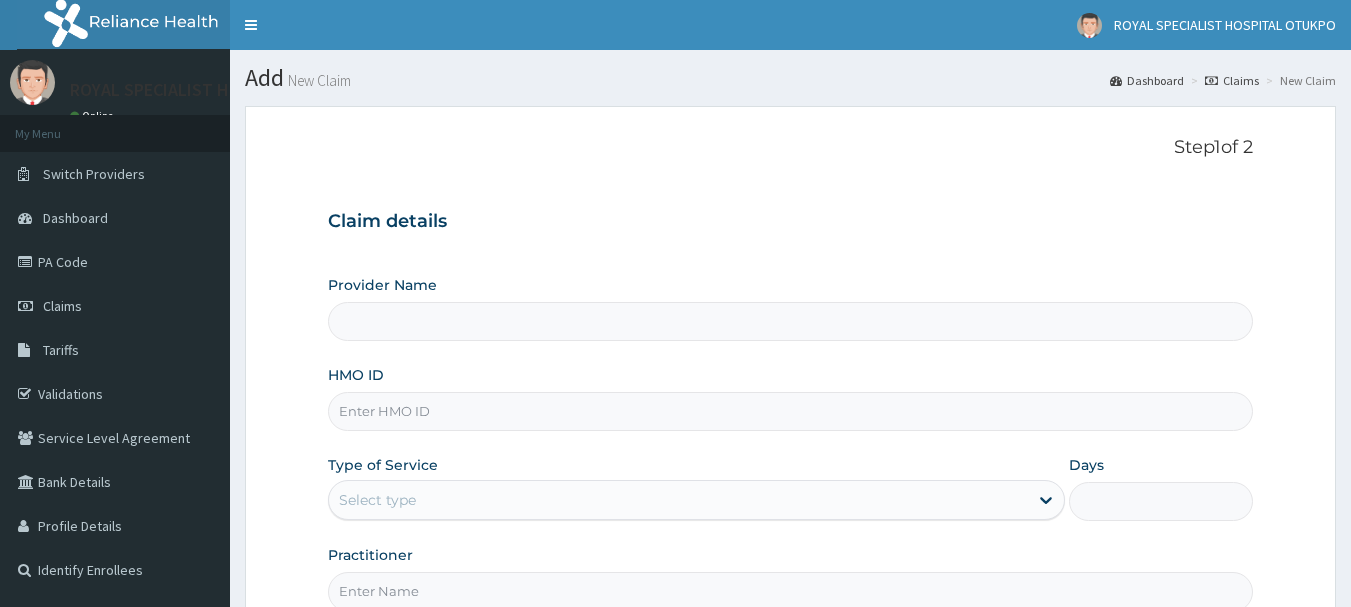 scroll, scrollTop: 0, scrollLeft: 0, axis: both 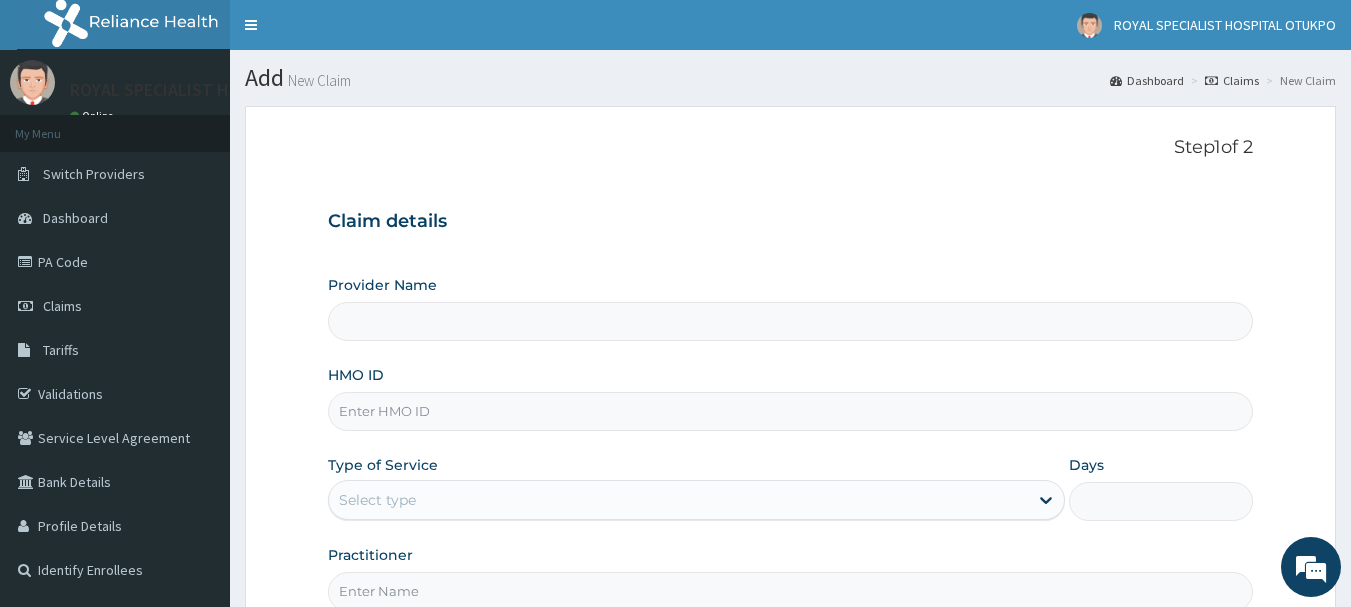type on "ROYAL SPECIALIST HOSPITAL OTUKPO" 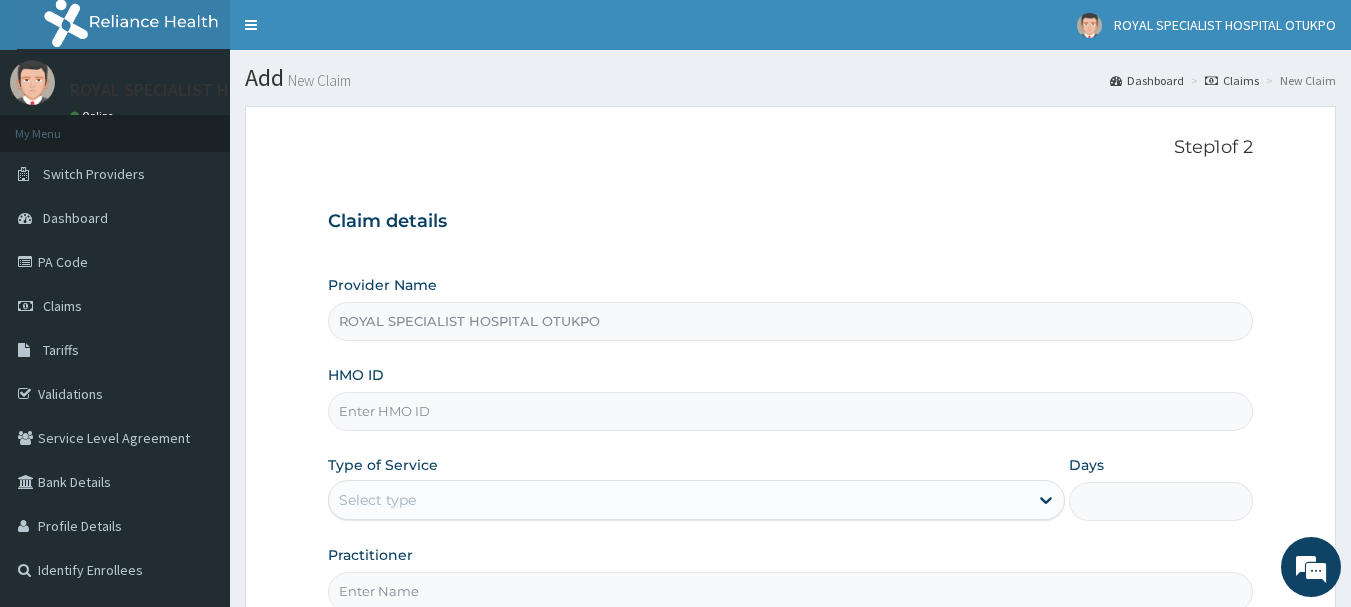 click on "HMO ID" at bounding box center (791, 411) 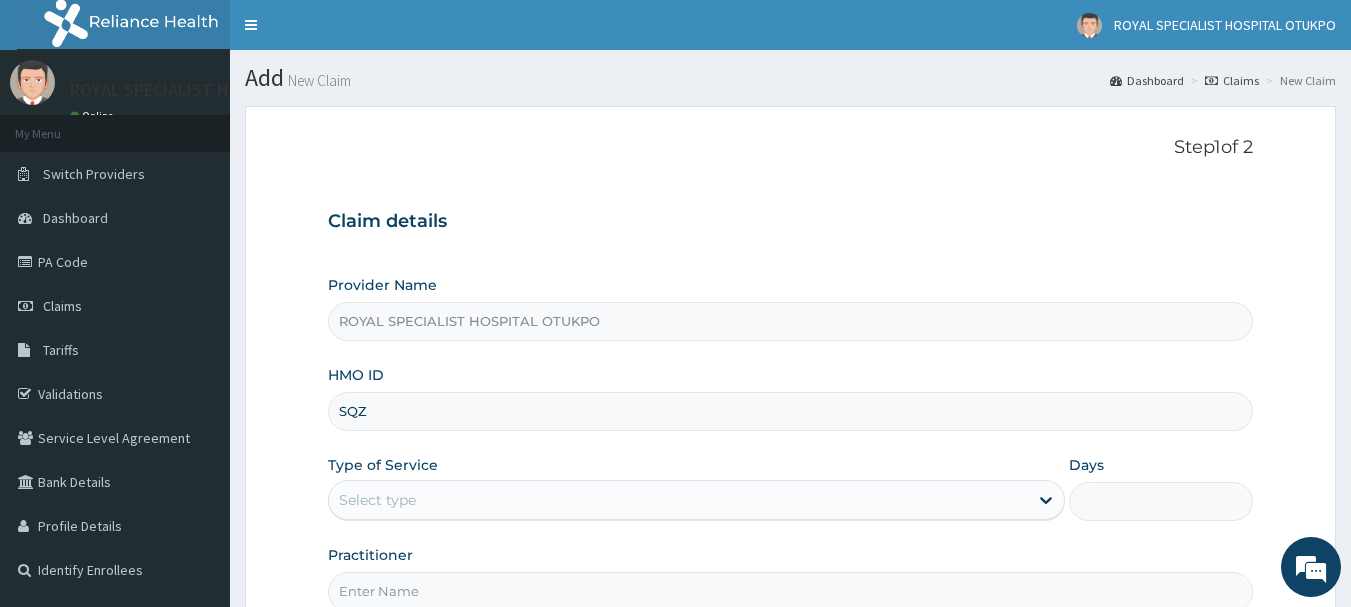 scroll, scrollTop: 0, scrollLeft: 0, axis: both 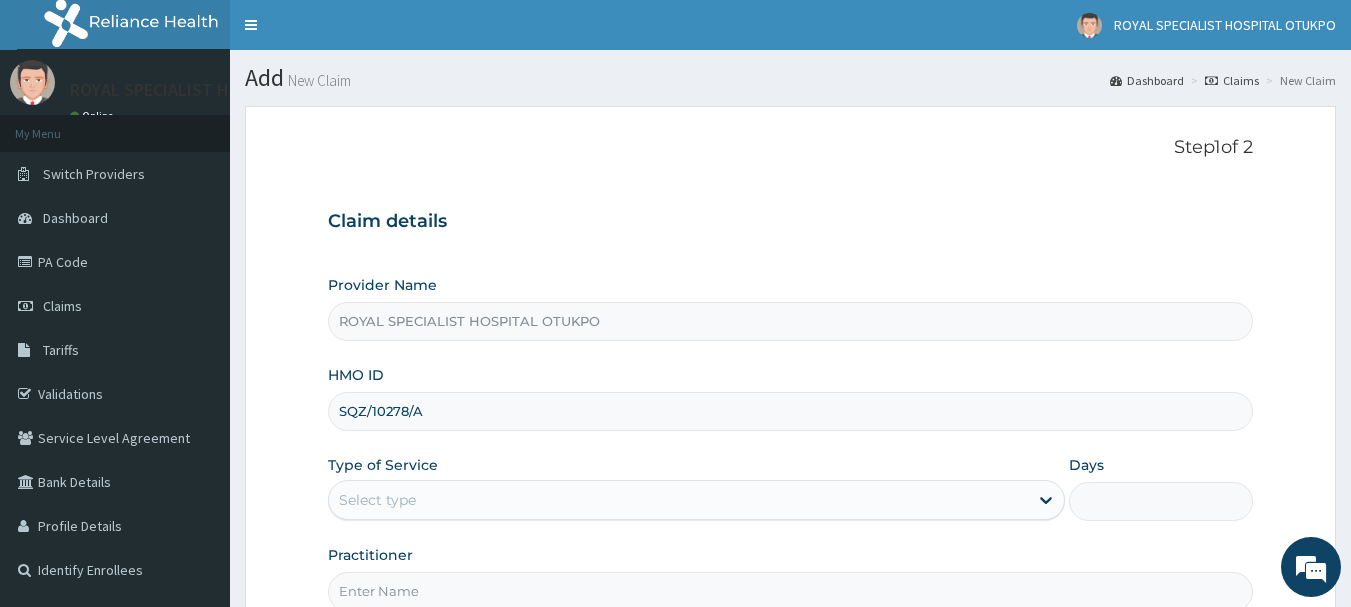 type on "SQZ/10278/A" 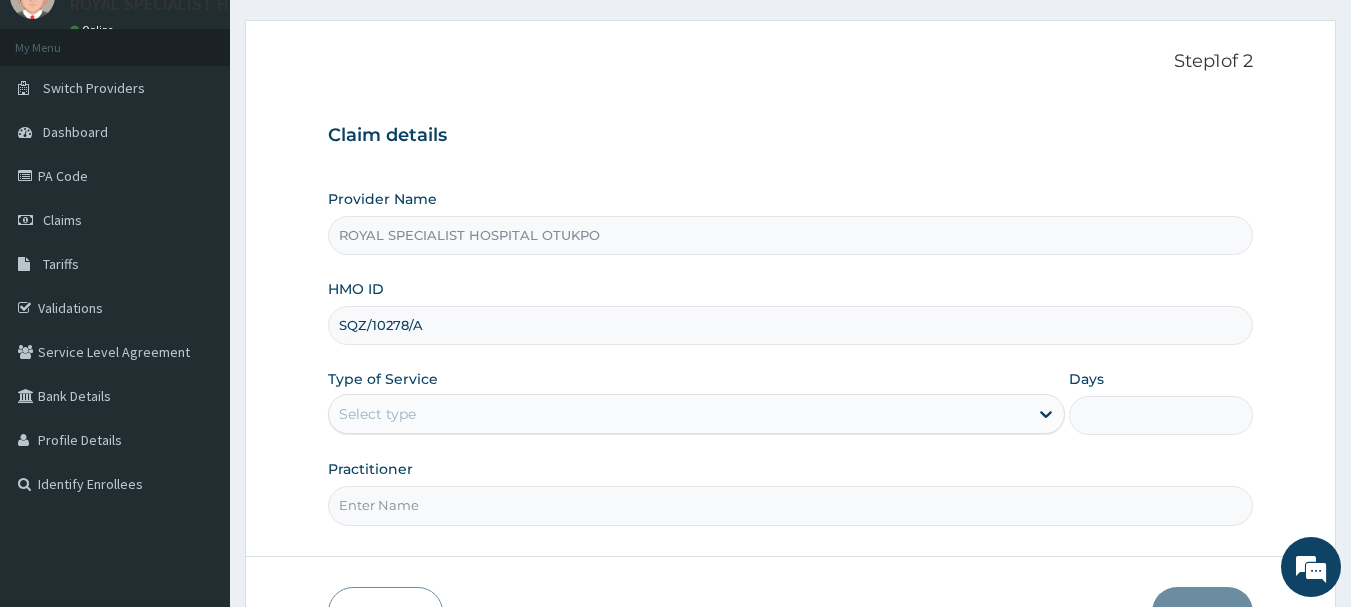 scroll, scrollTop: 120, scrollLeft: 0, axis: vertical 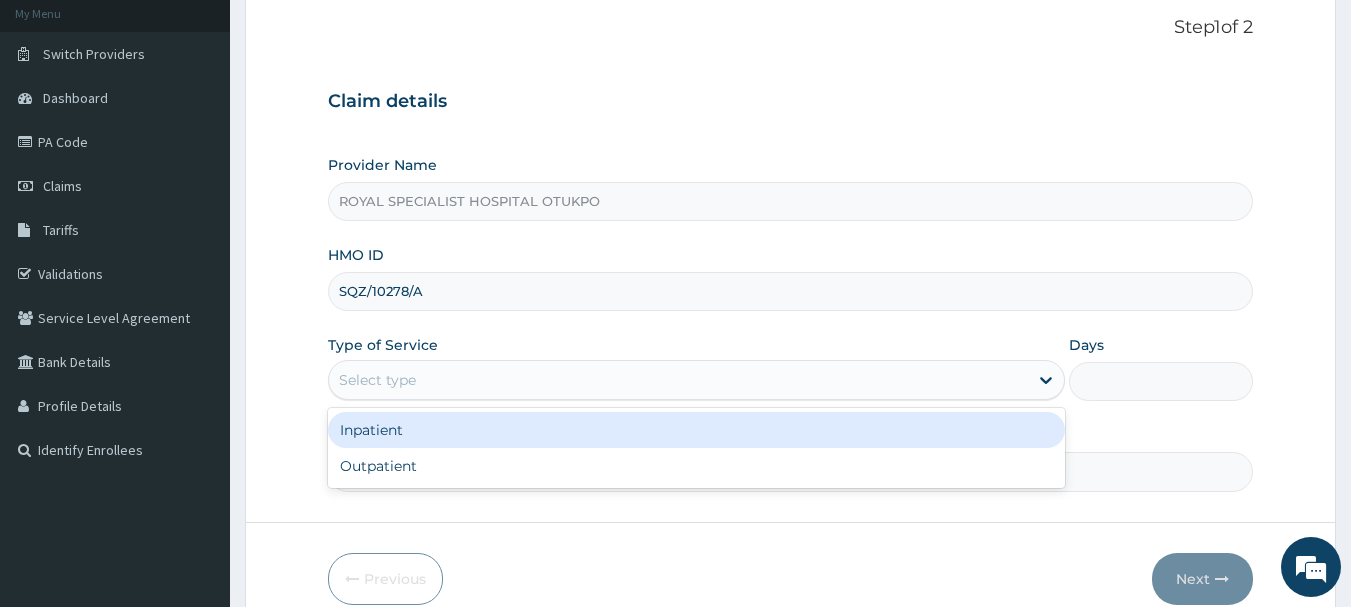 click on "Select type" at bounding box center [678, 380] 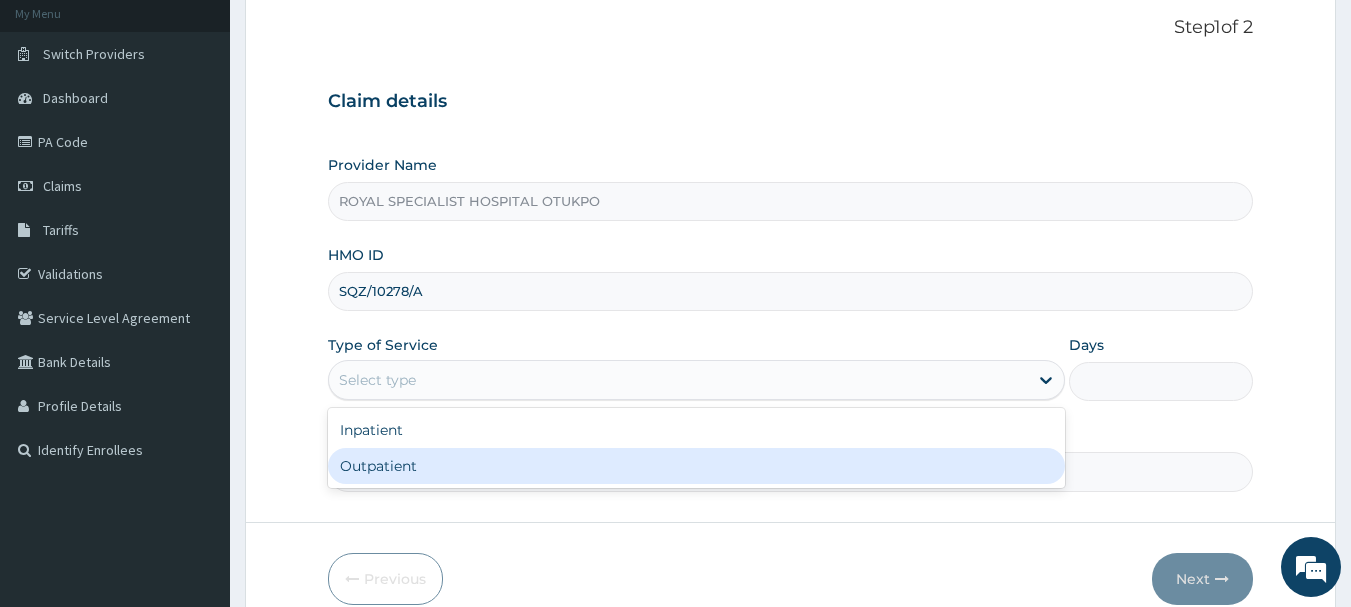click on "Outpatient" at bounding box center (696, 466) 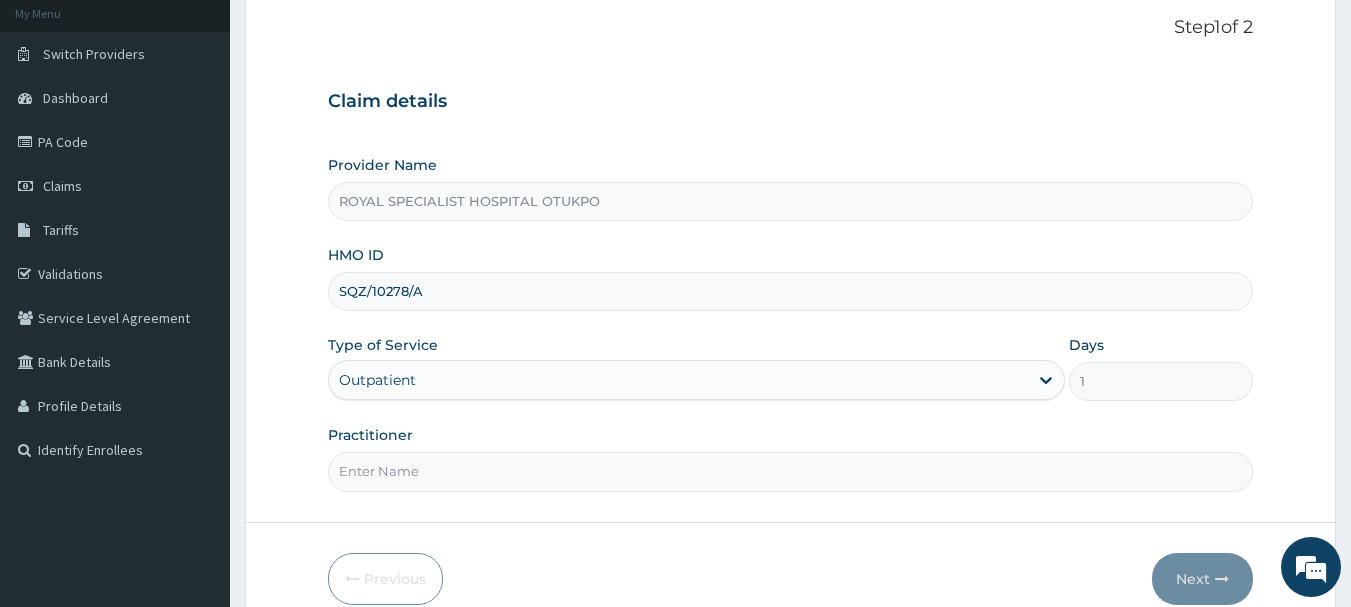 click on "Practitioner" at bounding box center [791, 471] 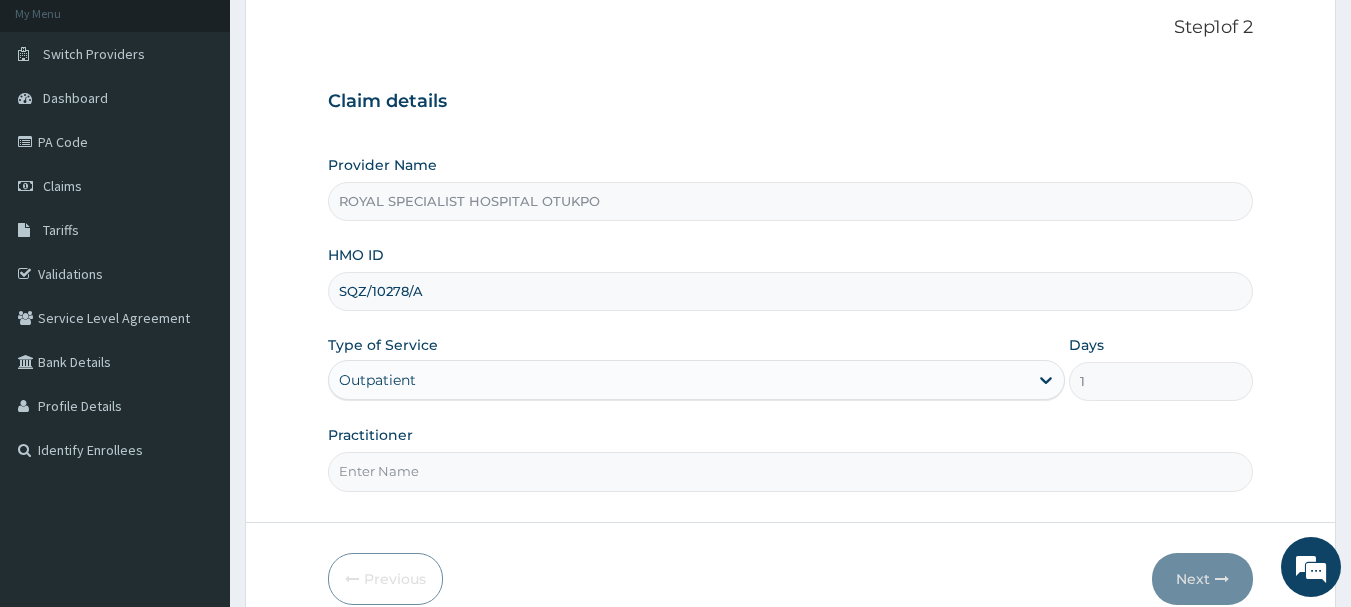 type on "DR SURAMA" 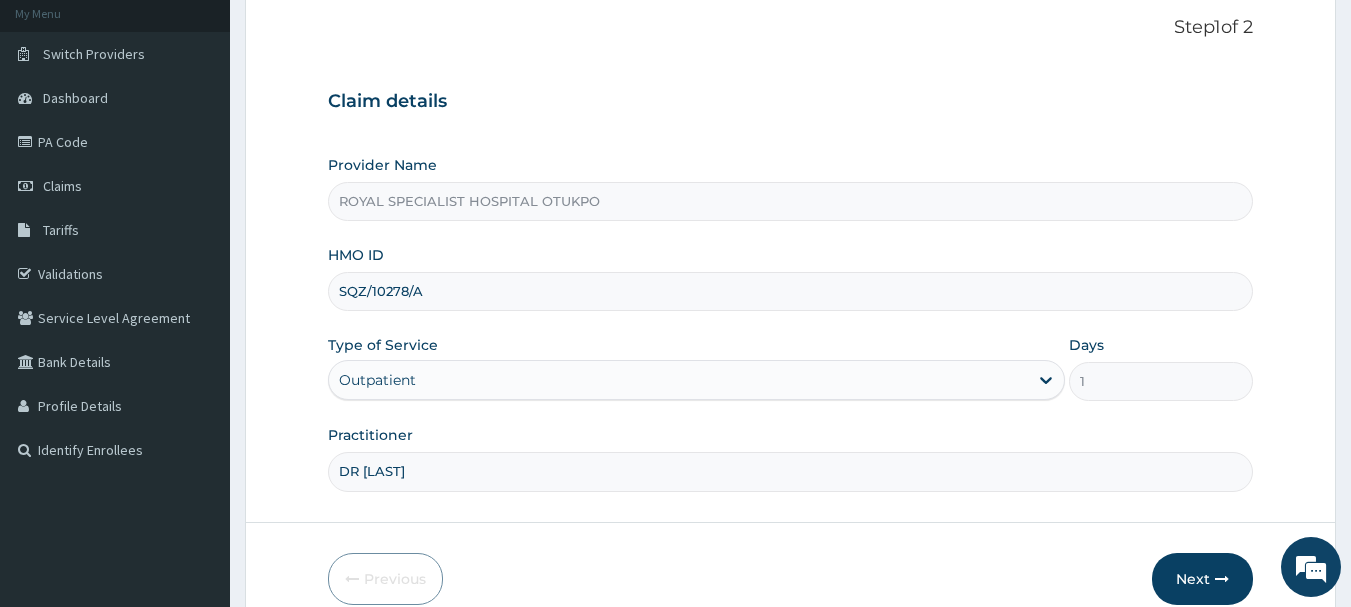 click on "Step  1  of 2 Claim details Provider Name ROYAL SPECIALIST HOSPITAL OTUKPO HMO ID SQZ/10278/A Type of Service Outpatient Days 1 Practitioner DR SURAMA     Previous   Next" at bounding box center [790, 310] 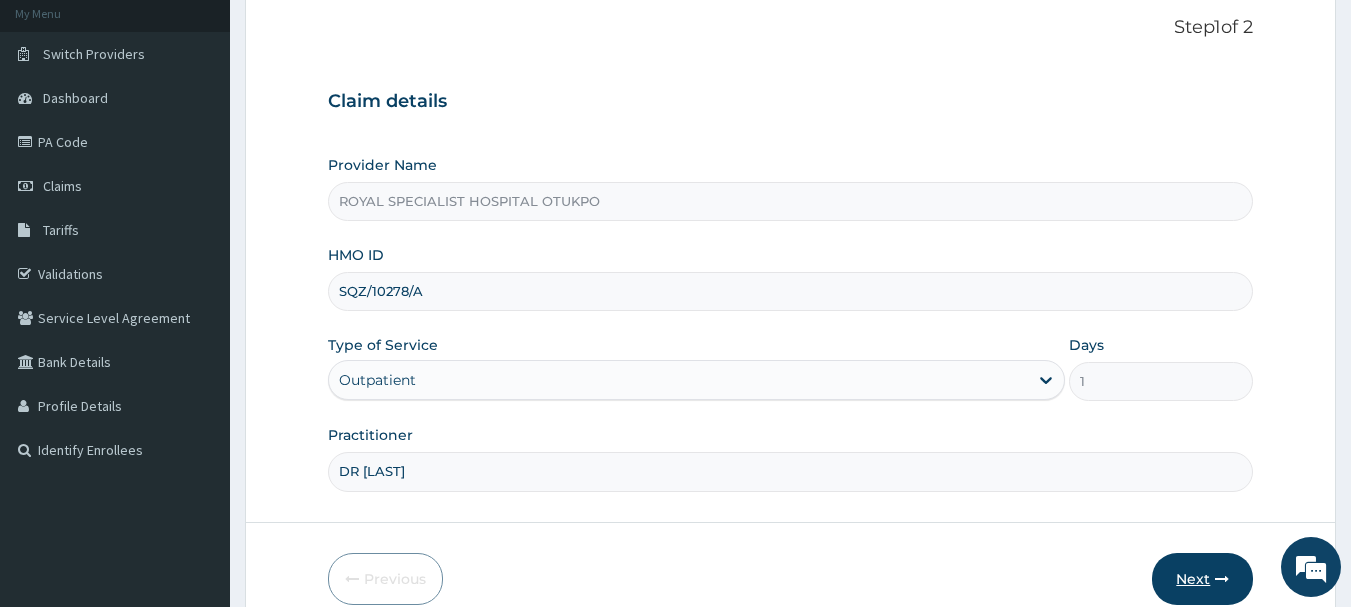 click on "Next" at bounding box center (1202, 579) 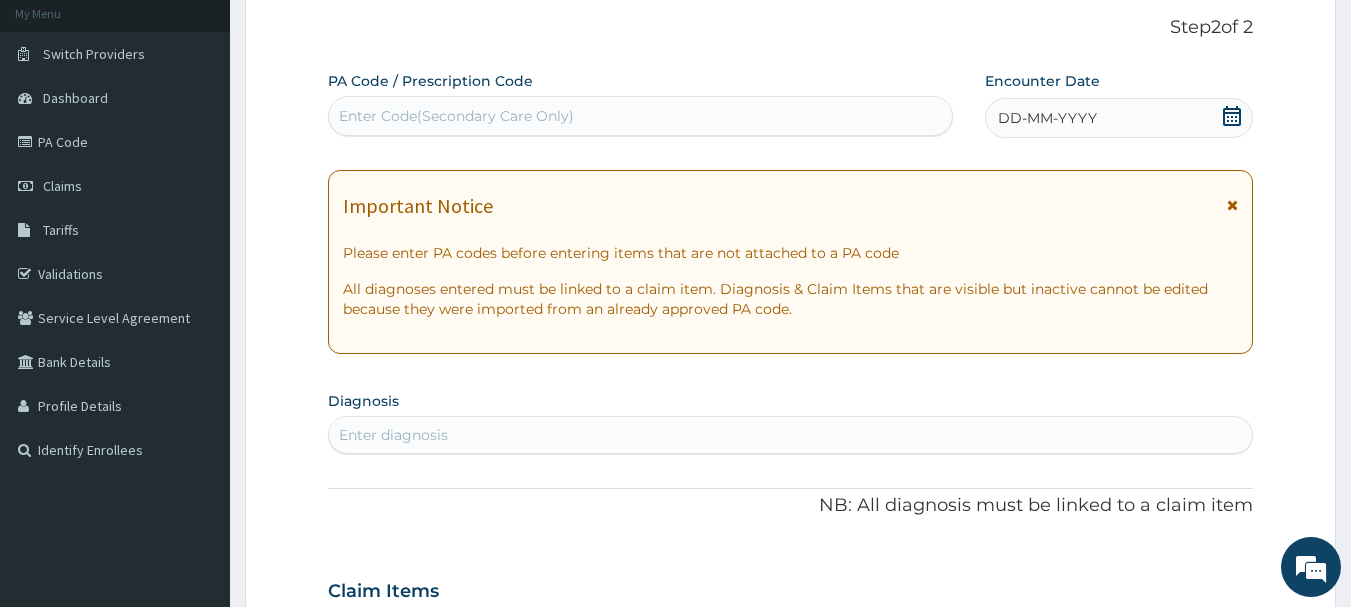 click on "Enter Code(Secondary Care Only)" at bounding box center (641, 116) 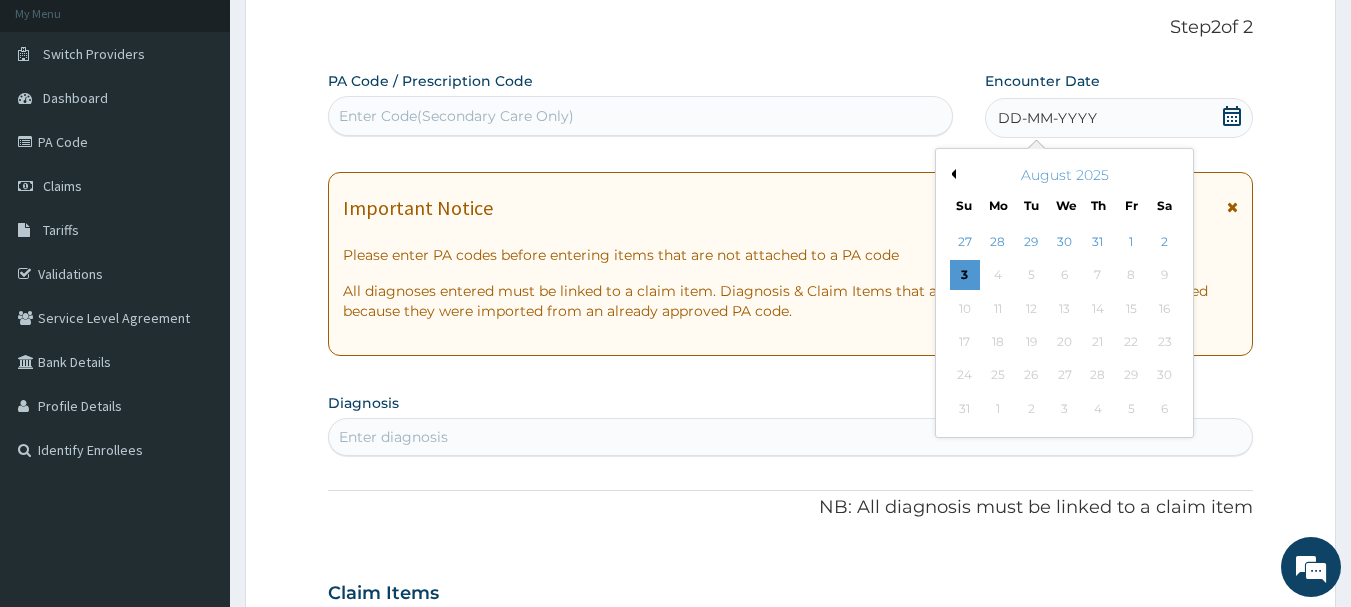click on "Previous Month" at bounding box center [951, 174] 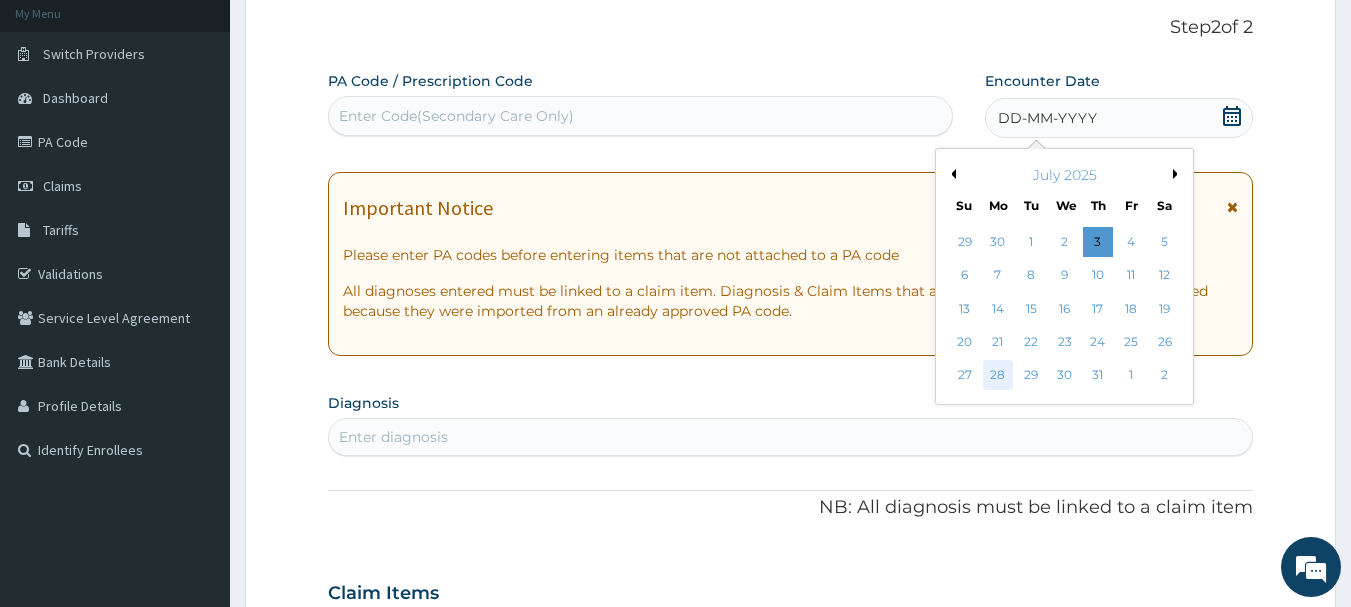 click on "28" at bounding box center [998, 376] 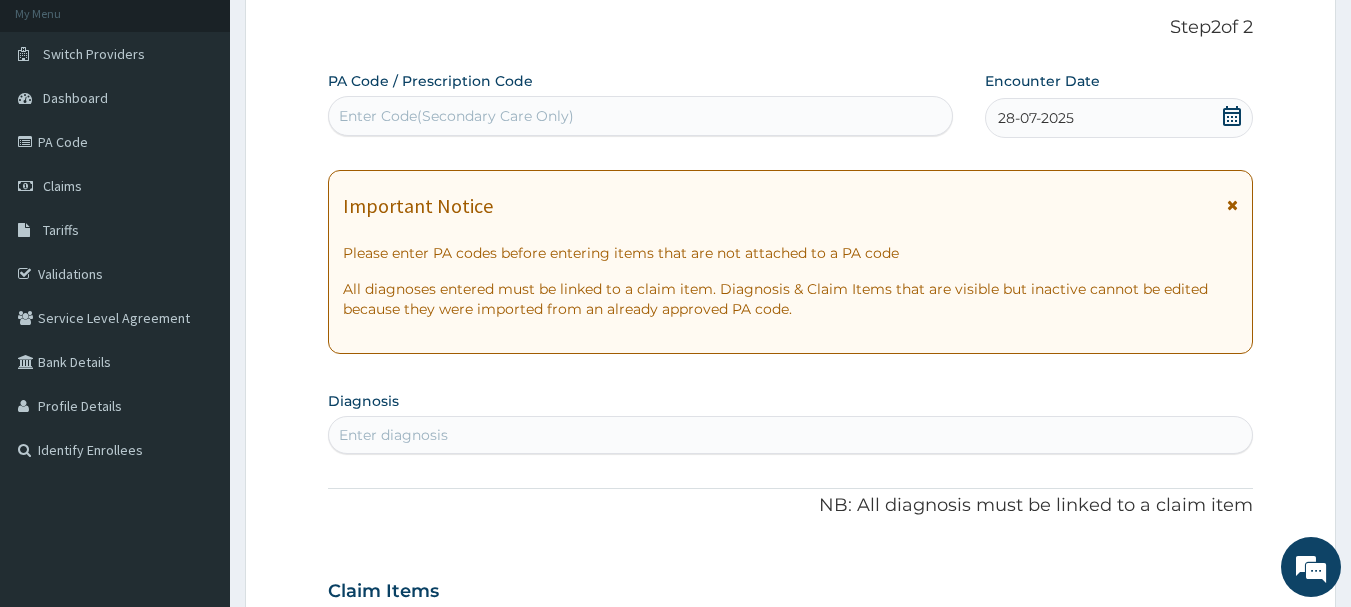 click on "Enter diagnosis" at bounding box center (791, 435) 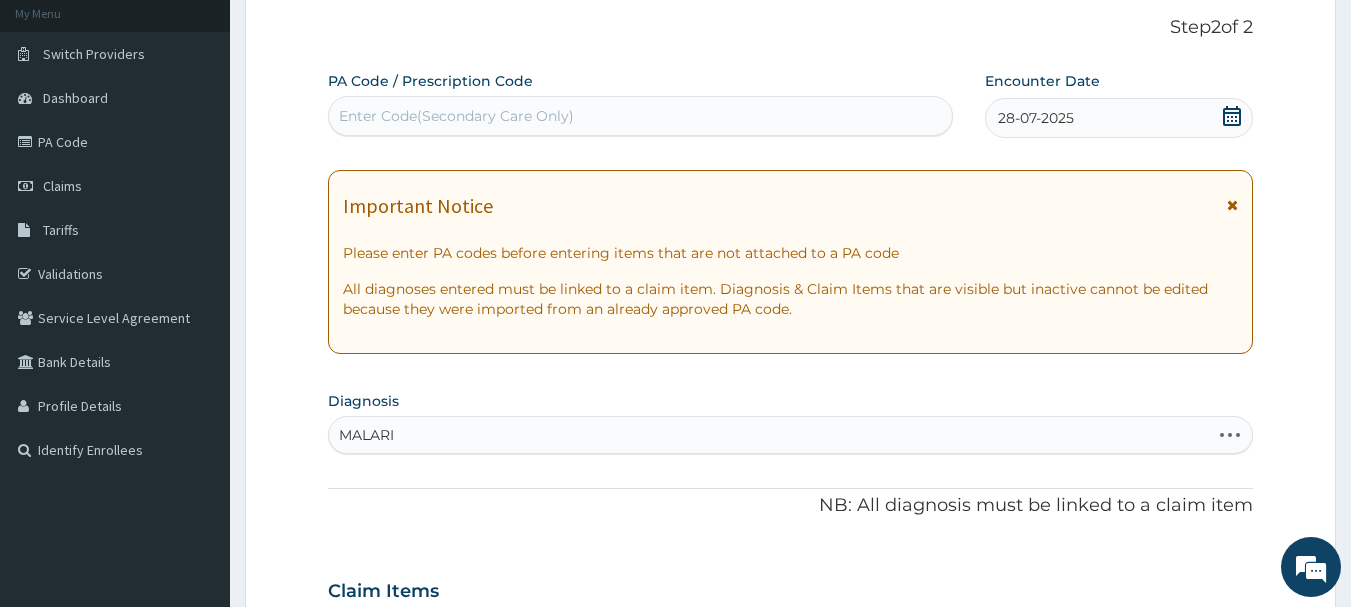 type on "MALARIA" 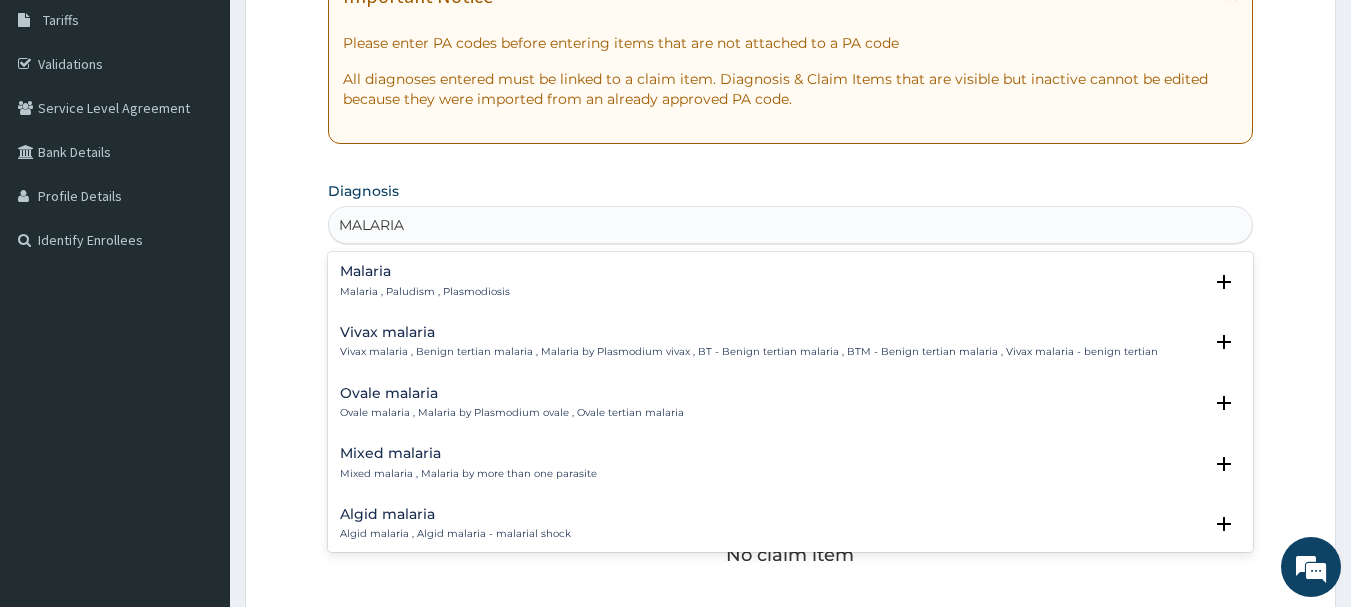 scroll, scrollTop: 360, scrollLeft: 0, axis: vertical 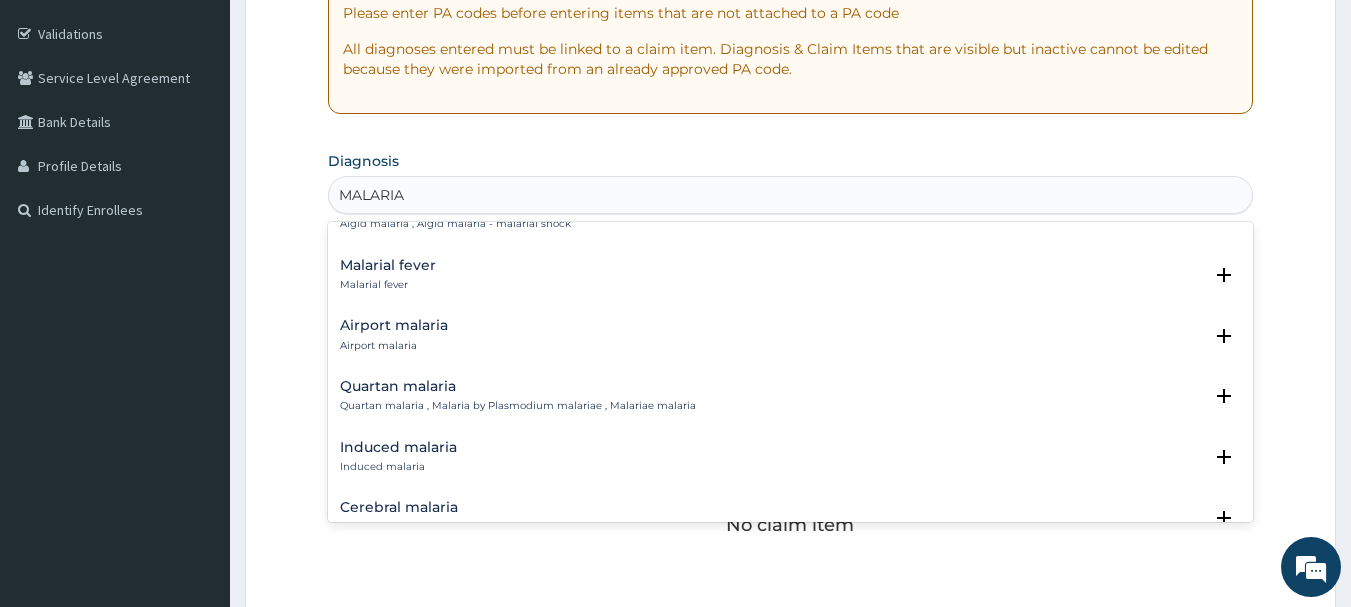 click on "Malarial fever Malarial fever" at bounding box center (791, 275) 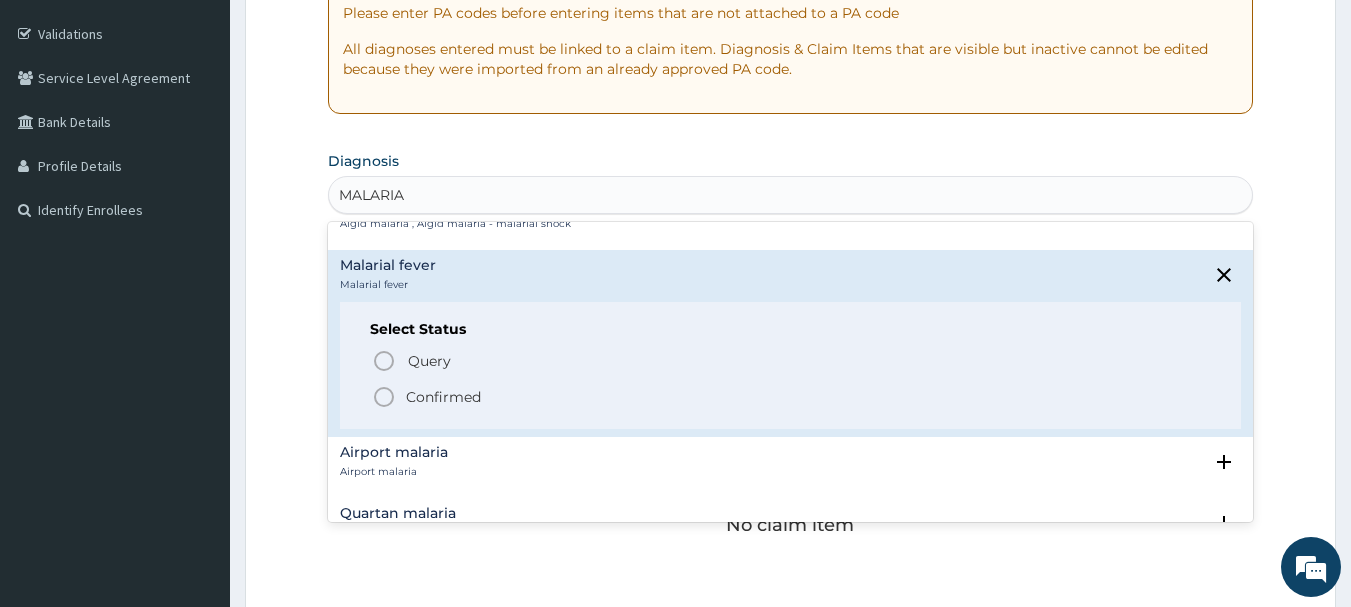 click 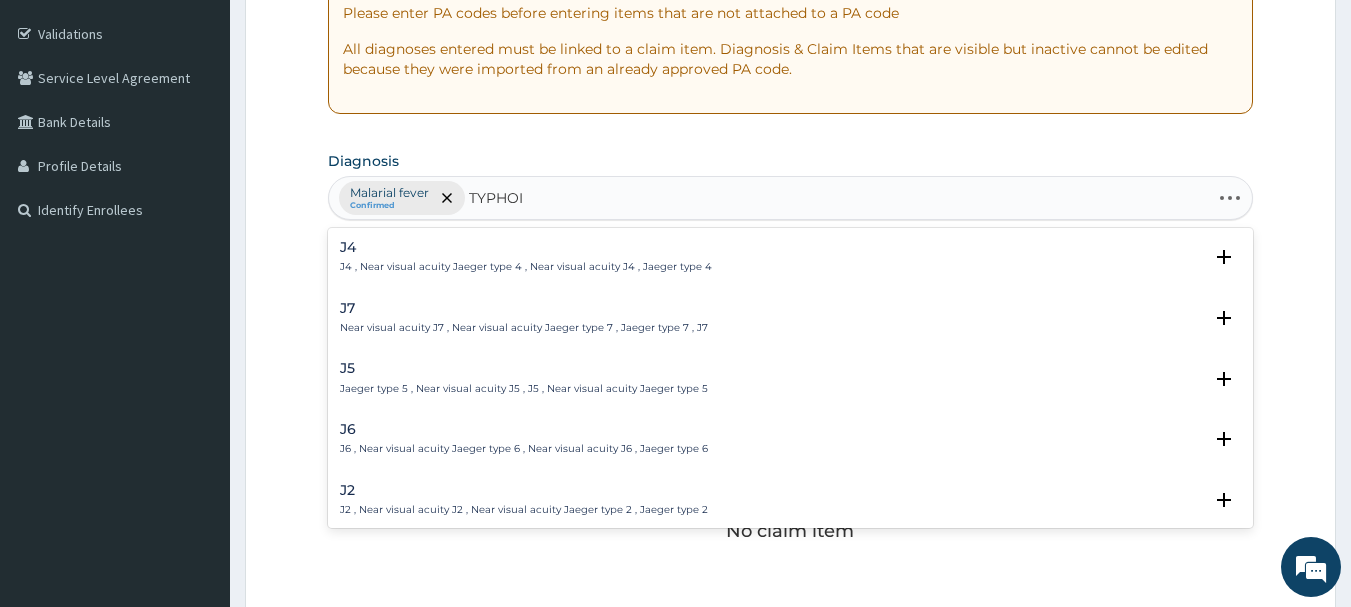 type on "TYPHOID" 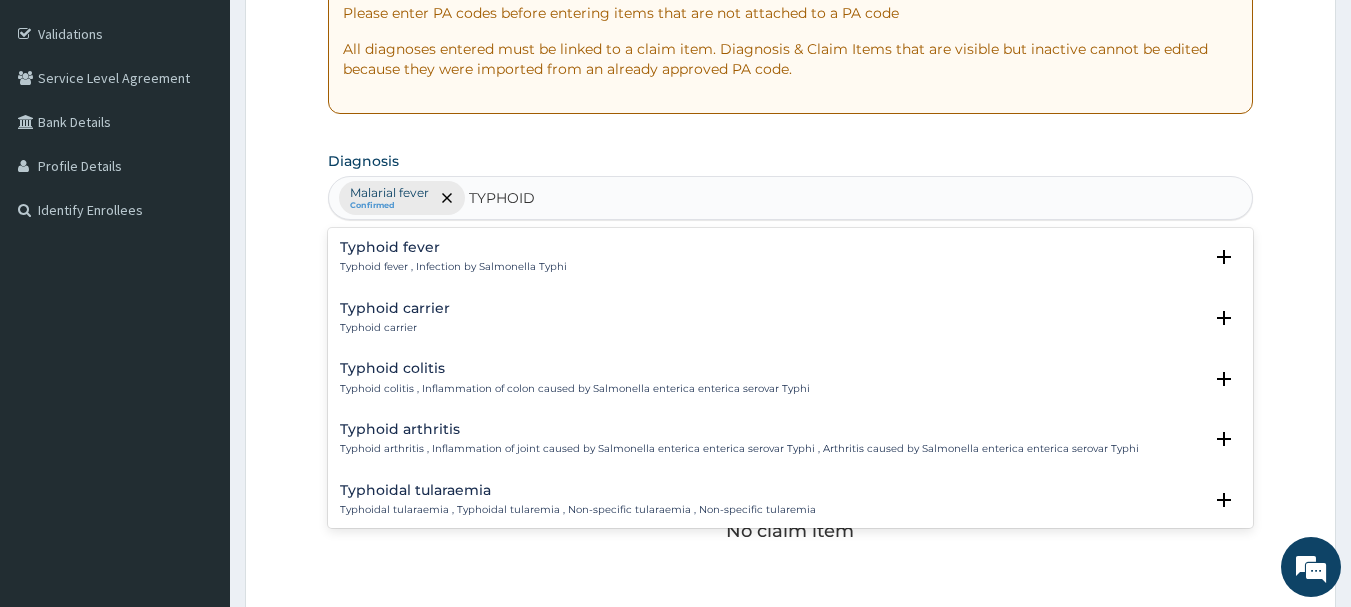 click on "Typhoid fever" at bounding box center [453, 247] 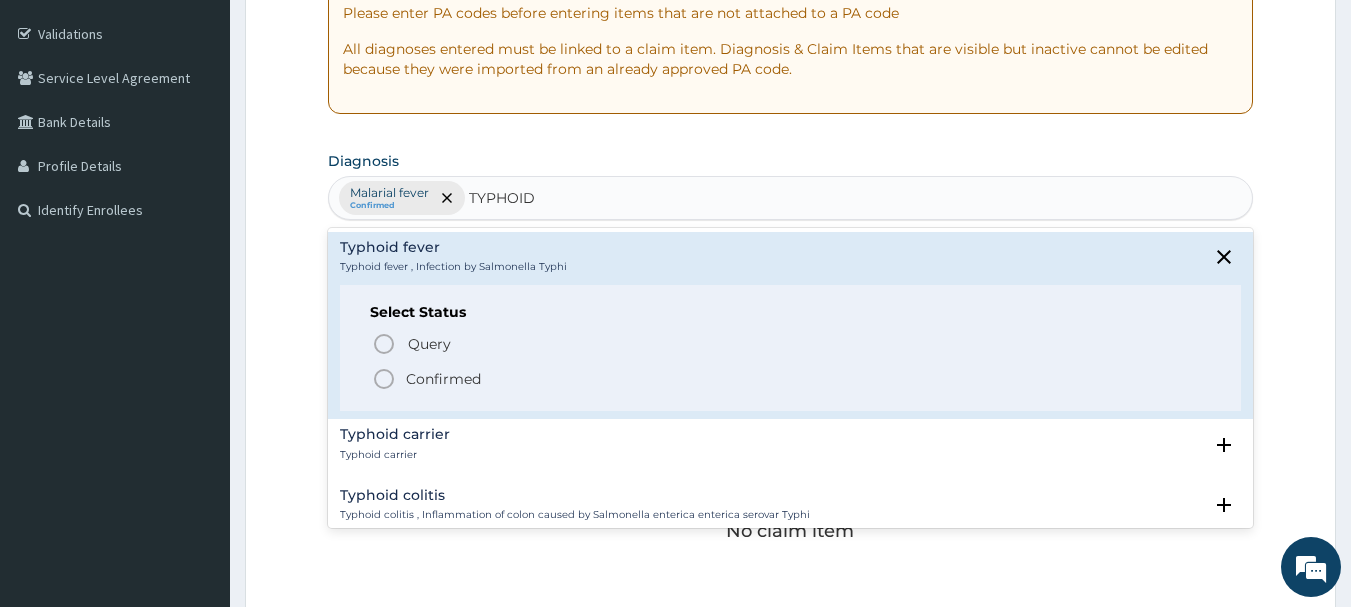 click 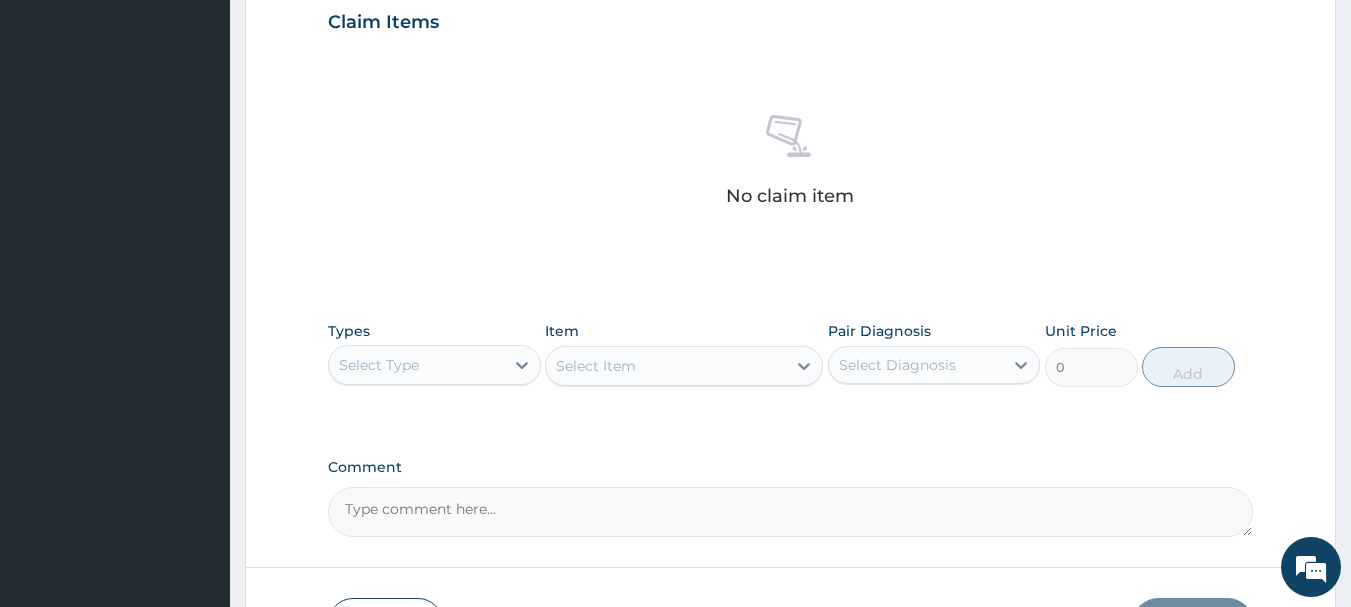 scroll, scrollTop: 735, scrollLeft: 0, axis: vertical 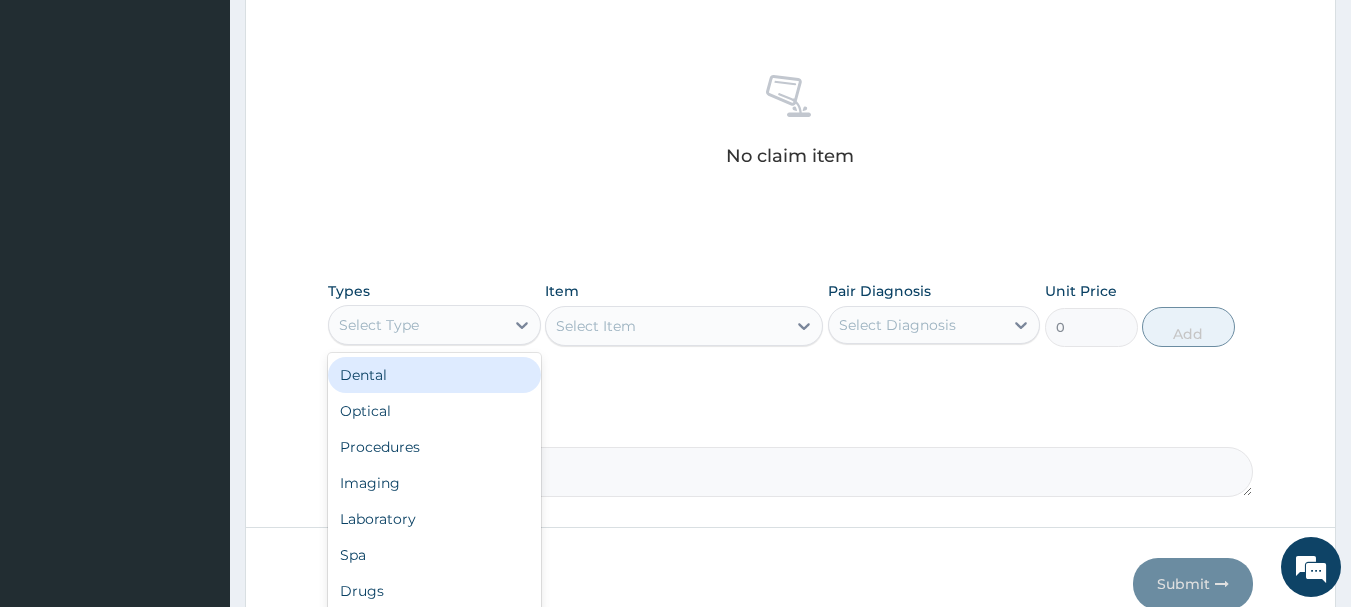 click on "Select Type" at bounding box center (416, 325) 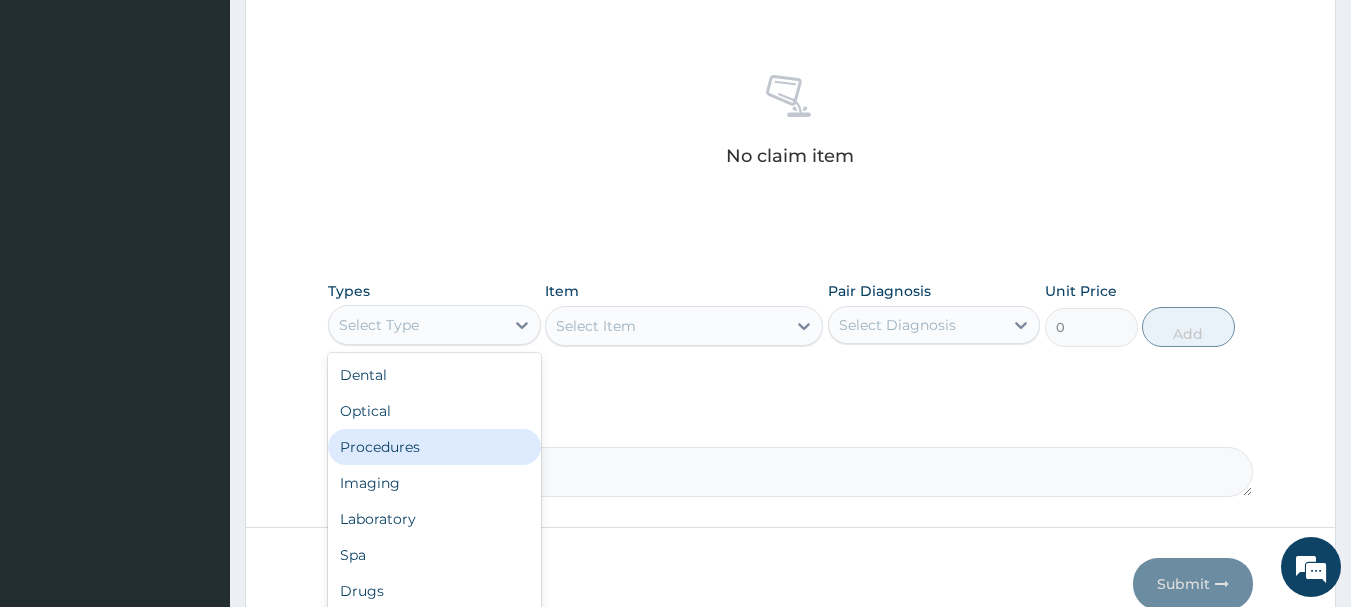 click on "Procedures" at bounding box center [434, 447] 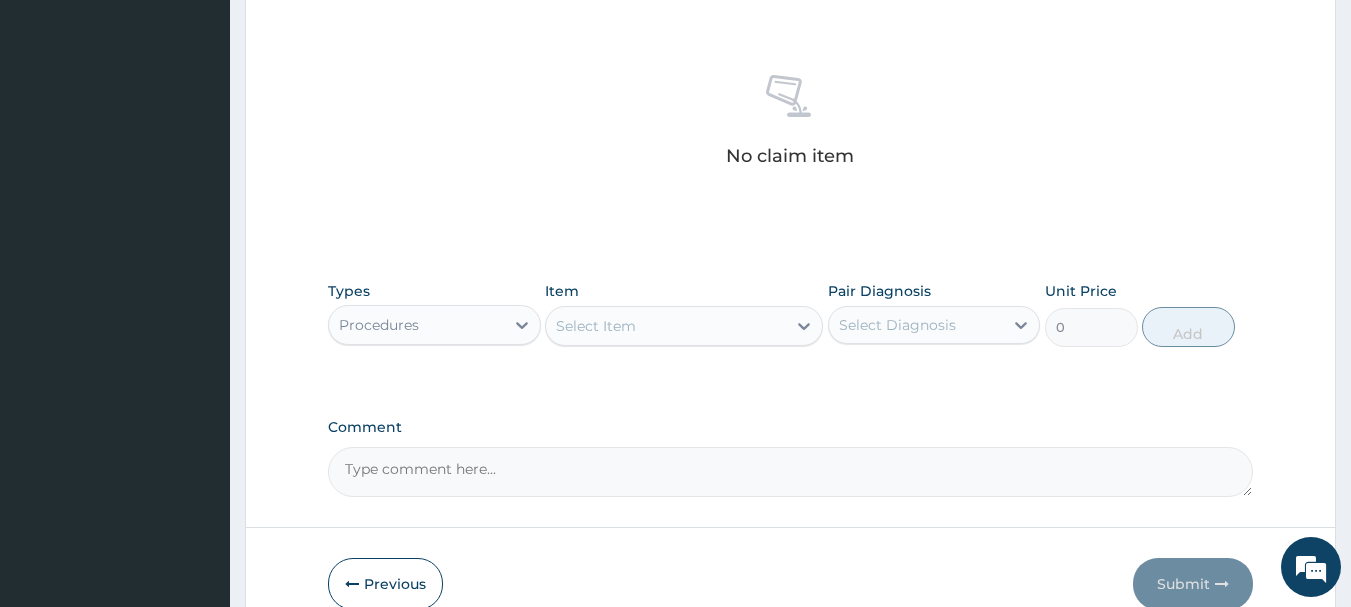 click on "Select Item" at bounding box center (666, 326) 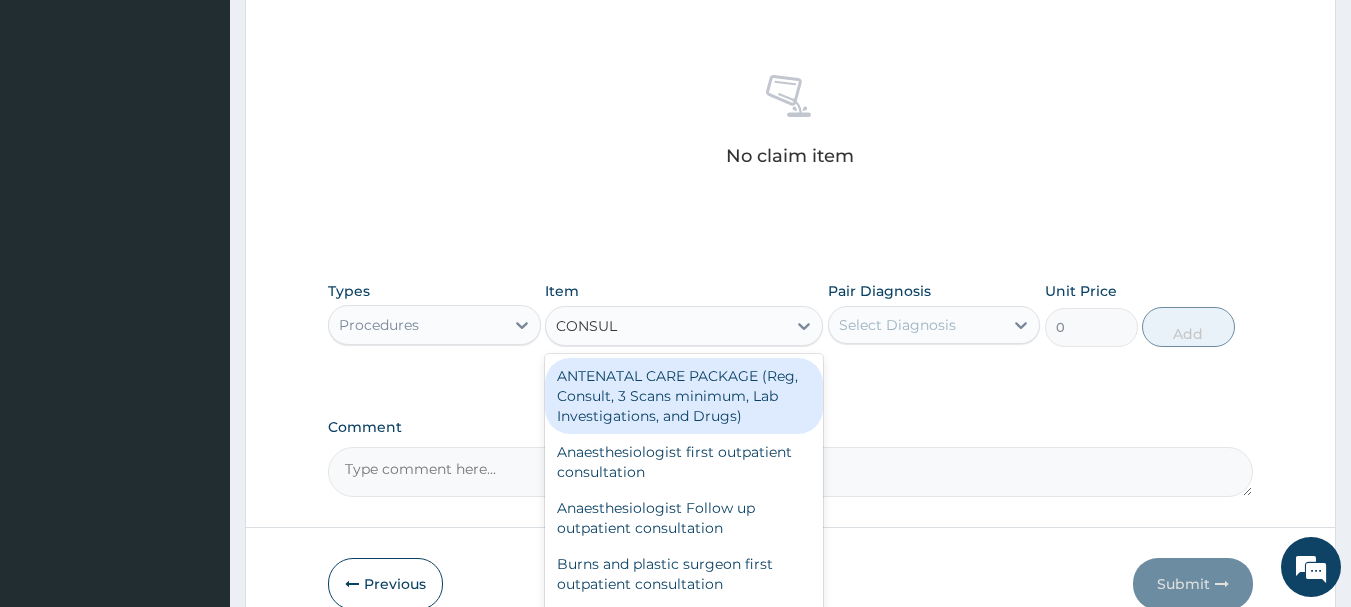 type on "CONSULT" 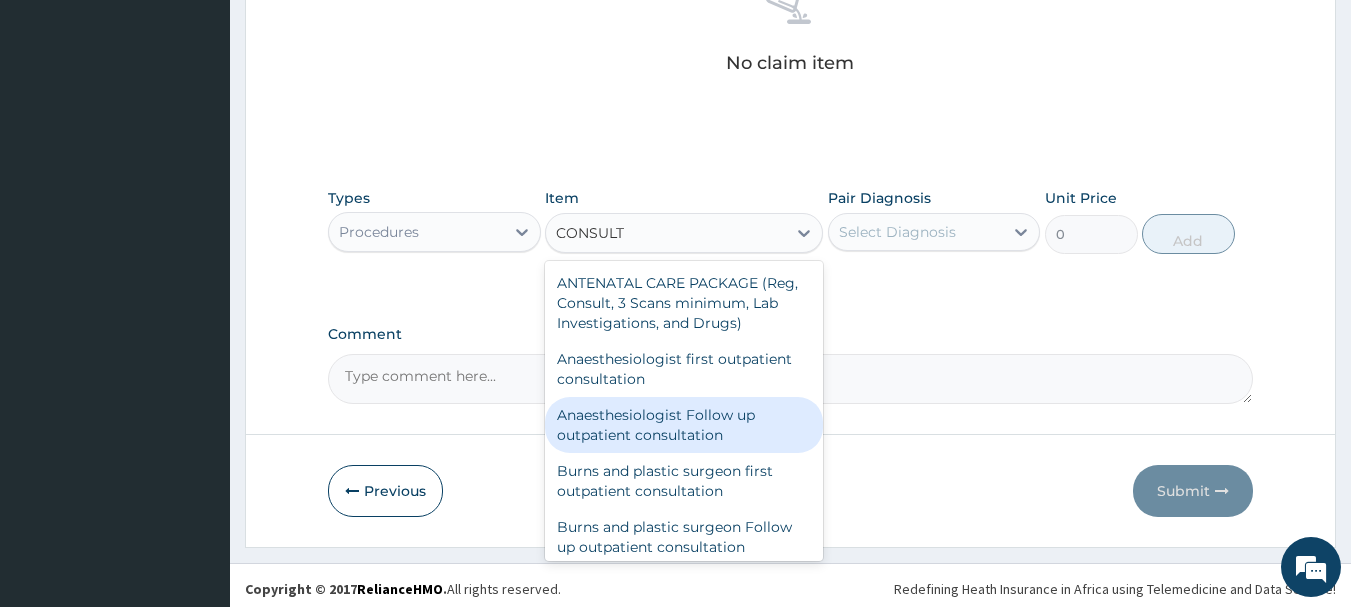 scroll, scrollTop: 835, scrollLeft: 0, axis: vertical 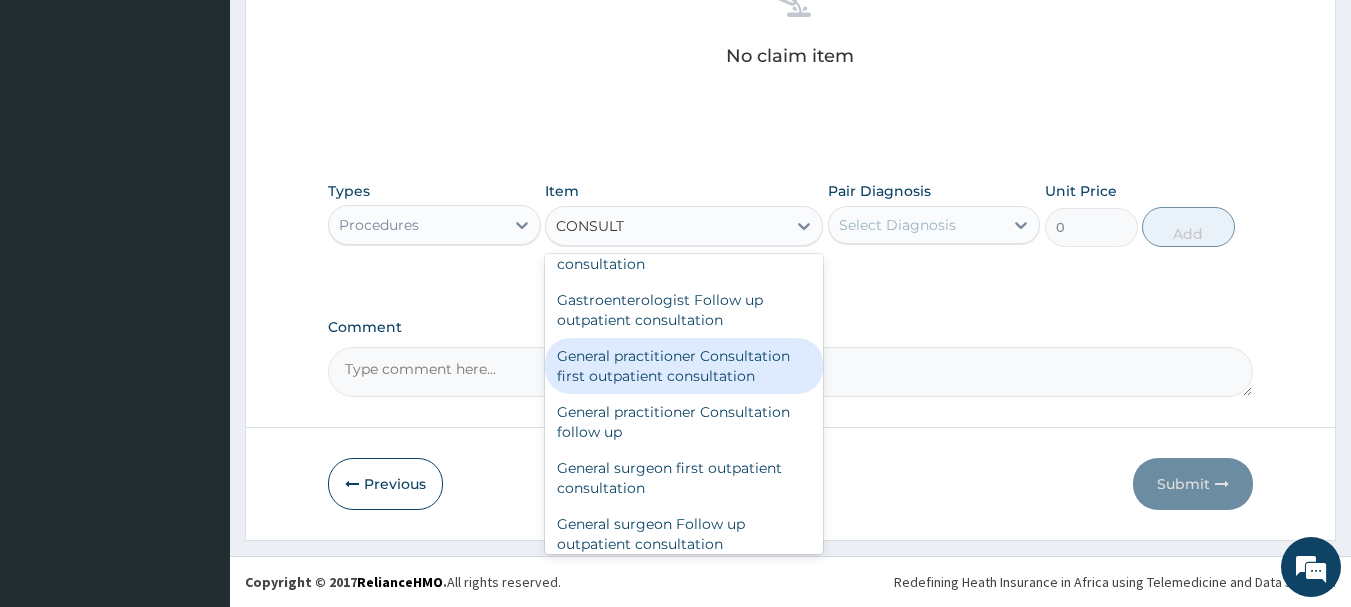 click on "General practitioner Consultation first outpatient consultation" at bounding box center (684, 366) 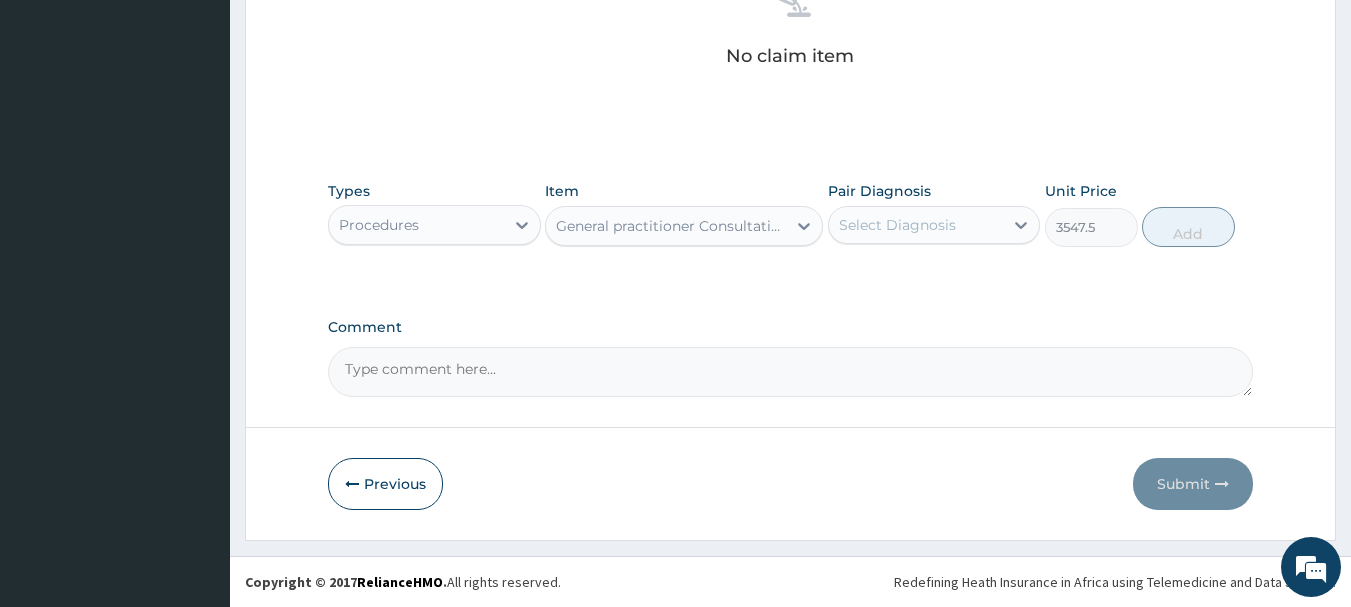 click on "Select Diagnosis" at bounding box center [916, 225] 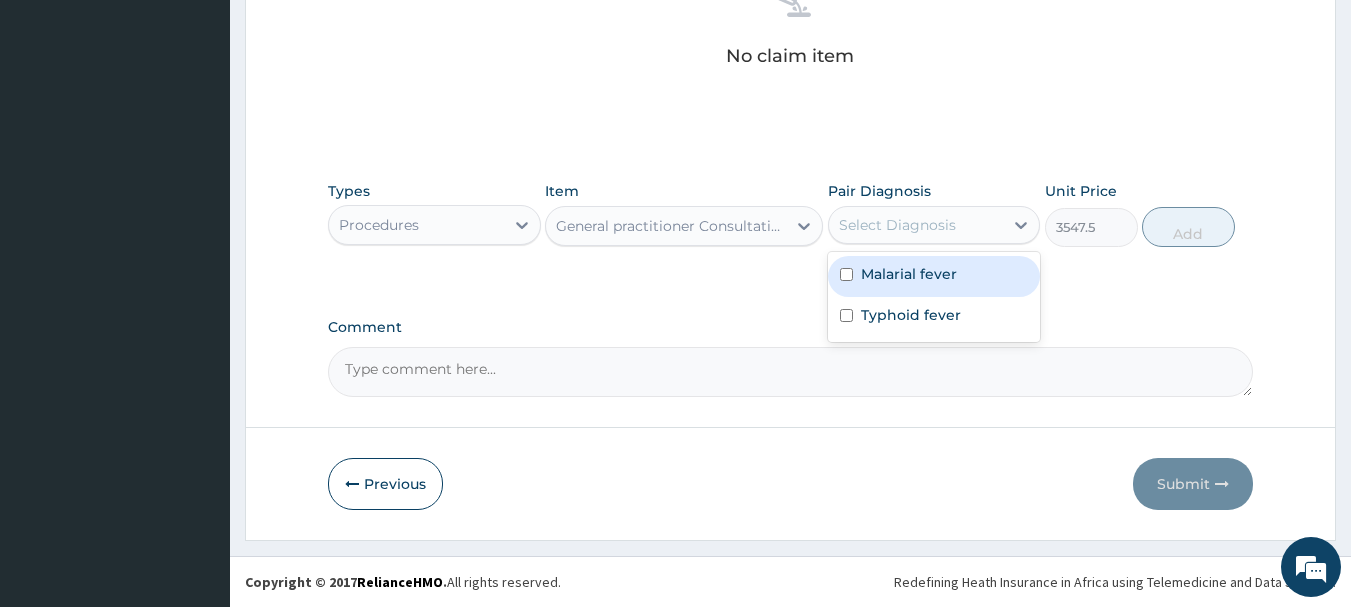 click on "Malarial fever" at bounding box center [934, 276] 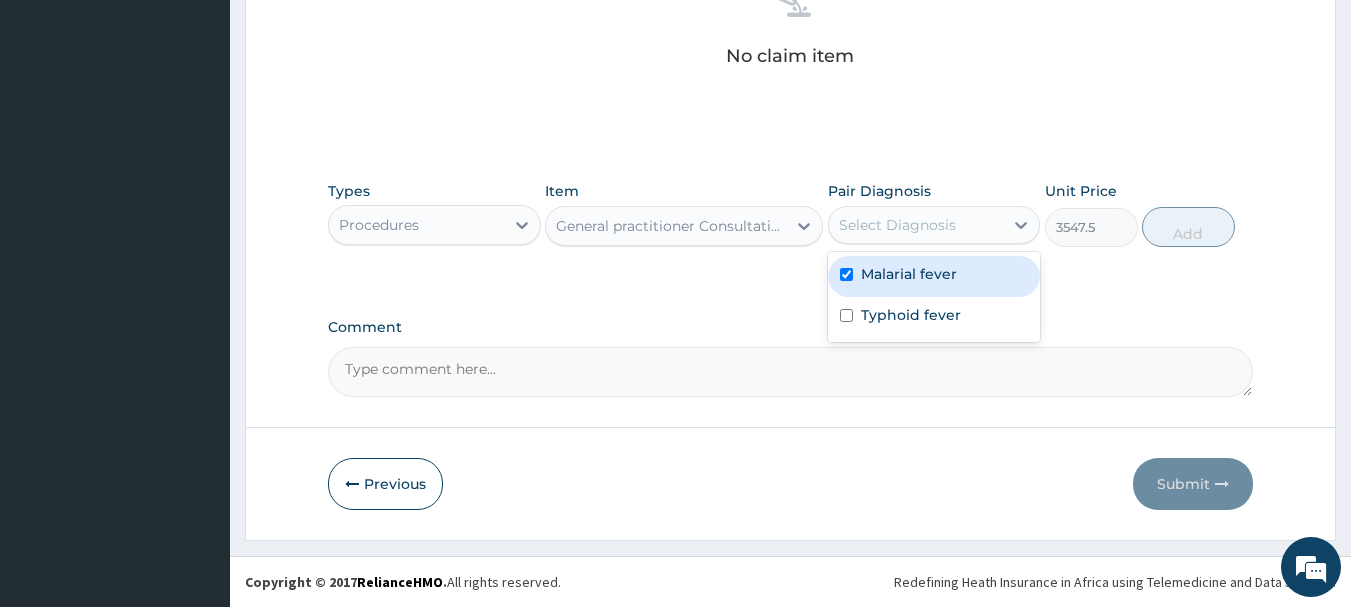 checkbox on "true" 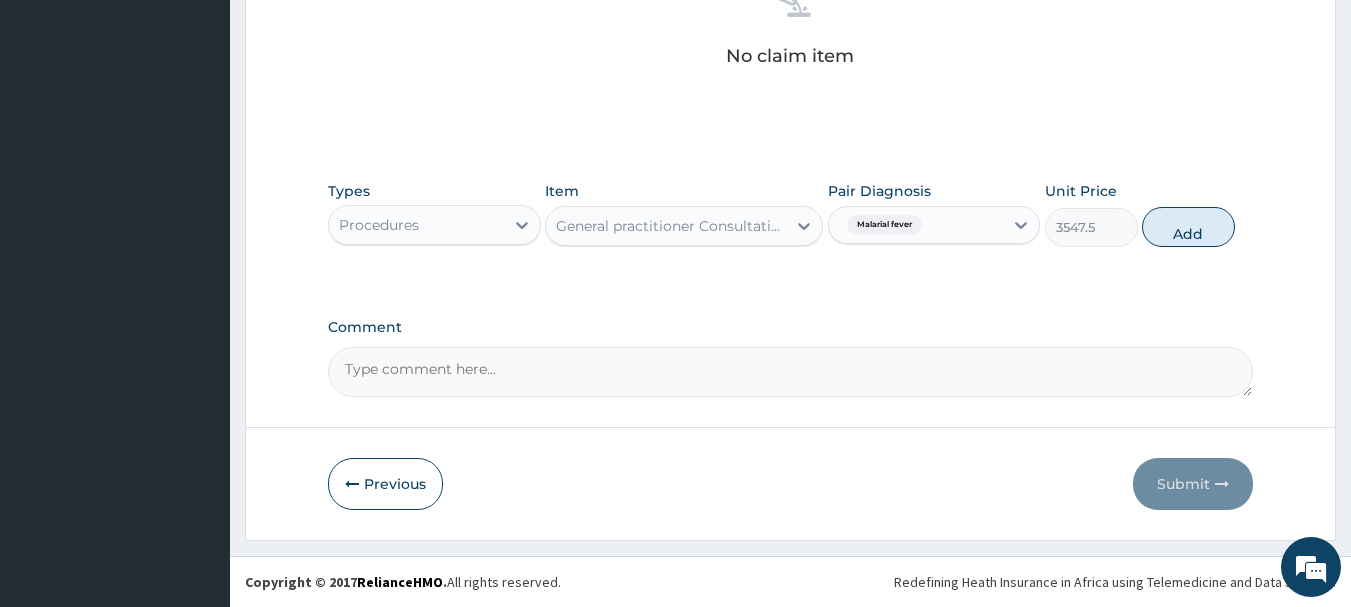 drag, startPoint x: 973, startPoint y: 227, endPoint x: 952, endPoint y: 208, distance: 28.319605 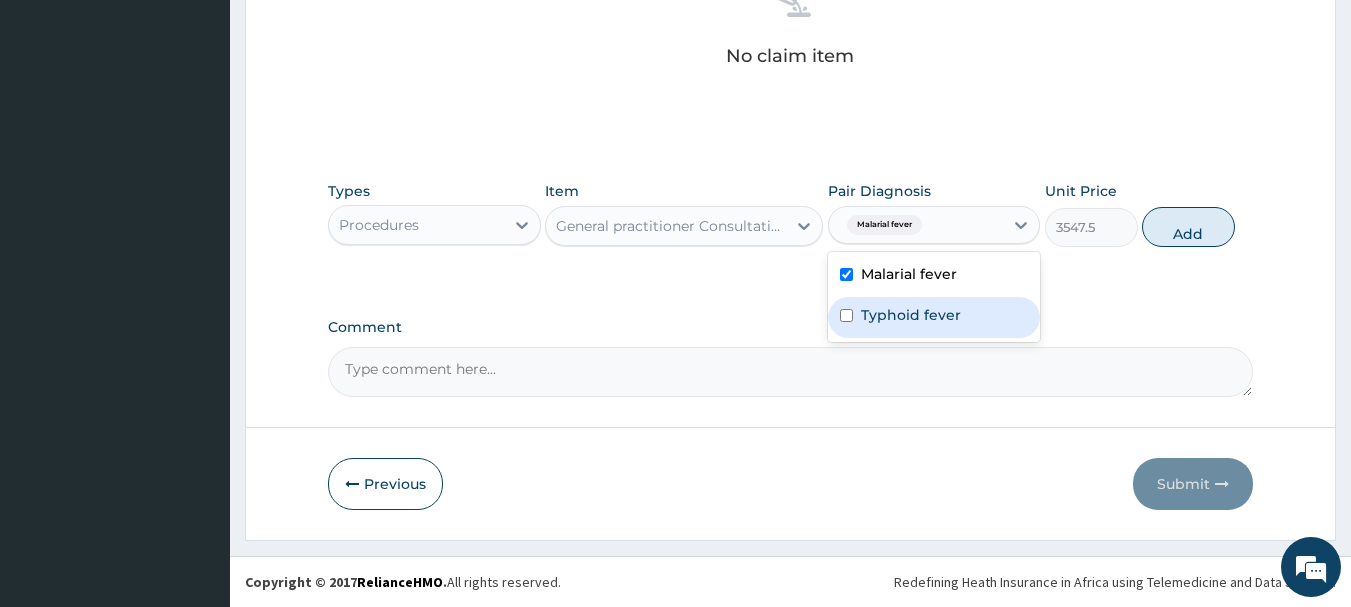 click on "Typhoid fever" at bounding box center [911, 315] 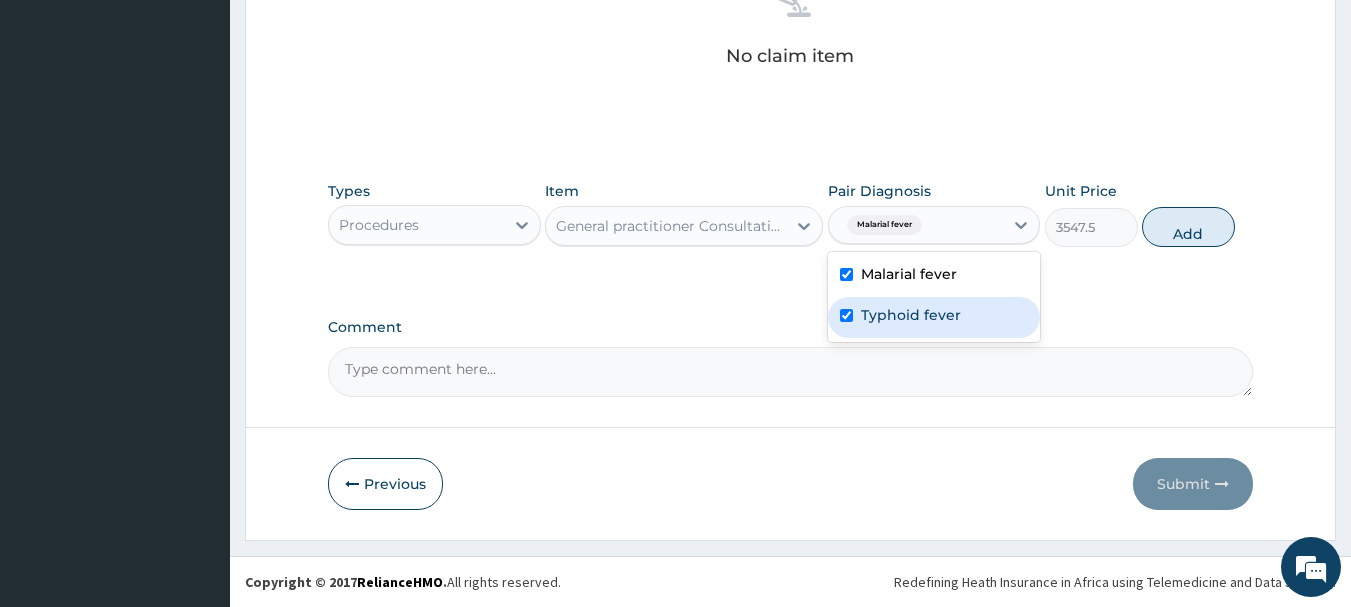 checkbox on "true" 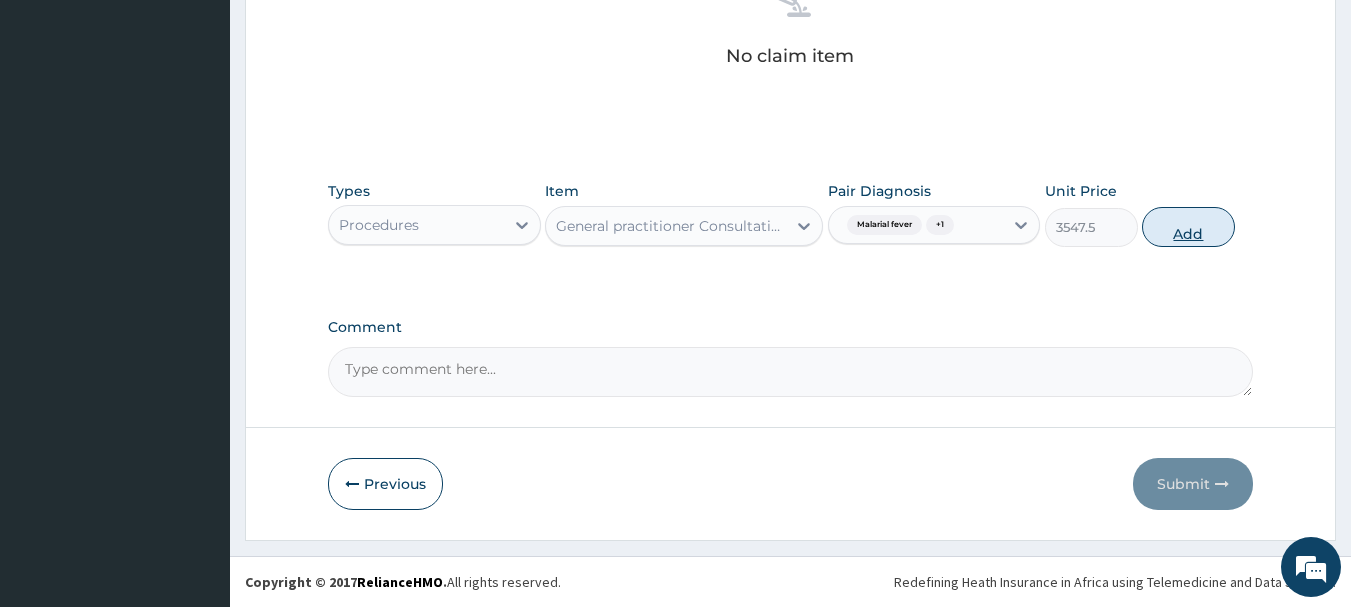 click on "Add" at bounding box center (1188, 227) 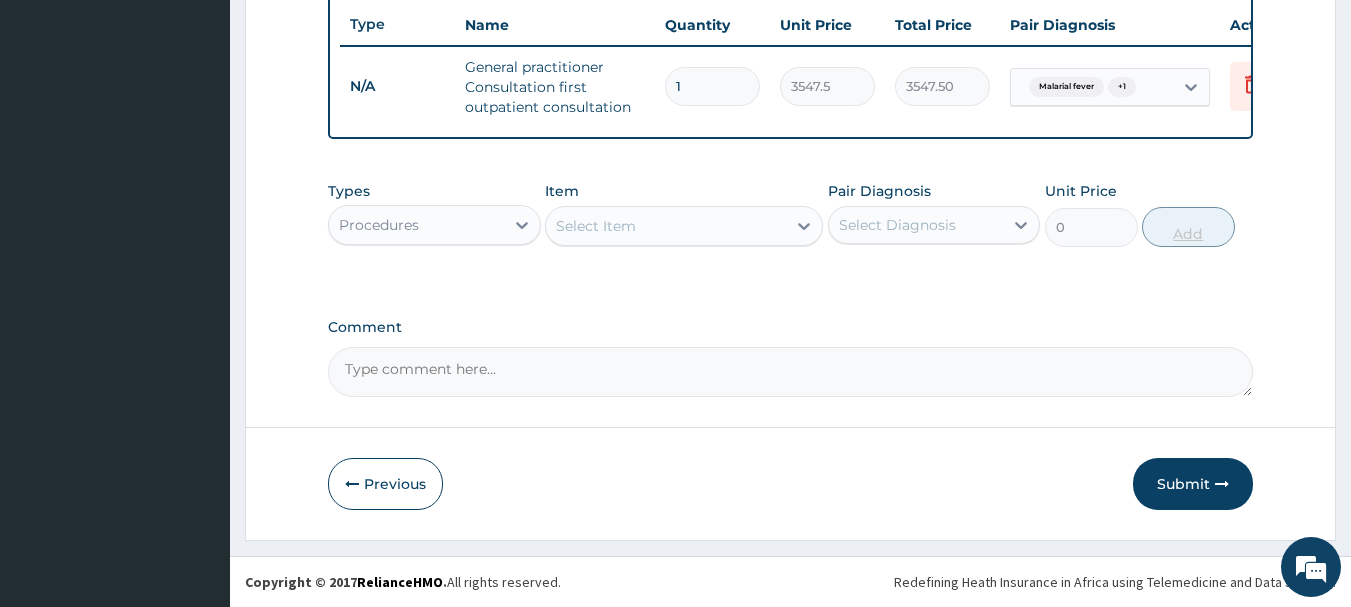 scroll, scrollTop: 766, scrollLeft: 0, axis: vertical 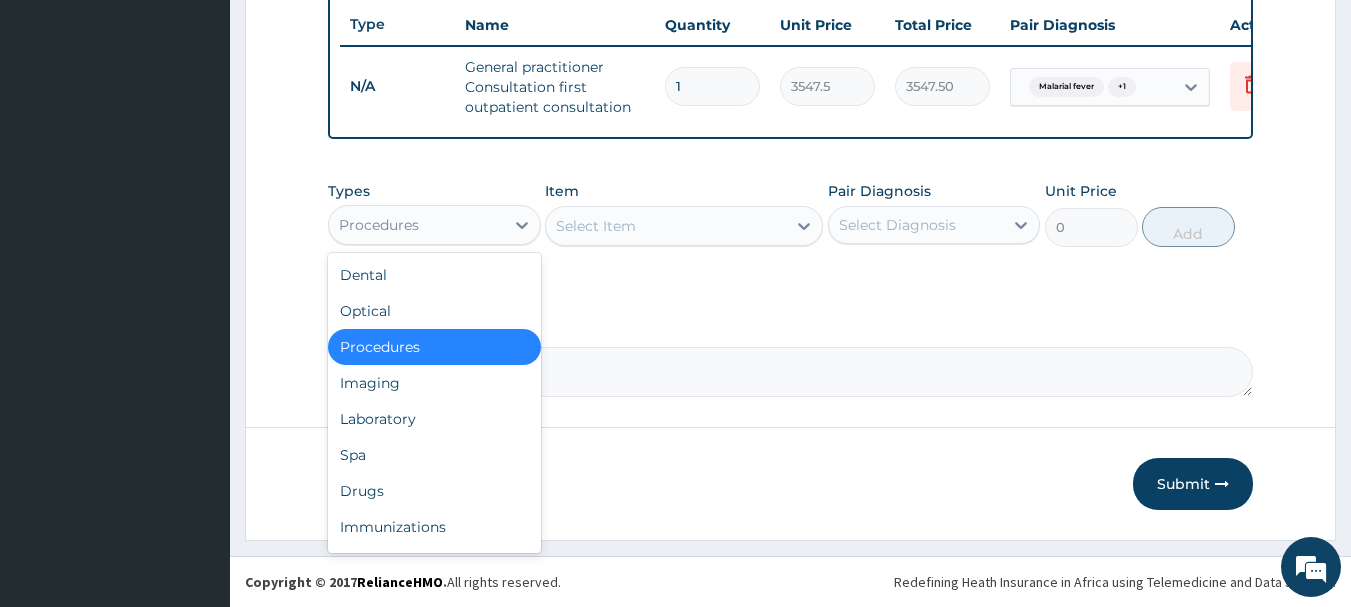 click on "Procedures" at bounding box center (416, 225) 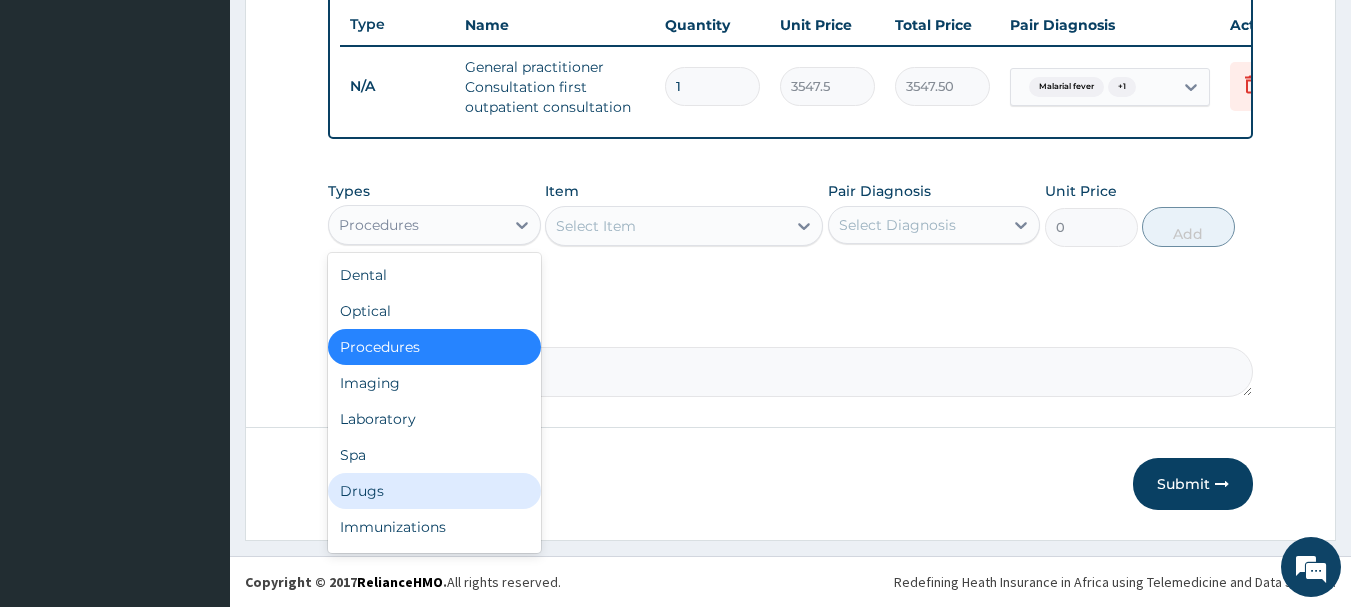click on "Drugs" at bounding box center [434, 491] 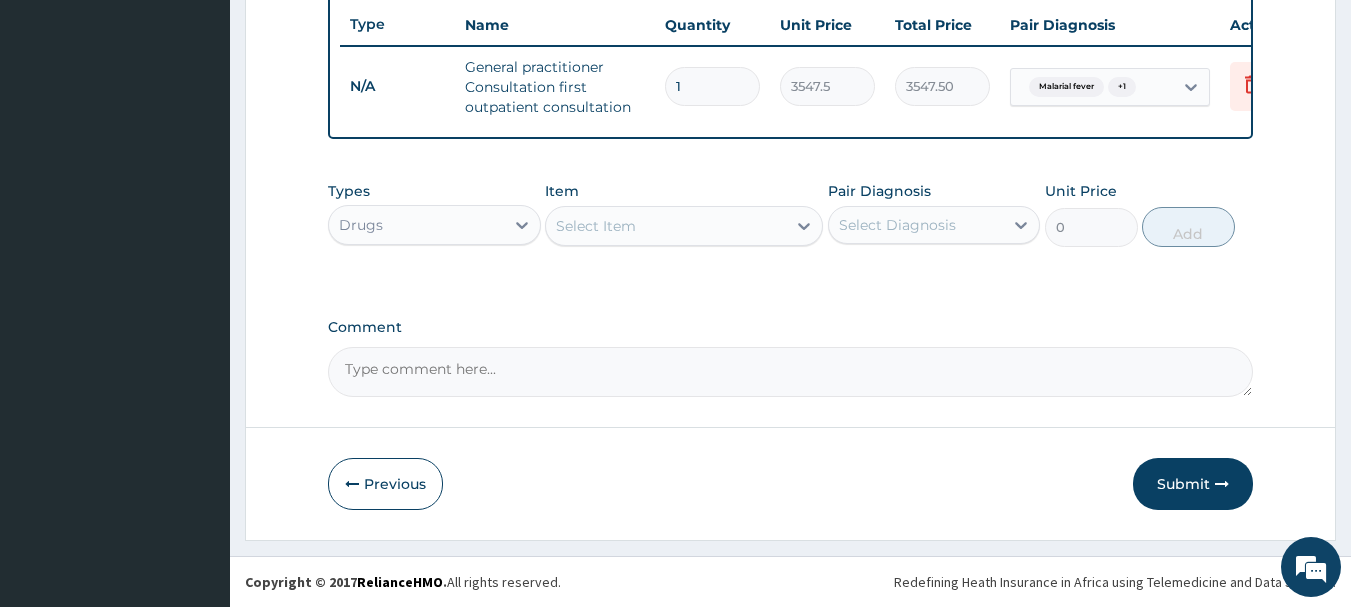 click on "Select Item" at bounding box center (666, 226) 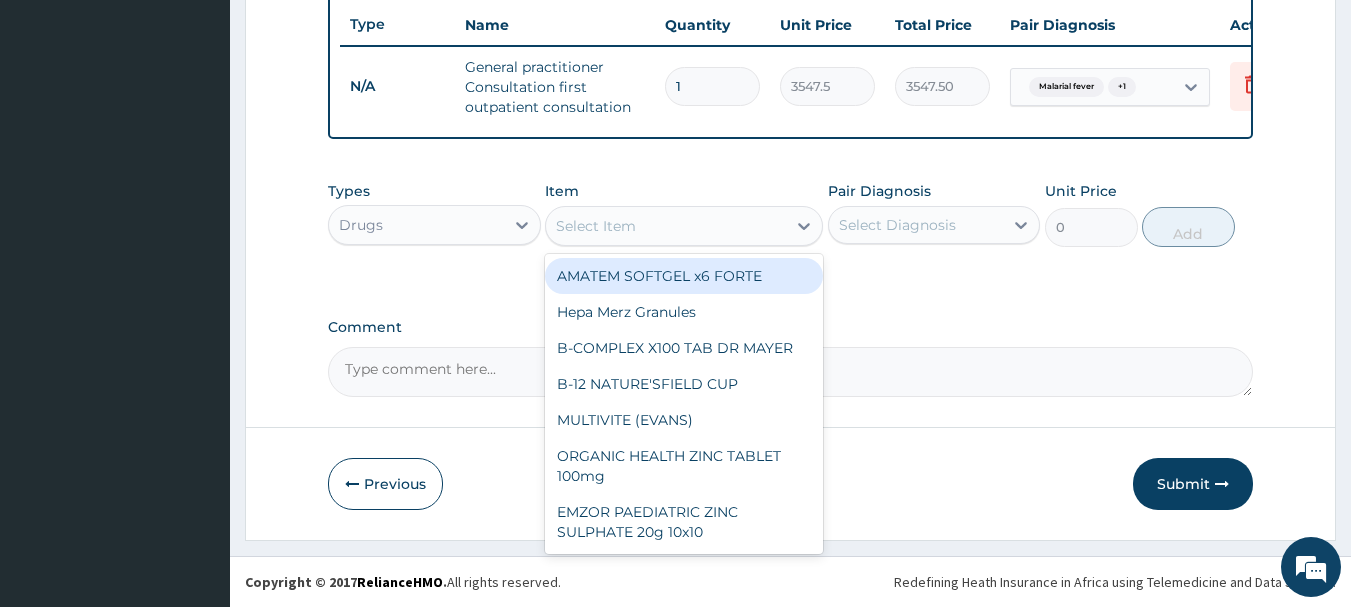 click on "AMATEM SOFTGEL x6 FORTE" at bounding box center (684, 276) 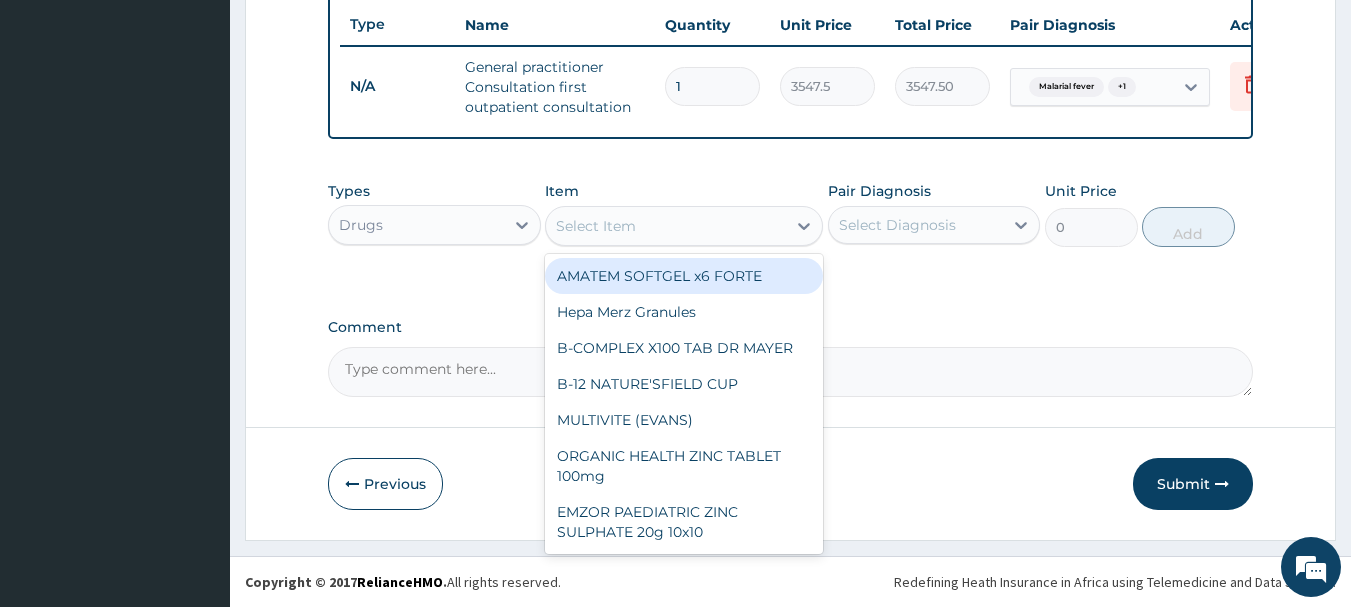 type on "473" 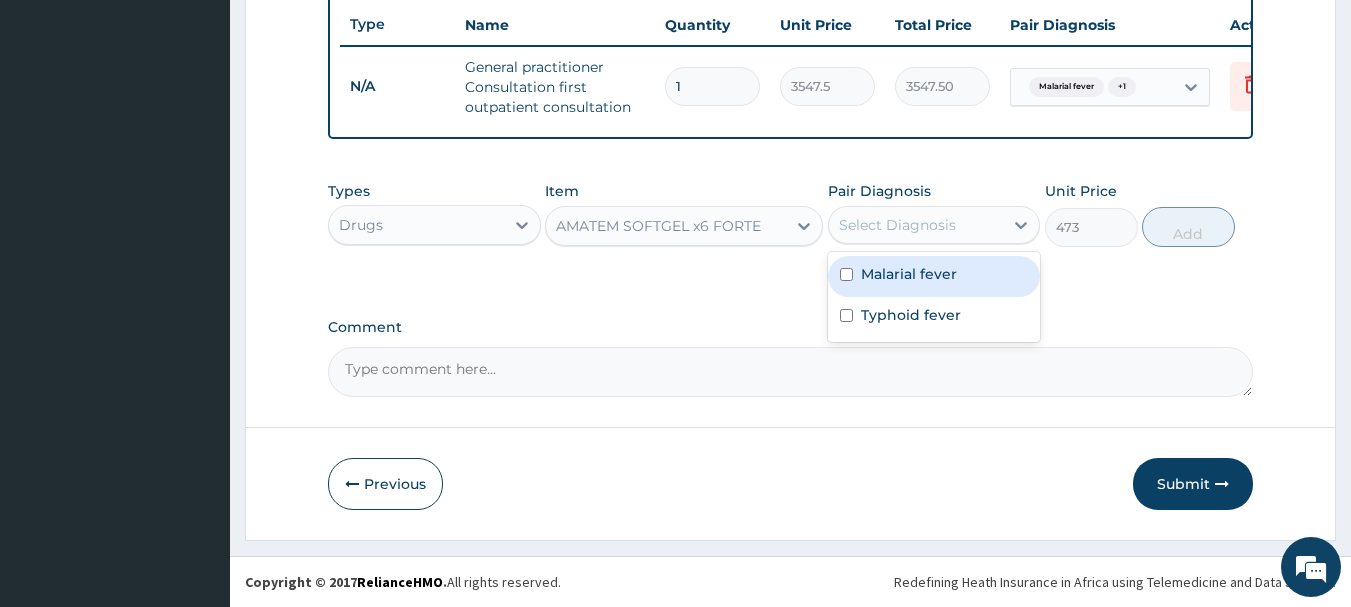 click on "Select Diagnosis" at bounding box center (916, 225) 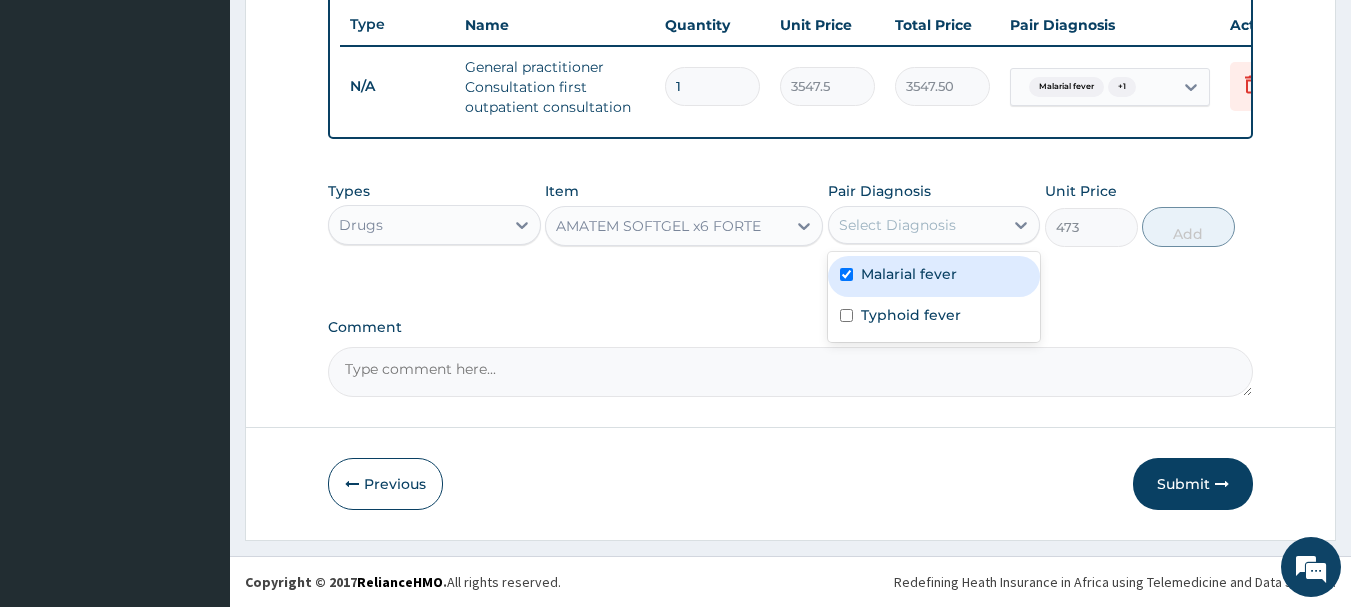 checkbox on "true" 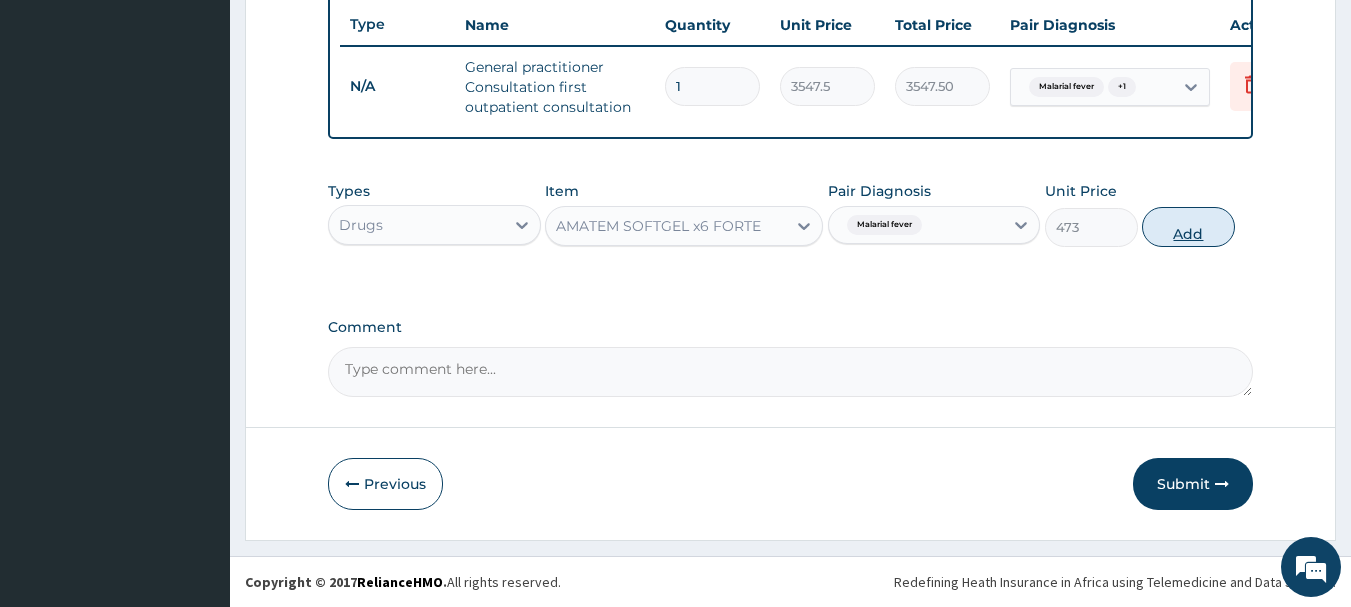 click on "Add" at bounding box center [1188, 227] 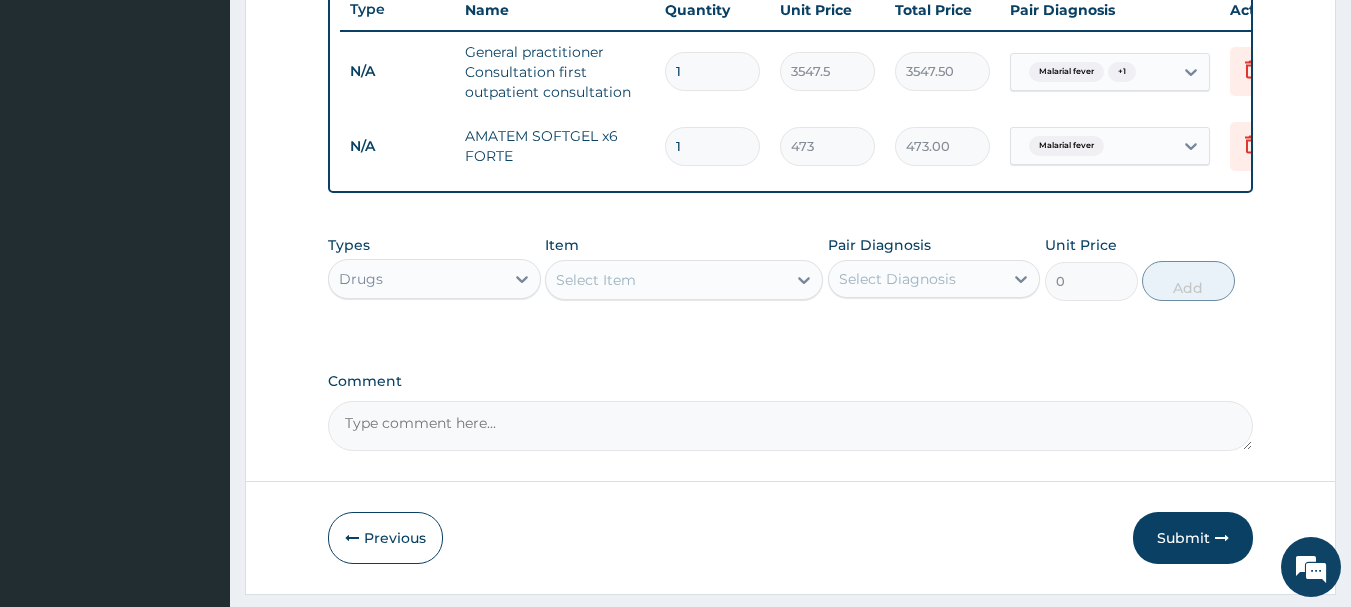 type on "2" 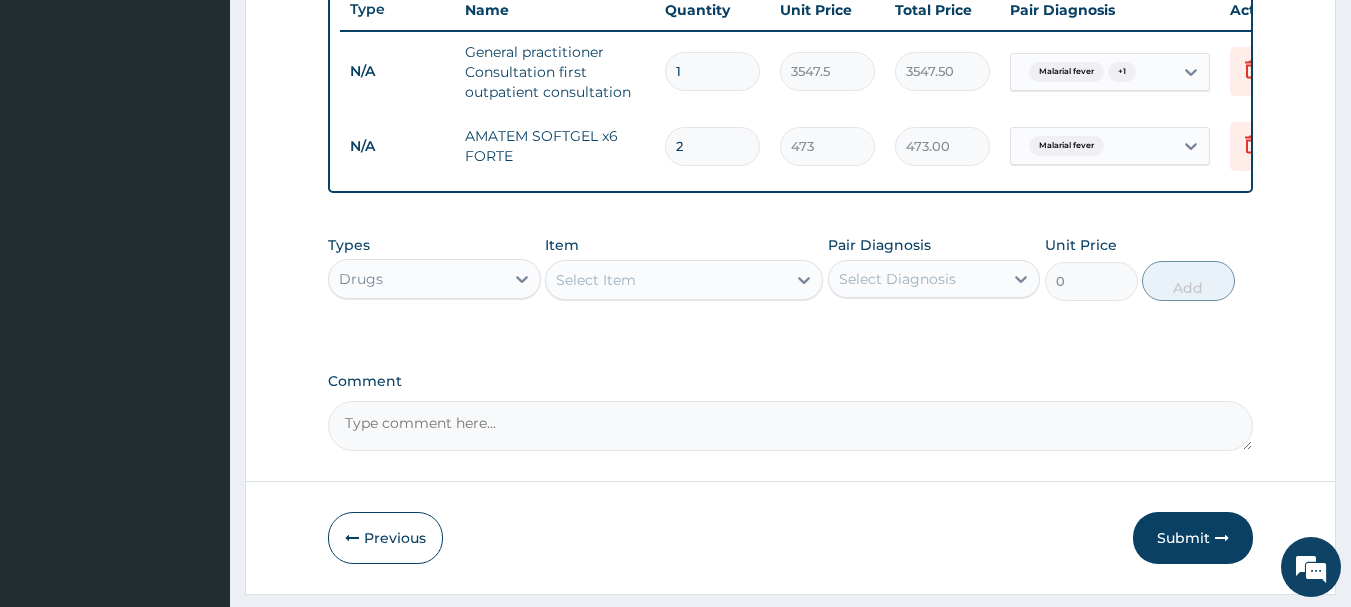 type on "946.00" 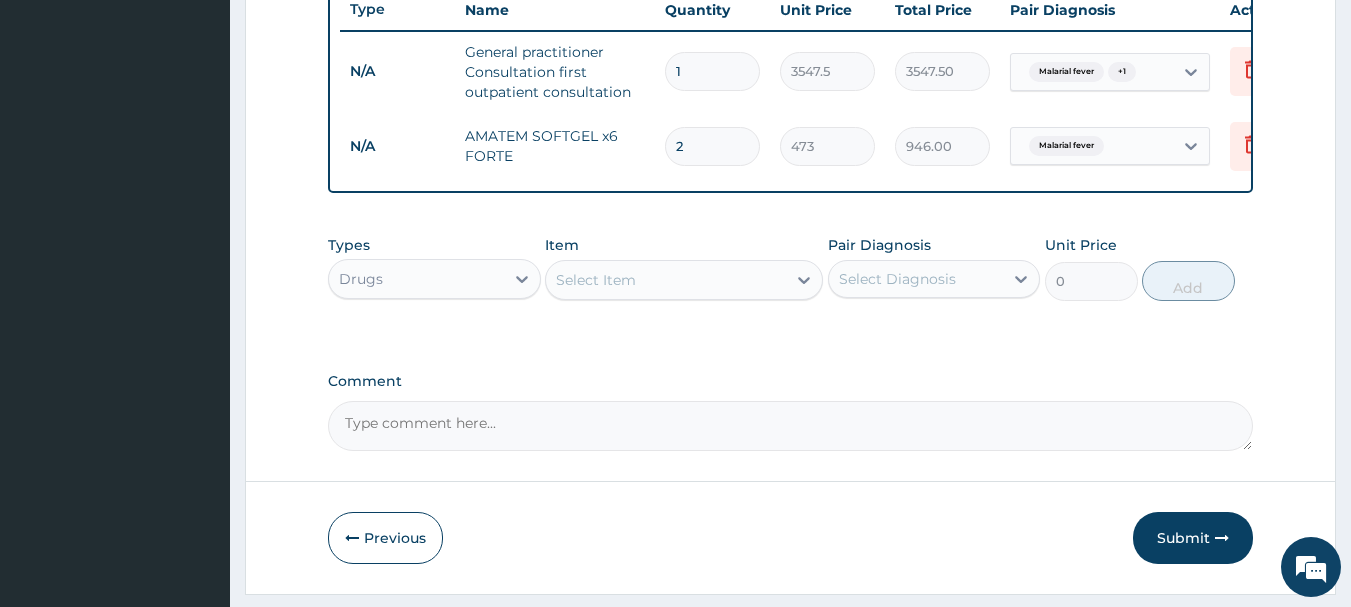 type on "3" 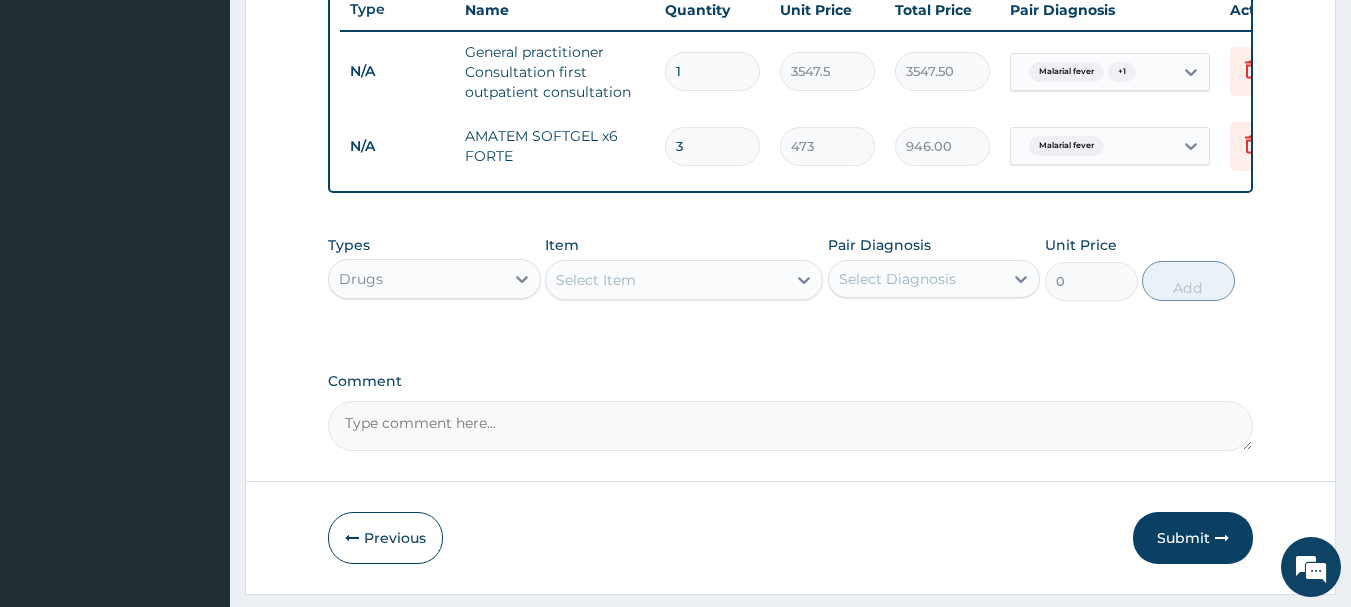 type on "1419.00" 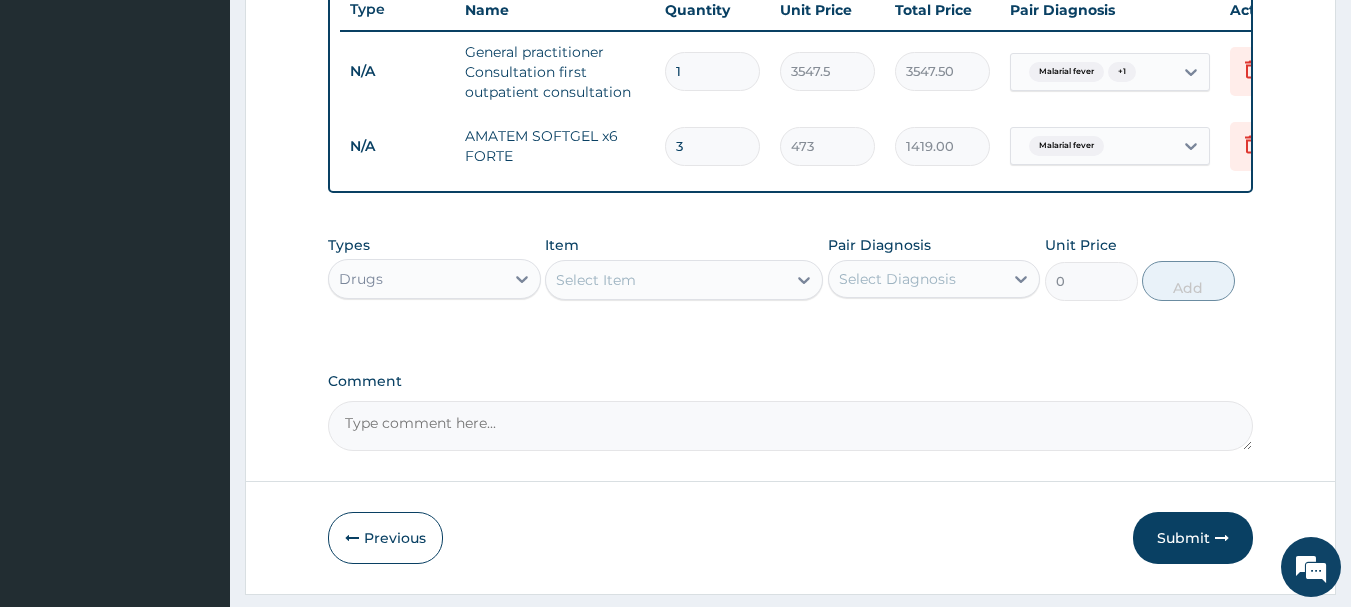 type on "4" 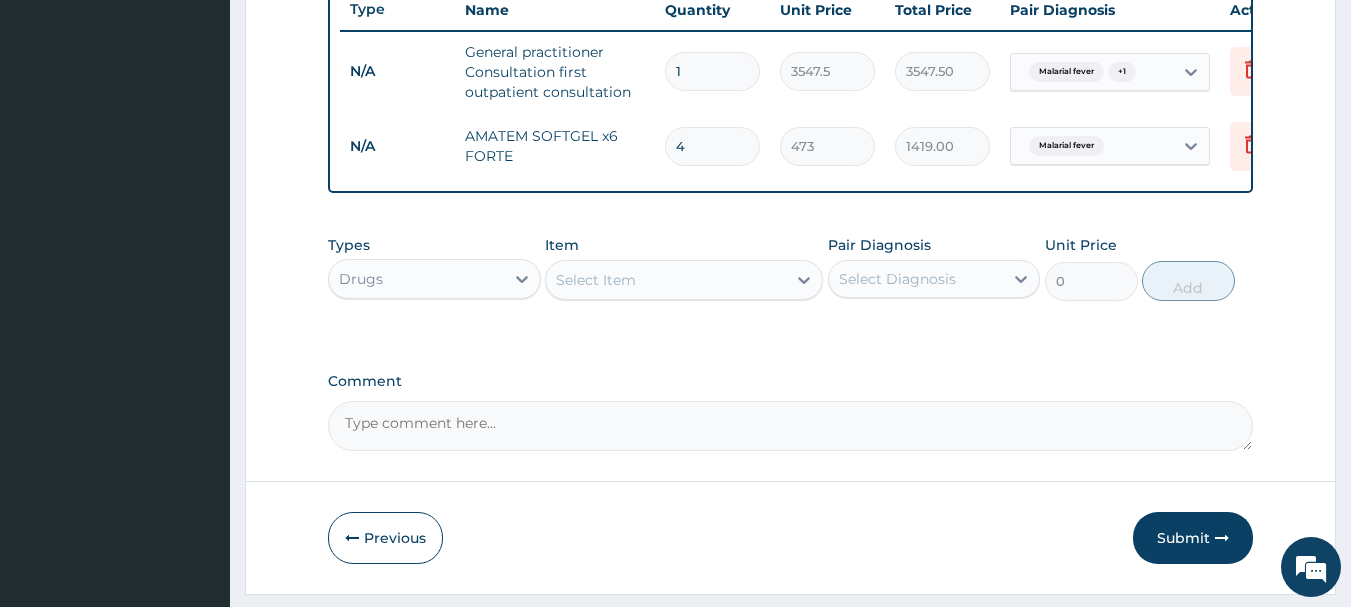 type on "1892.00" 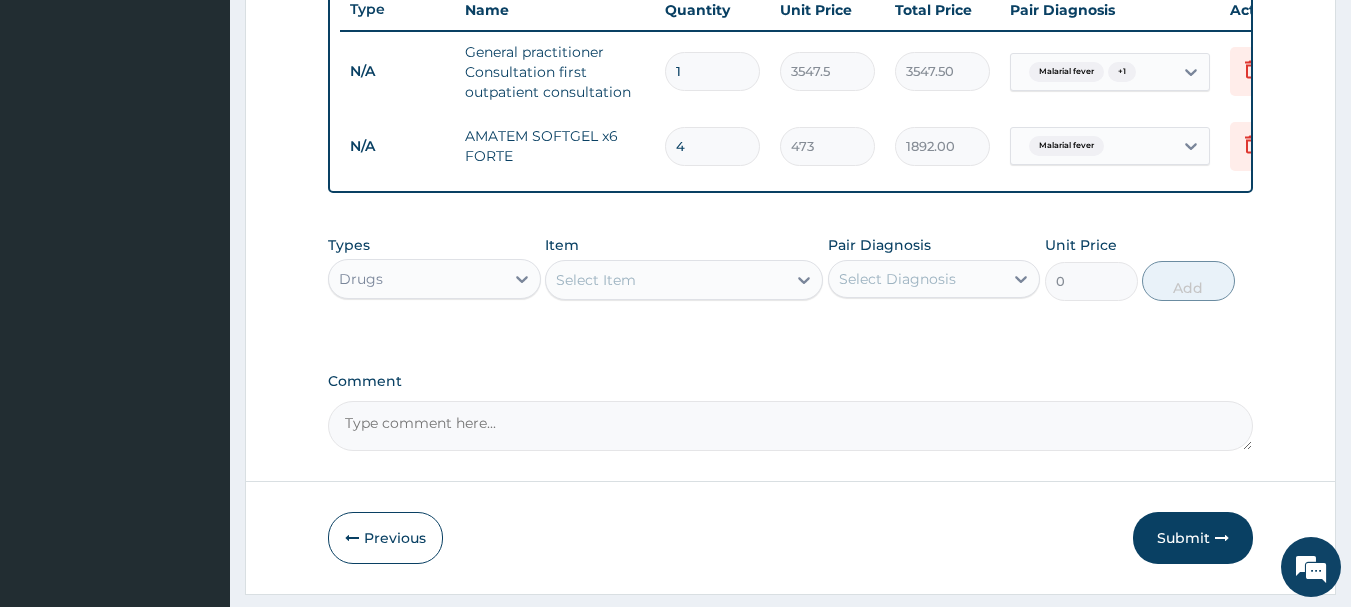 type on "5" 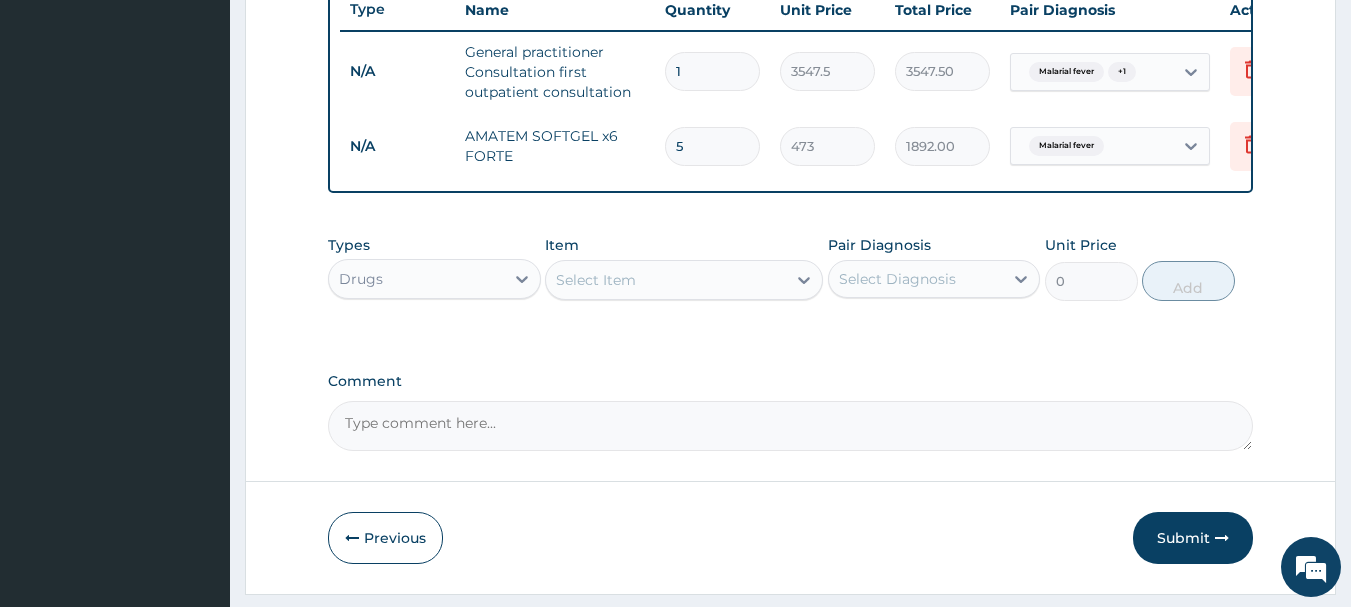 type on "2365.00" 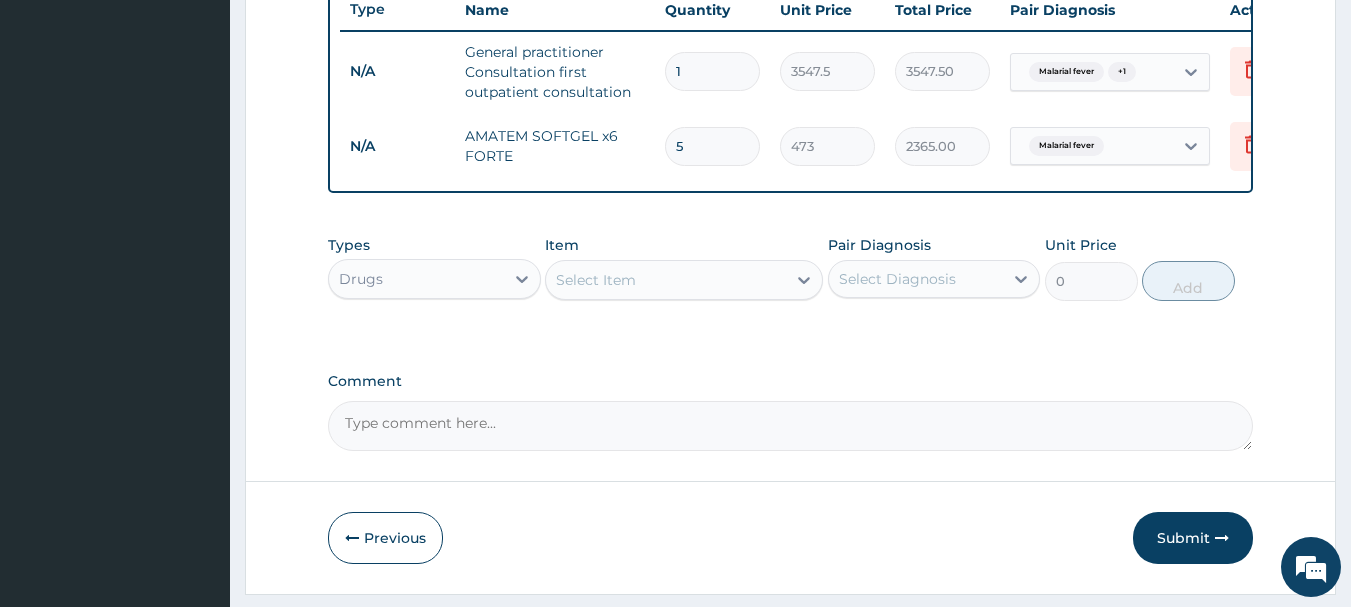 type on "6" 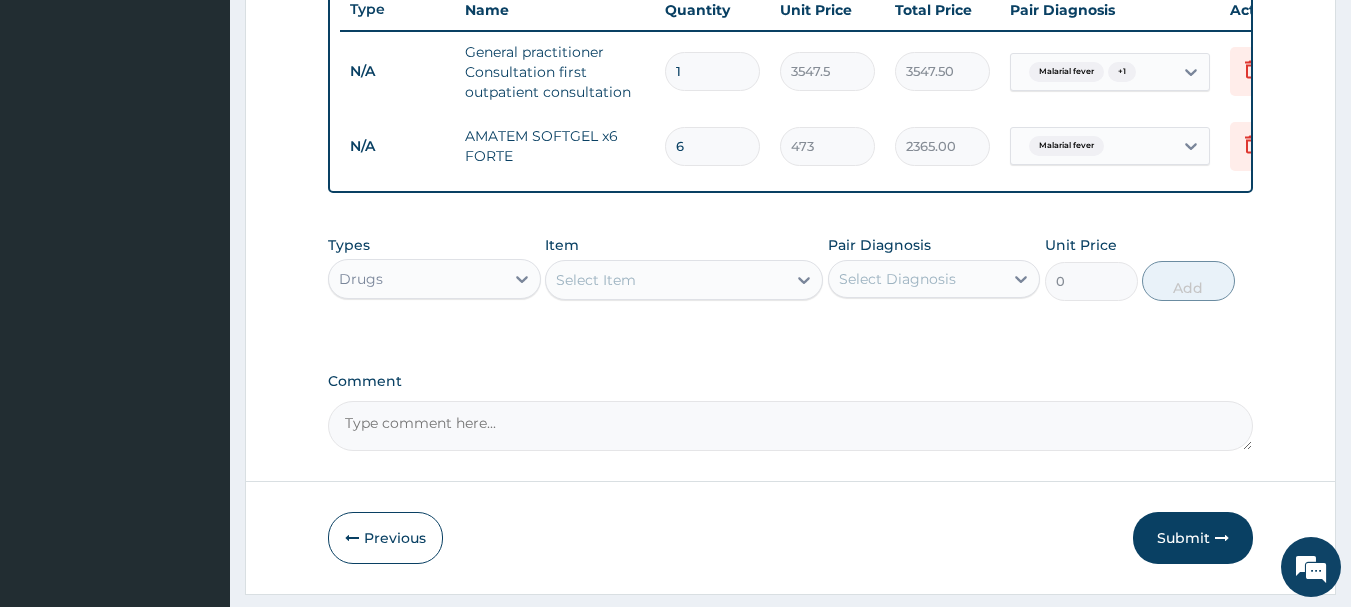 type on "2838.00" 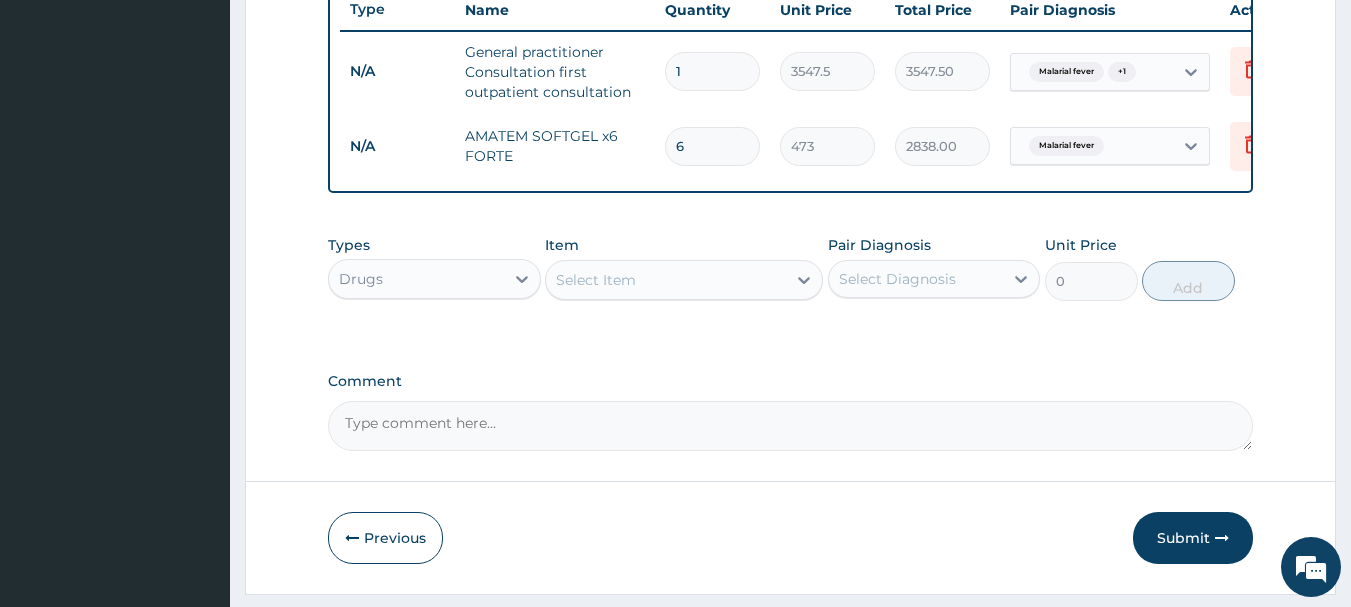 click on "Select Item" at bounding box center (666, 280) 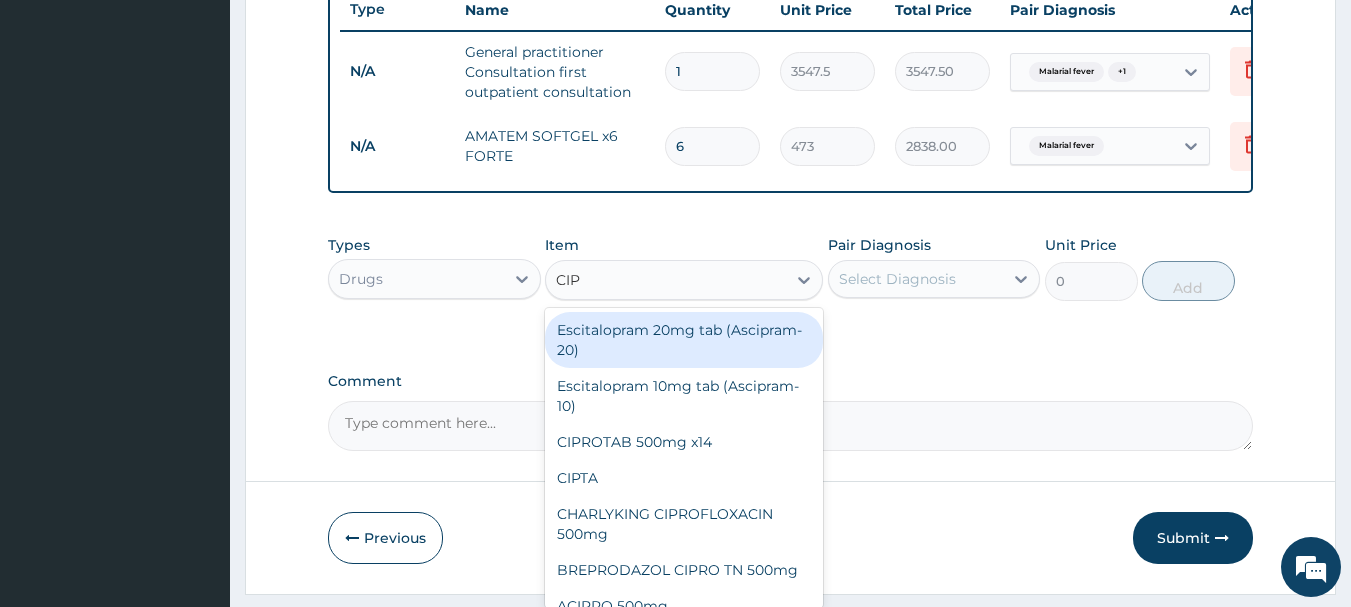 type on "CIPR" 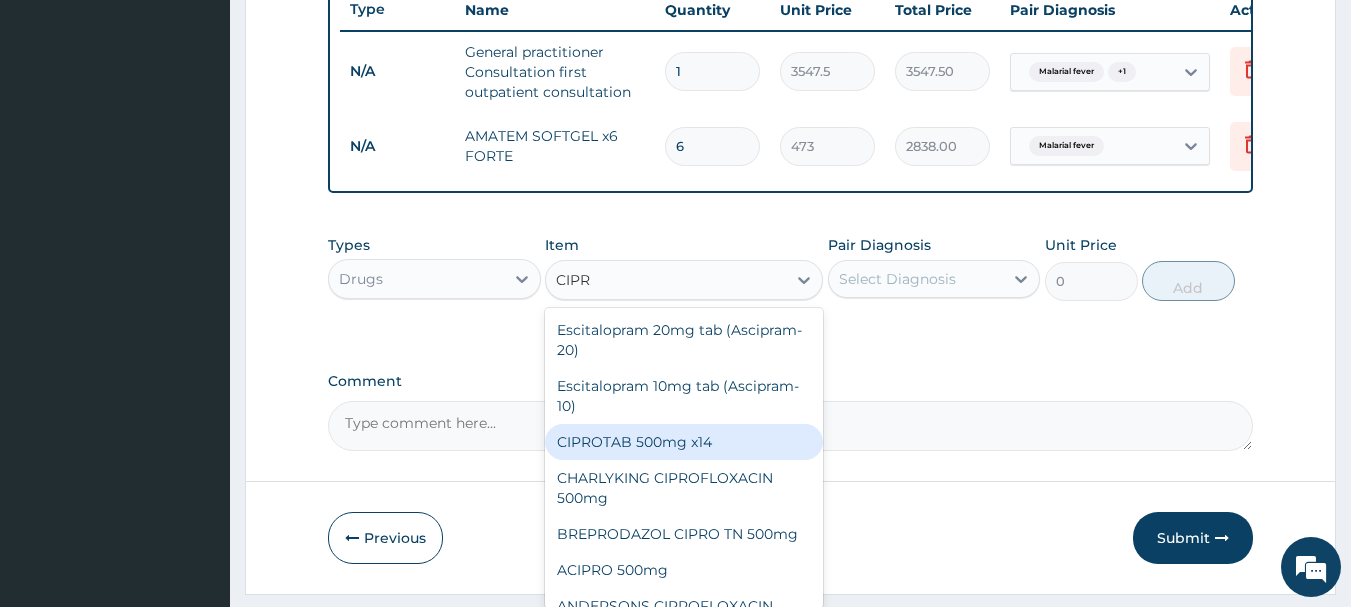 click on "CIPROTAB 500mg x14" at bounding box center [684, 442] 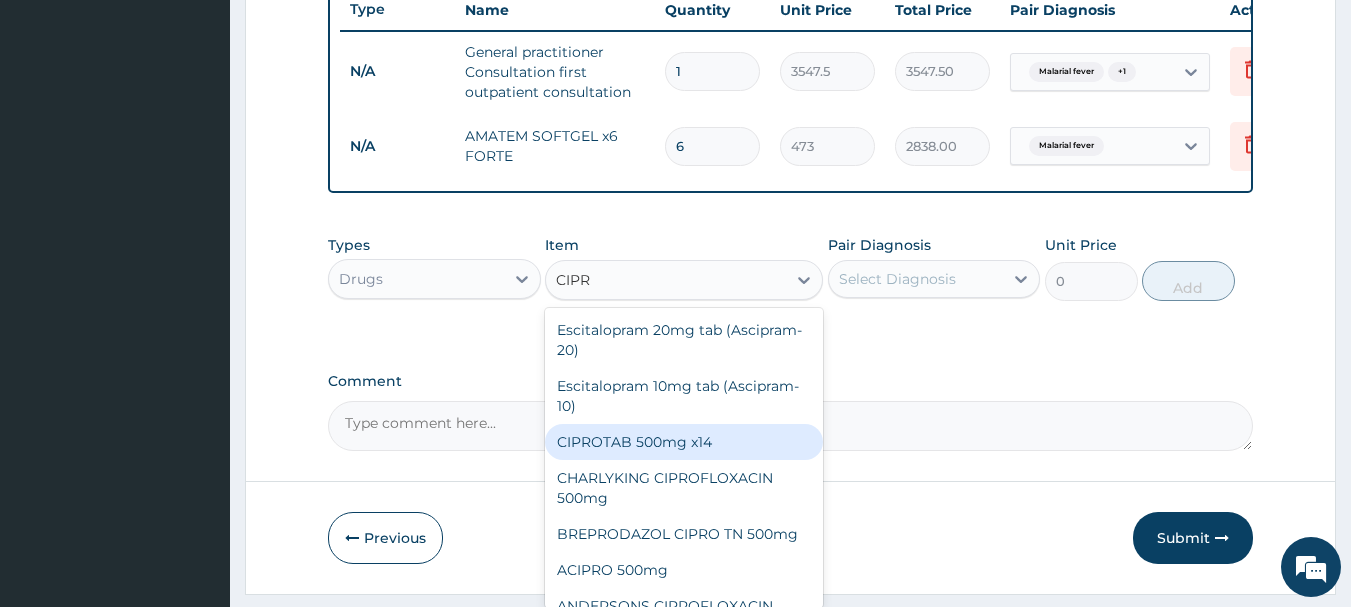 type 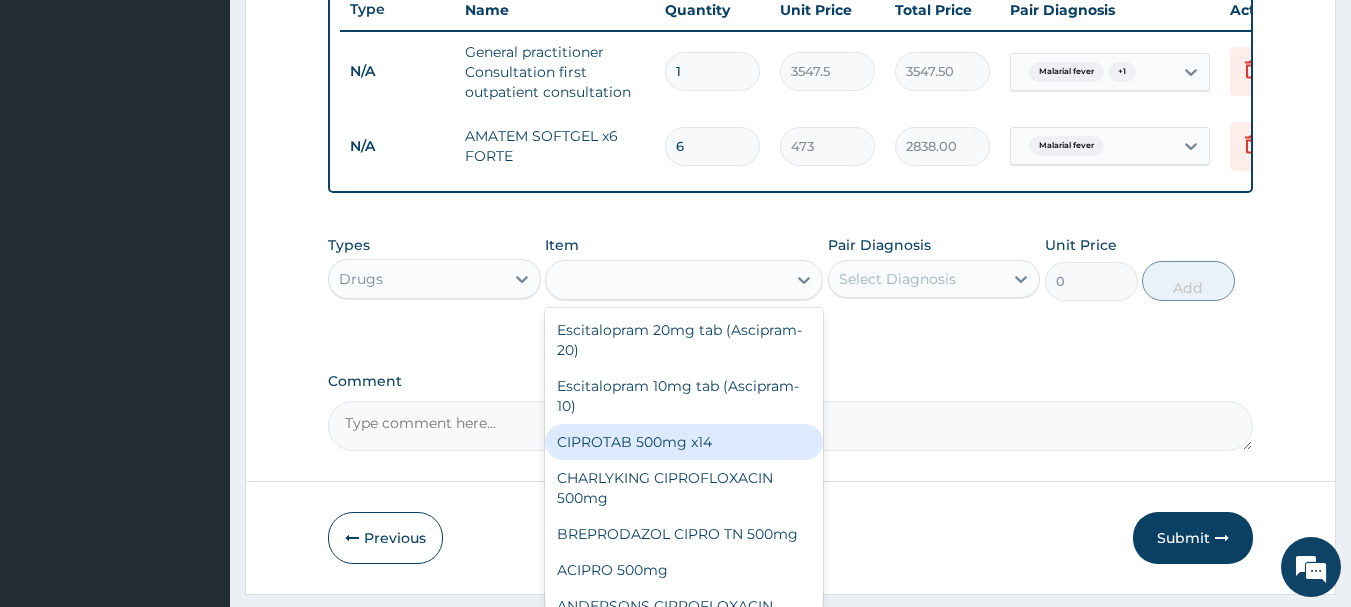type on "319.275" 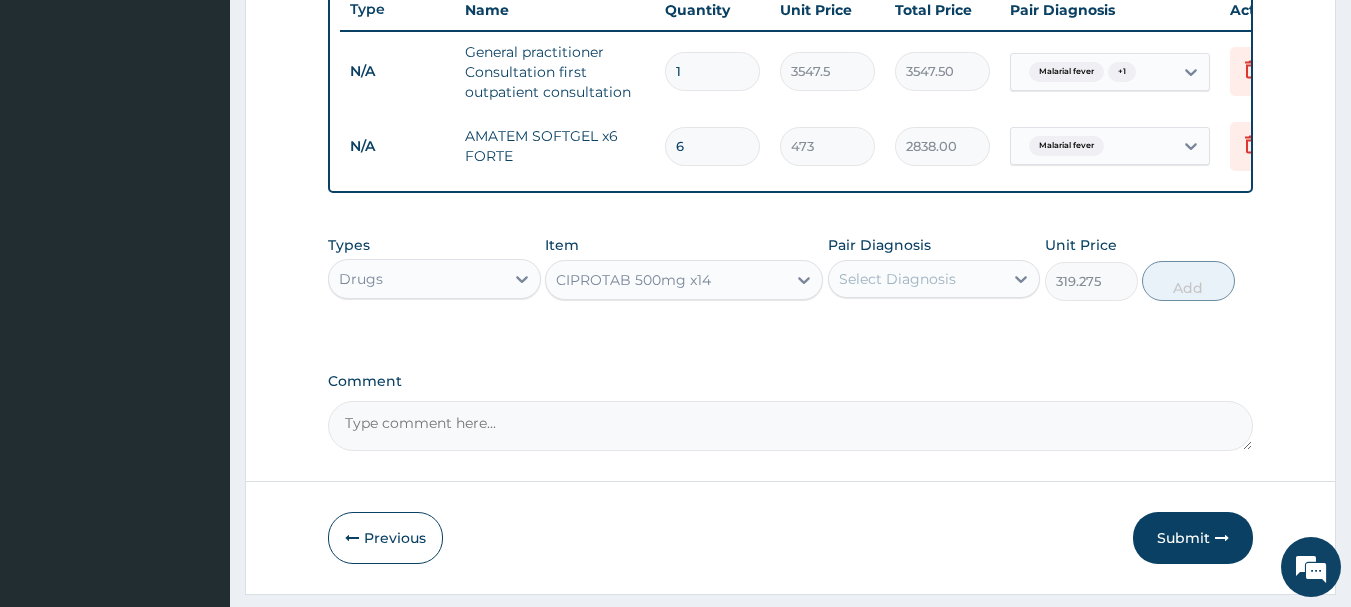 click on "Select Diagnosis" at bounding box center (916, 279) 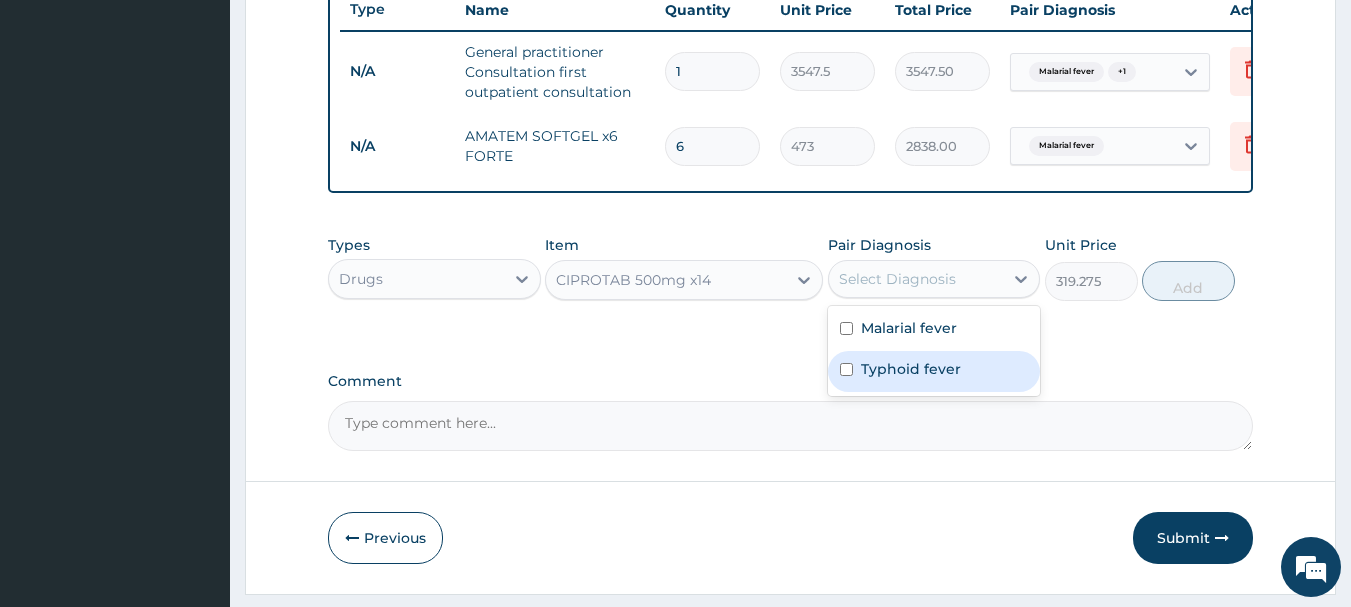 click on "Typhoid fever" at bounding box center (934, 371) 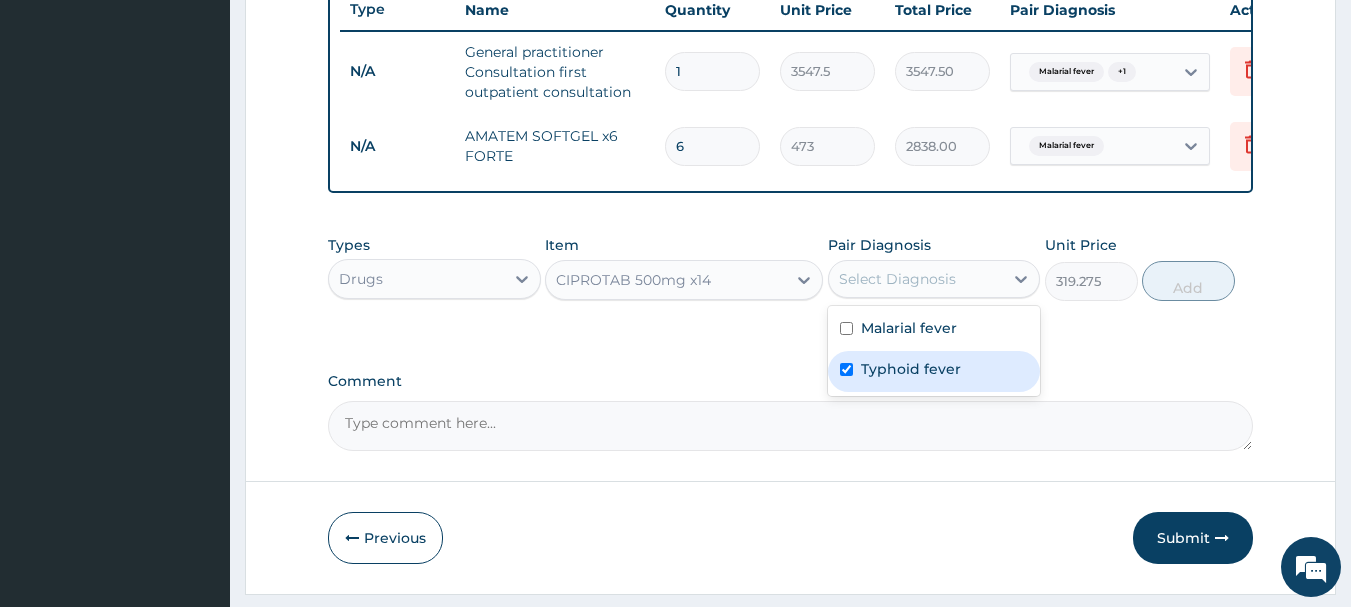 checkbox on "true" 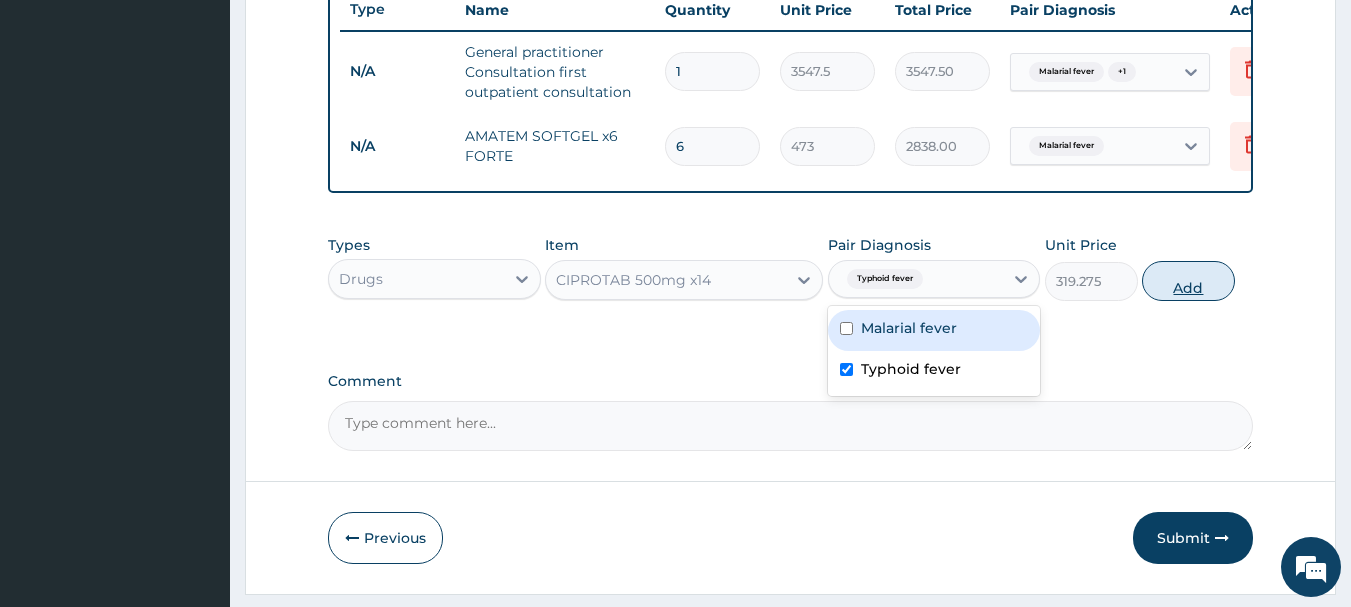 click on "Add" at bounding box center [1188, 281] 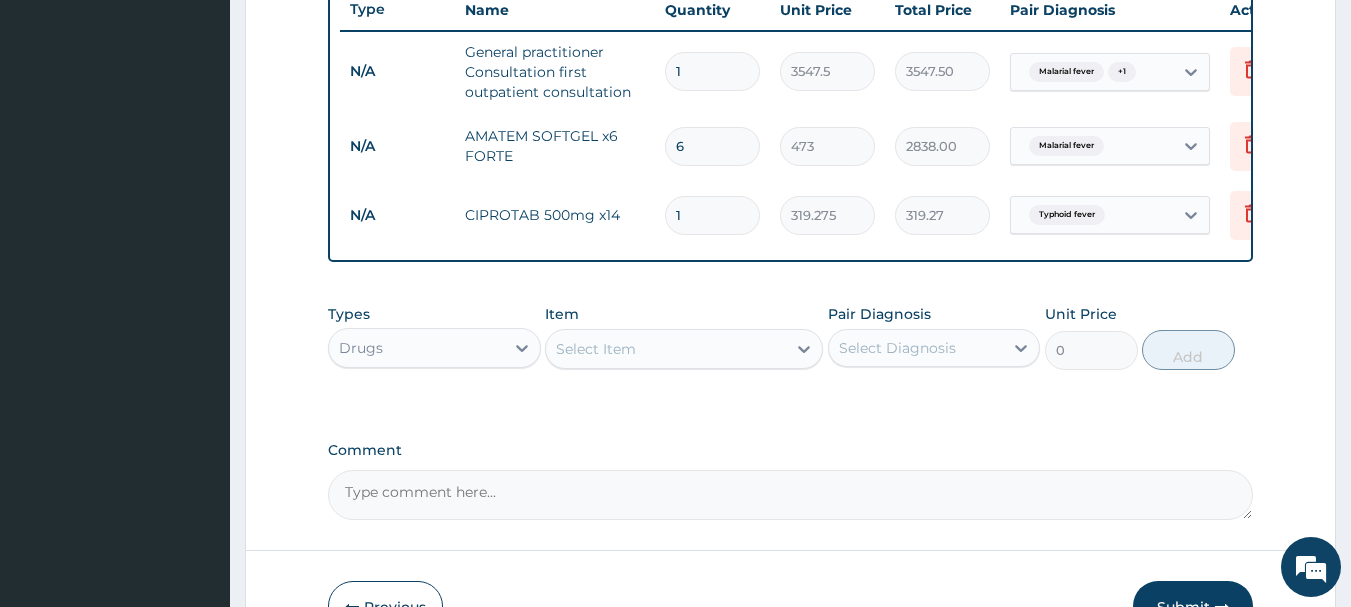 type on "14" 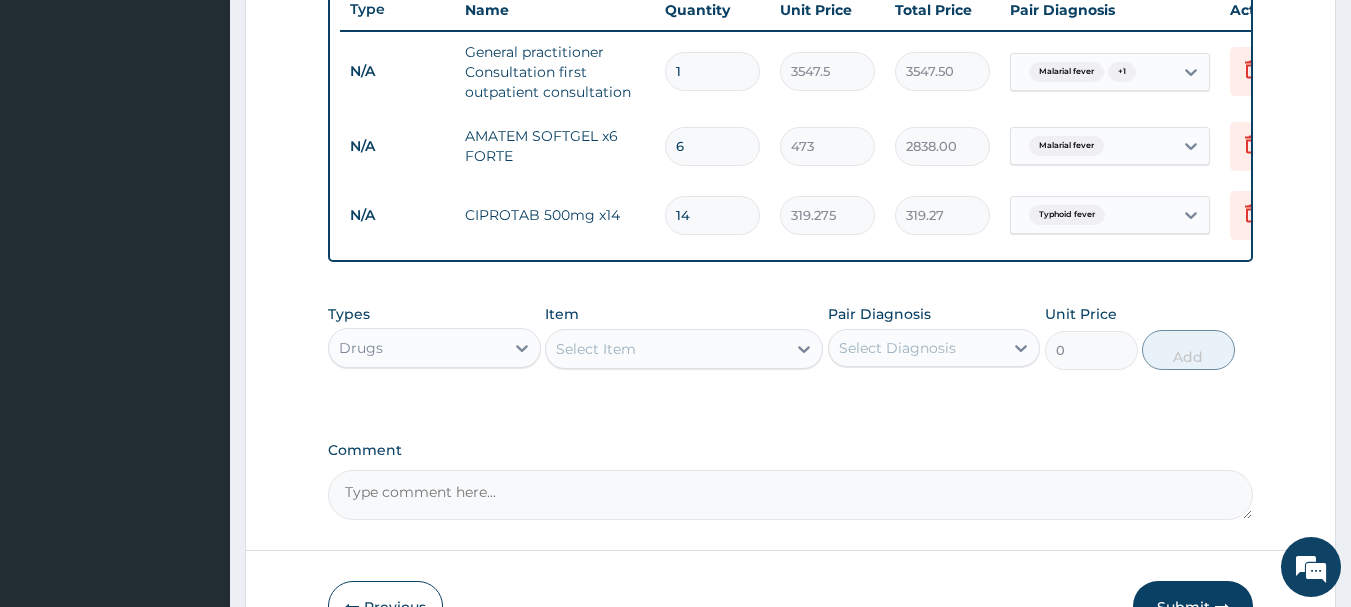 type on "4469.85" 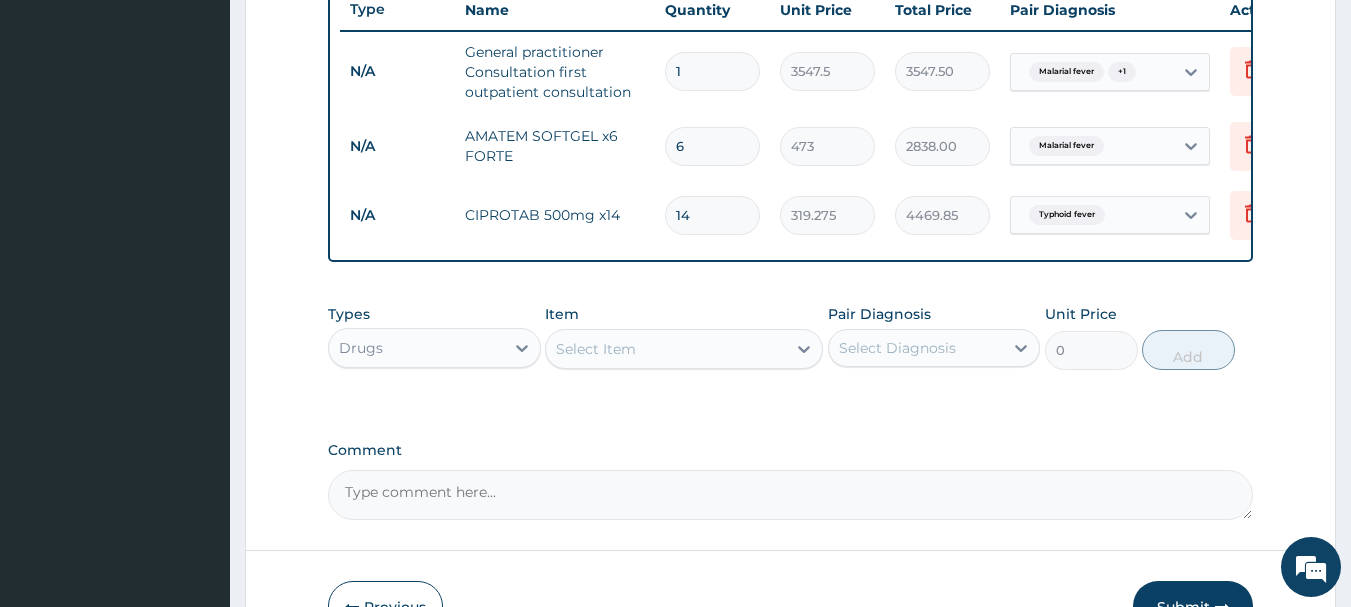type on "14" 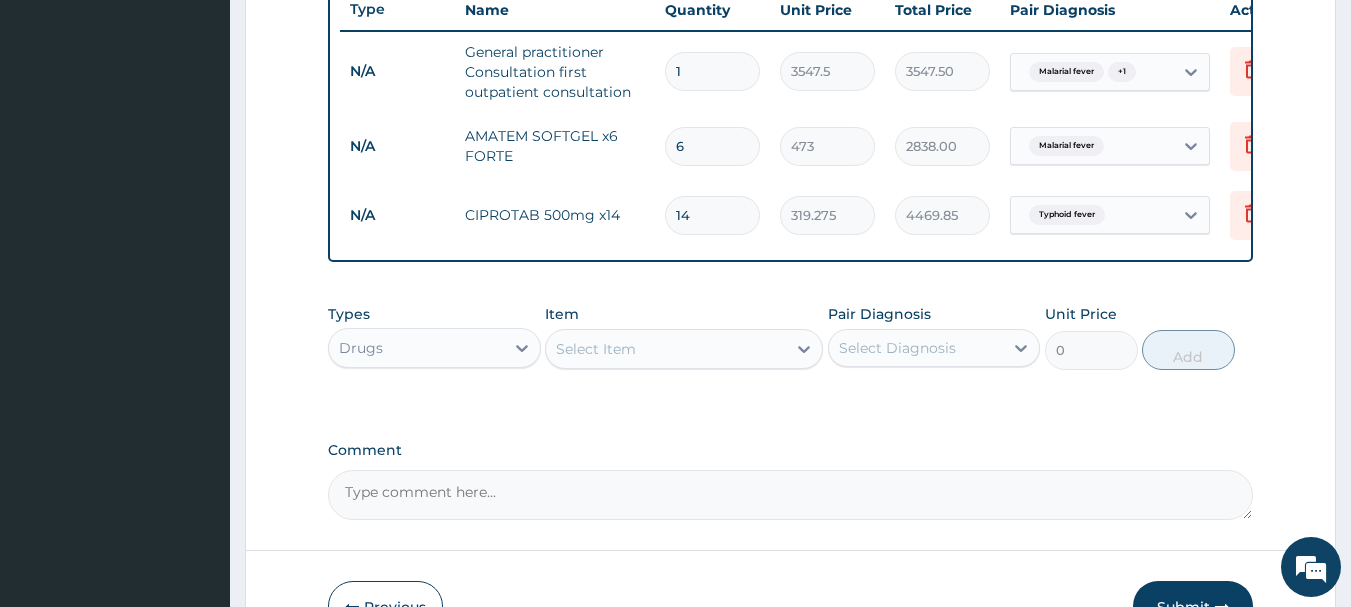 click on "Select Item" at bounding box center [666, 349] 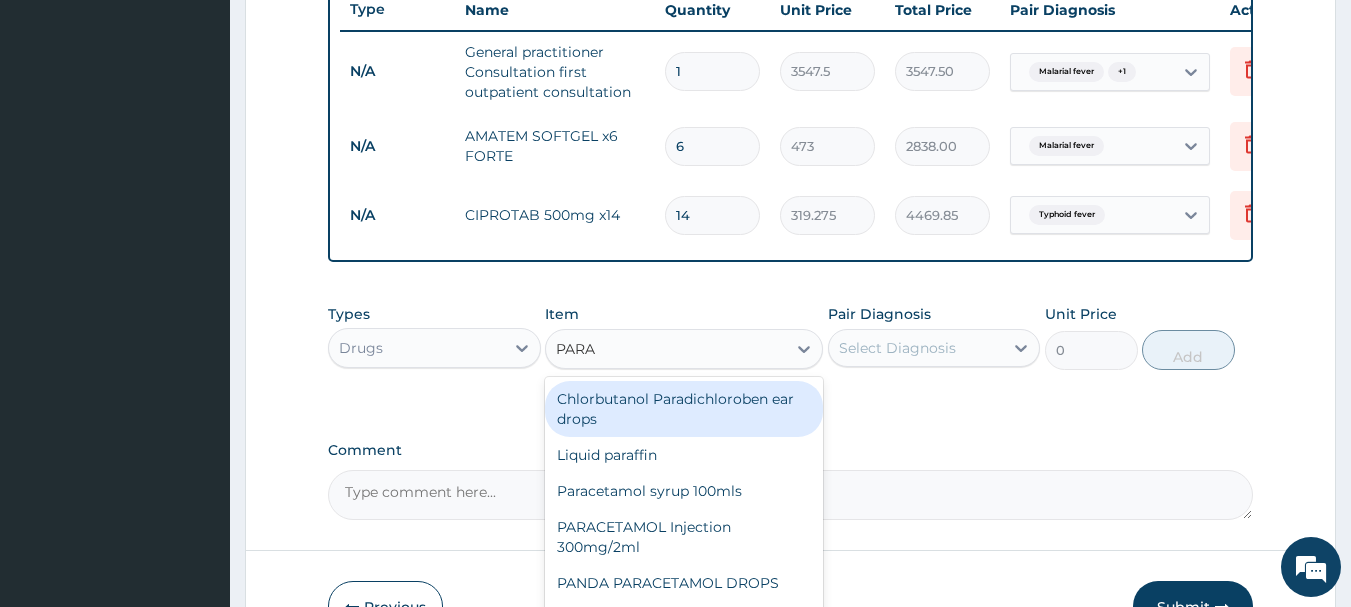 type on "PARAC" 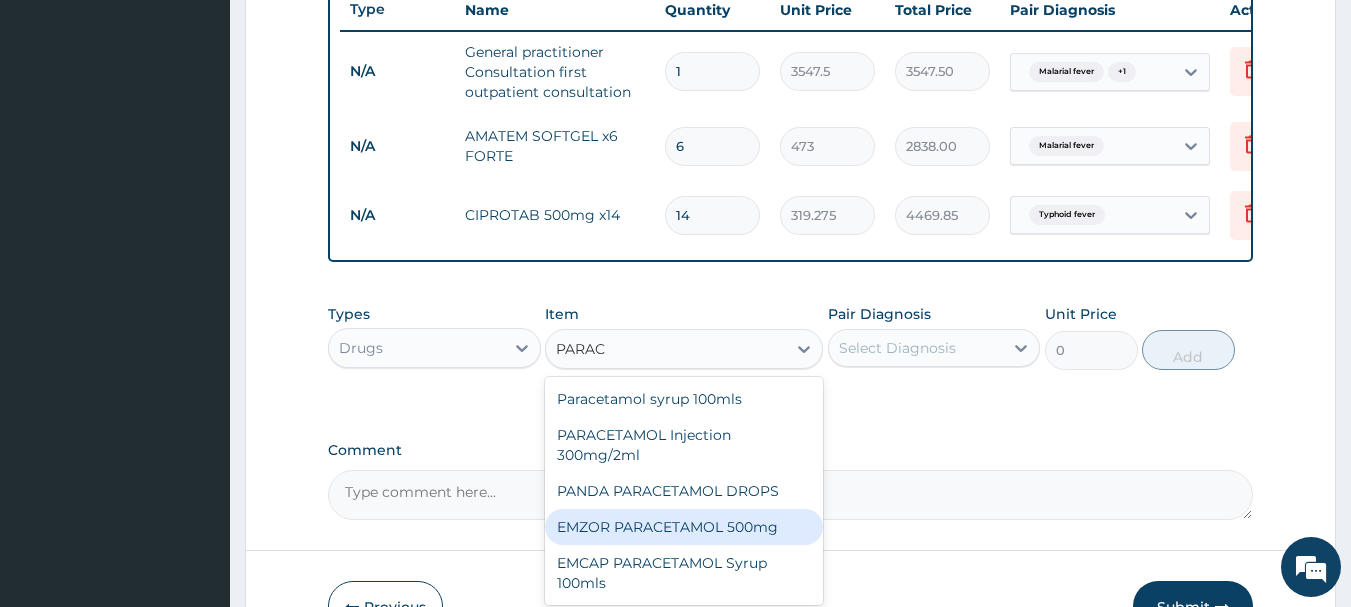 click on "EMZOR PARACETAMOL 500mg" at bounding box center [684, 527] 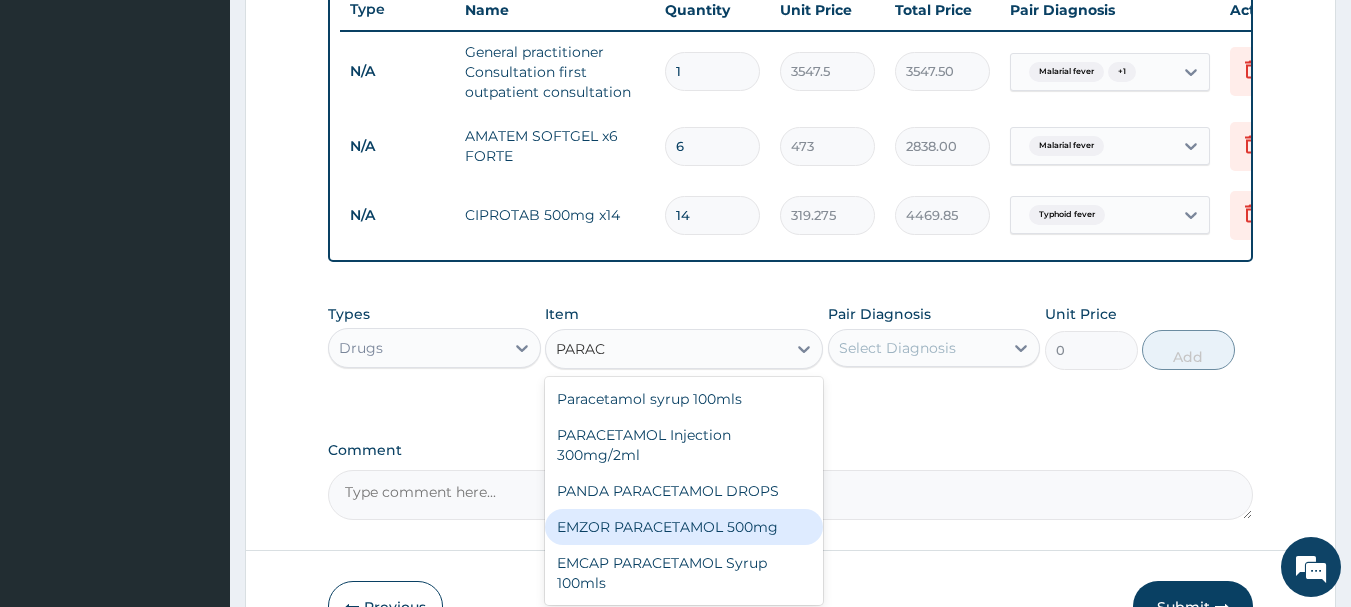 type 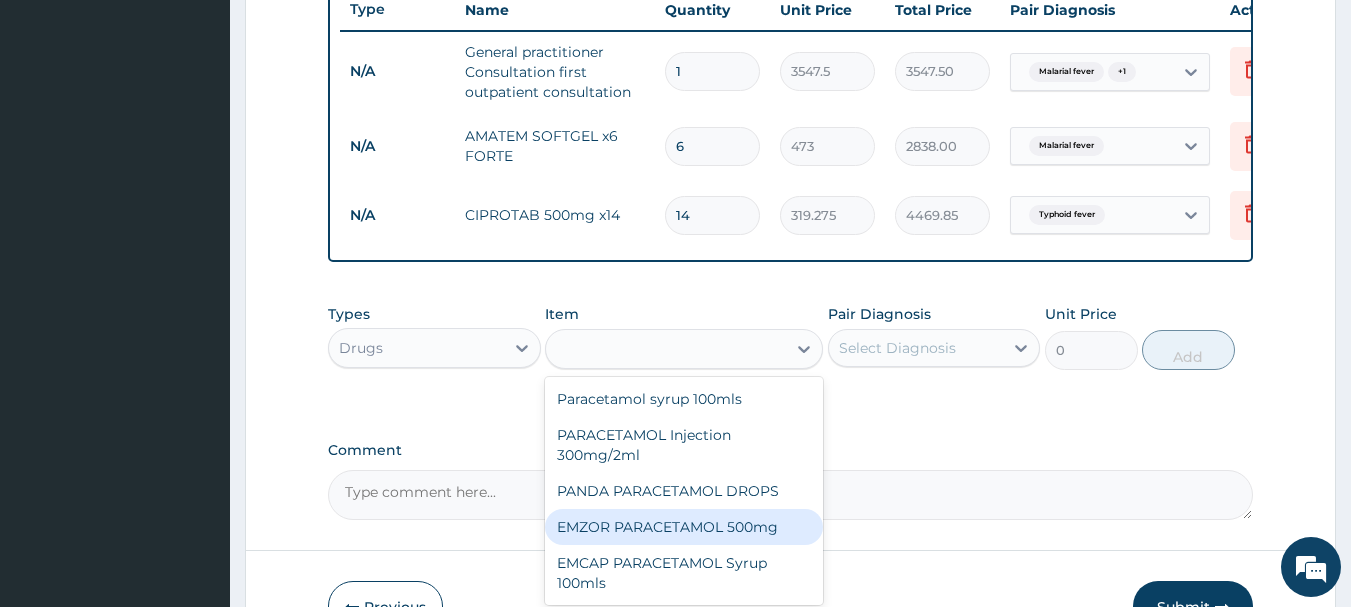type on "23.65" 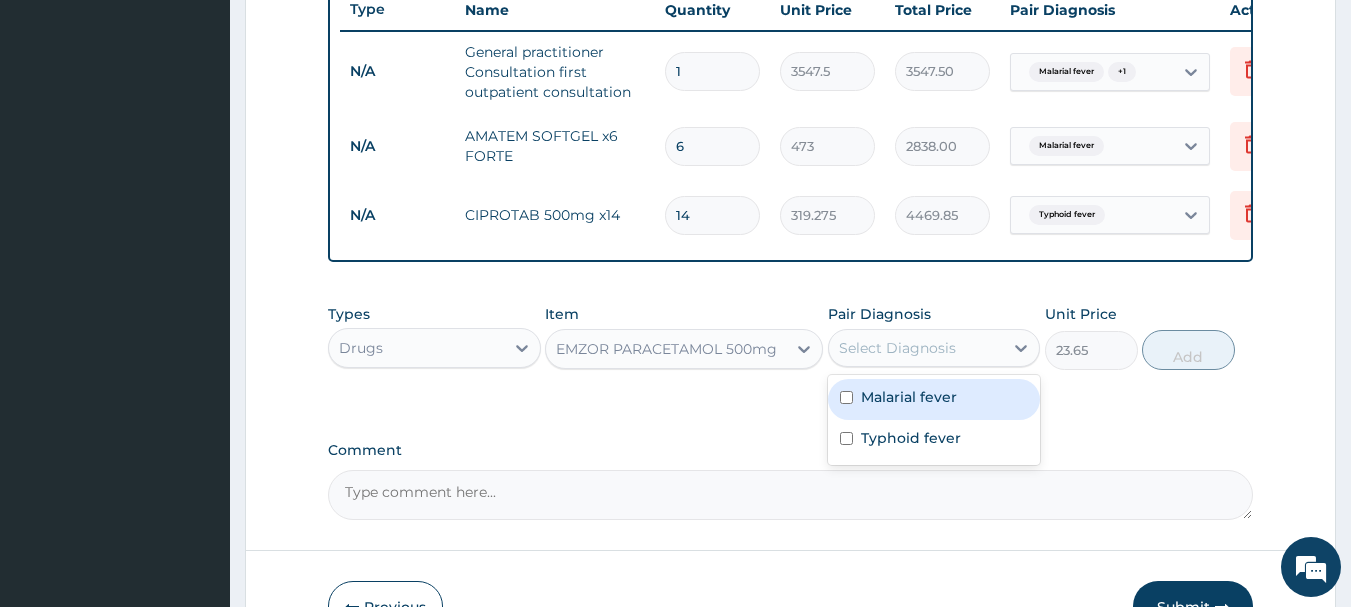 click on "Select Diagnosis" at bounding box center [916, 348] 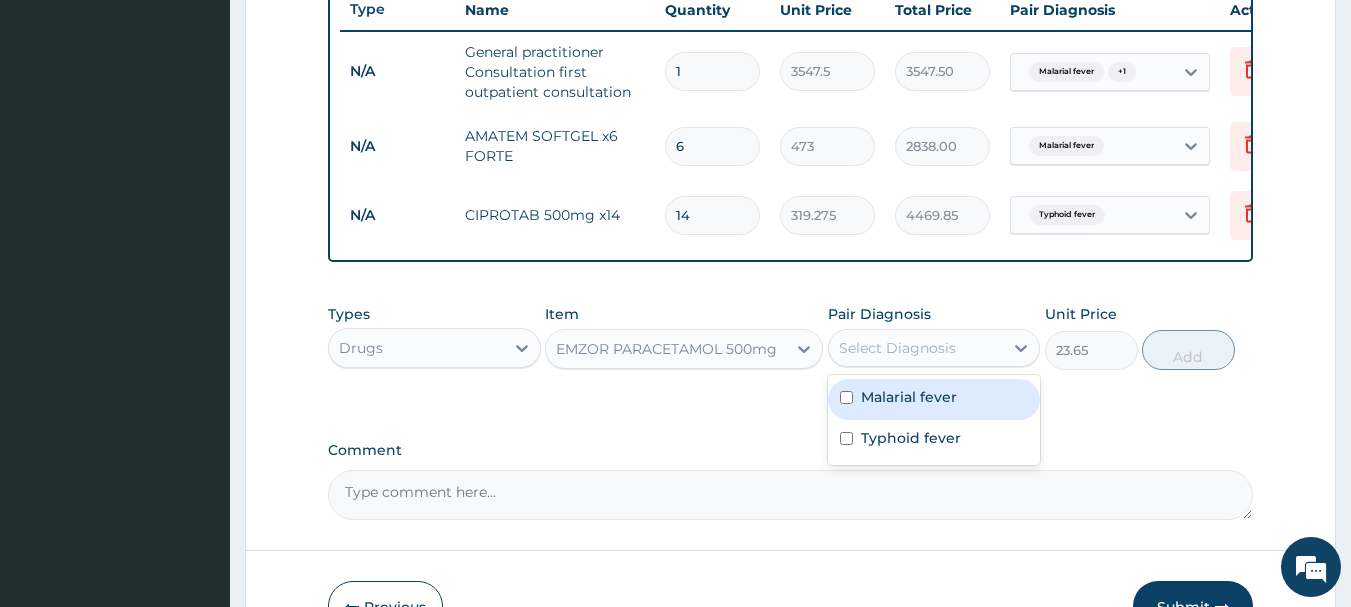 click on "Malarial fever" at bounding box center [934, 399] 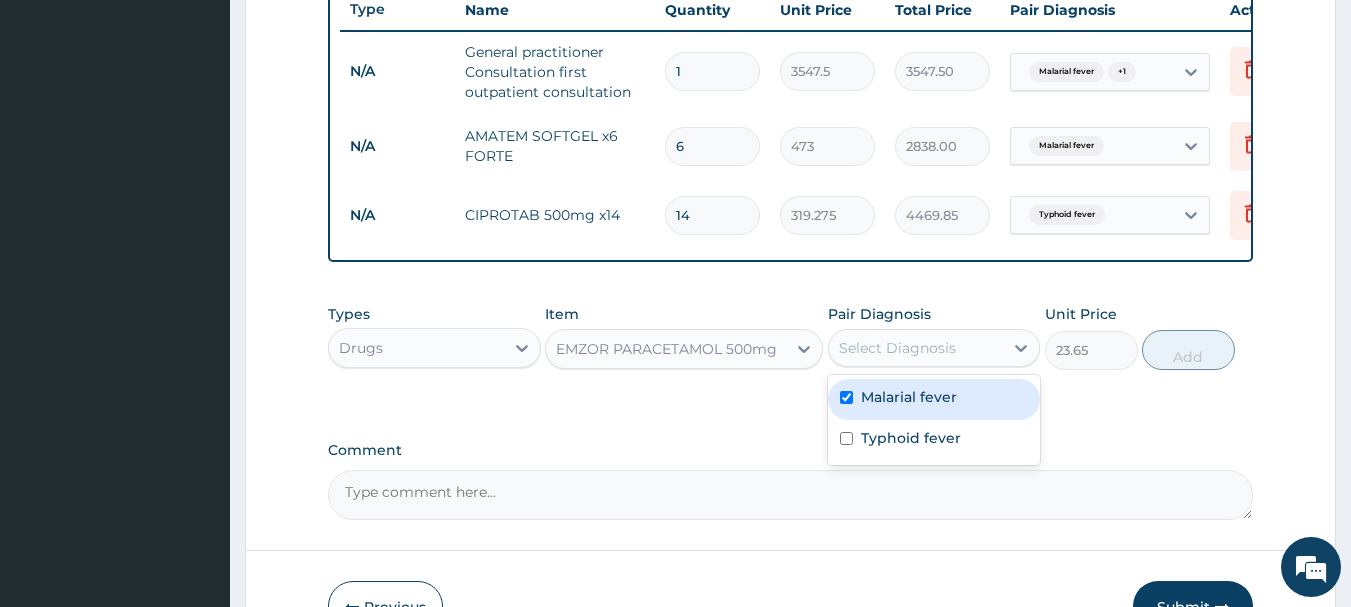 checkbox on "true" 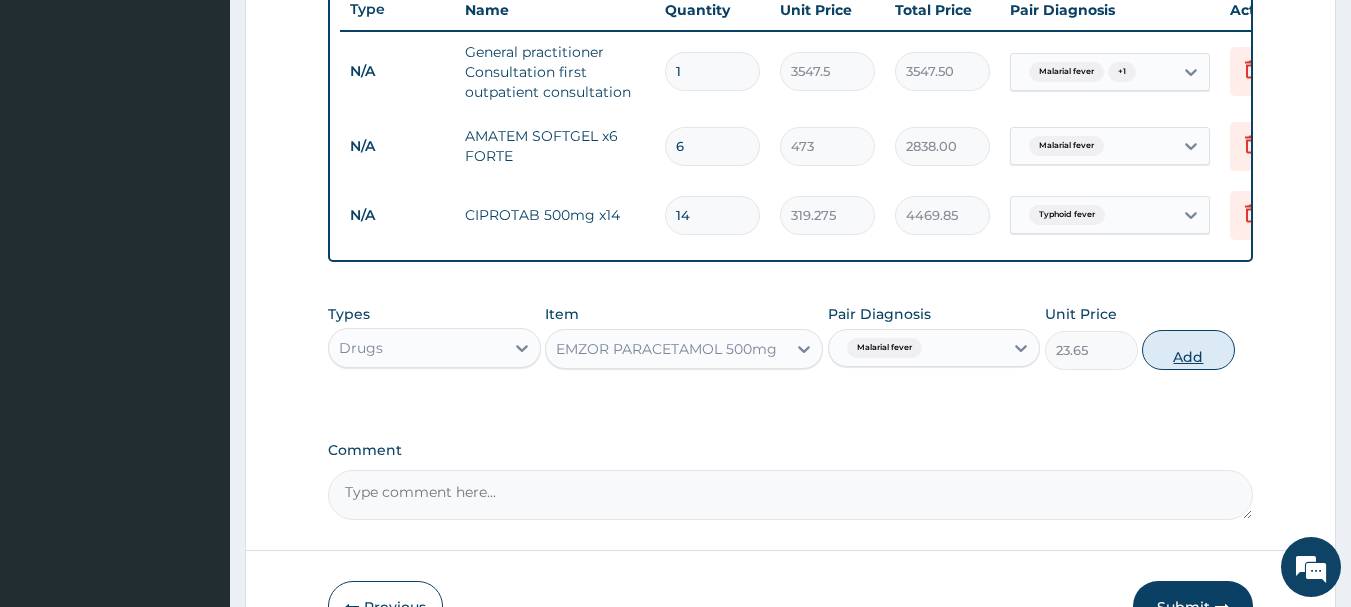 click on "Add" at bounding box center (1188, 350) 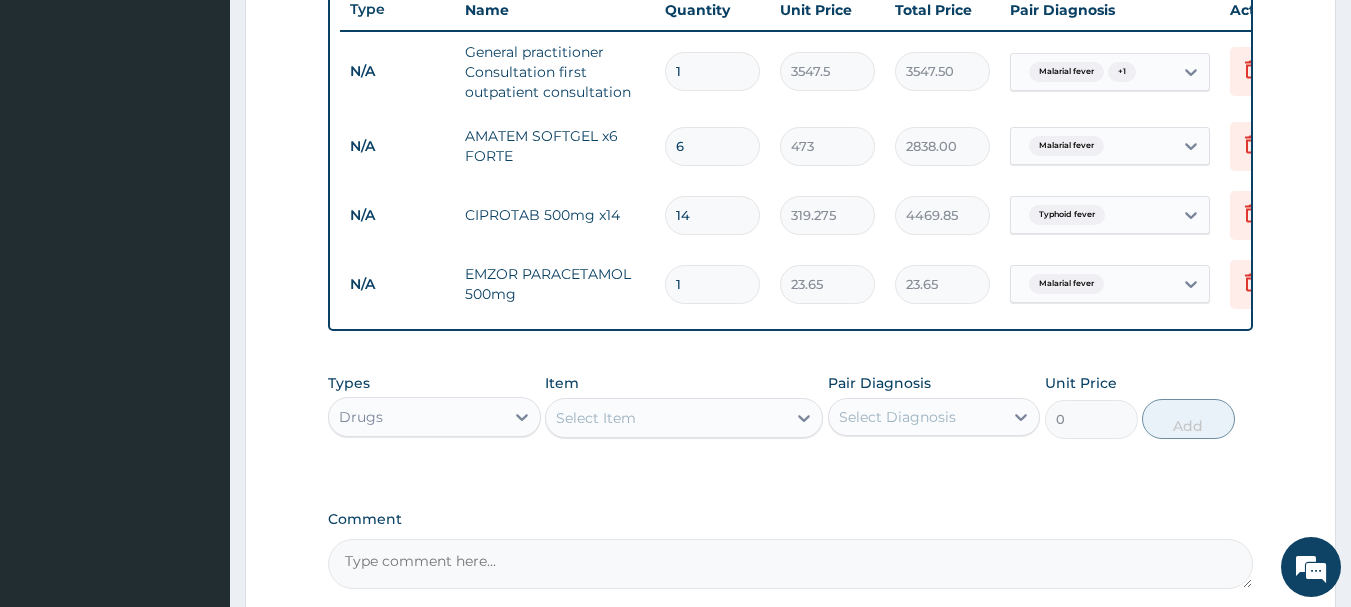 type on "21" 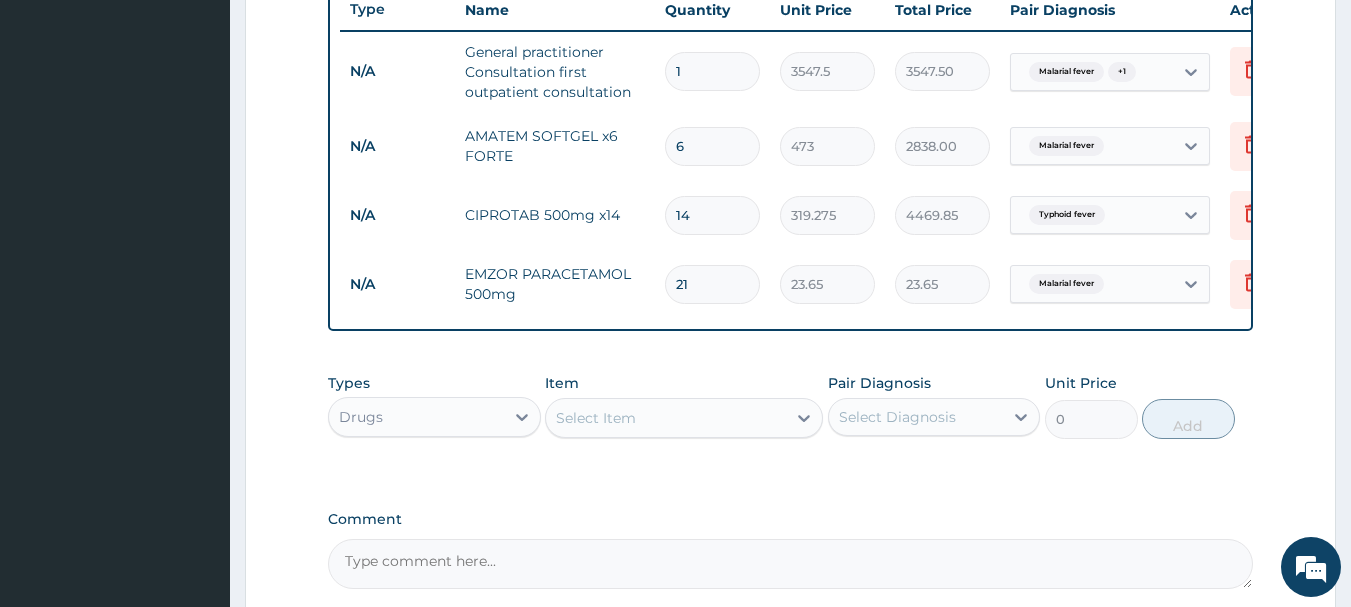 type on "496.65" 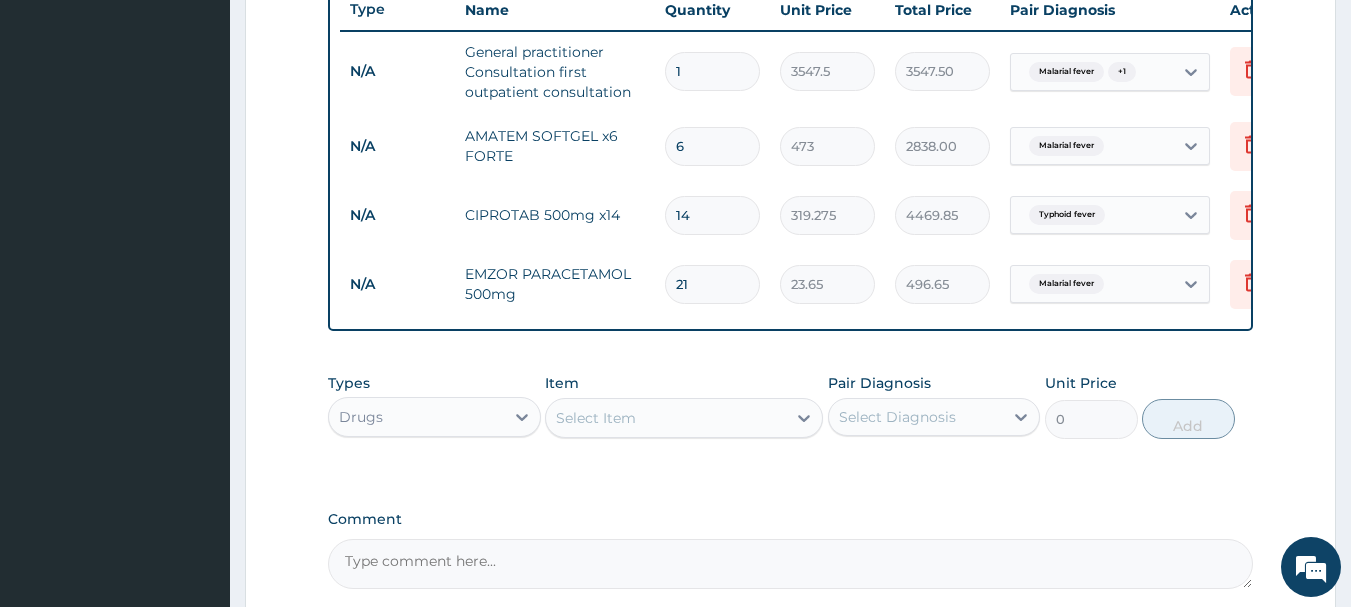 type on "21" 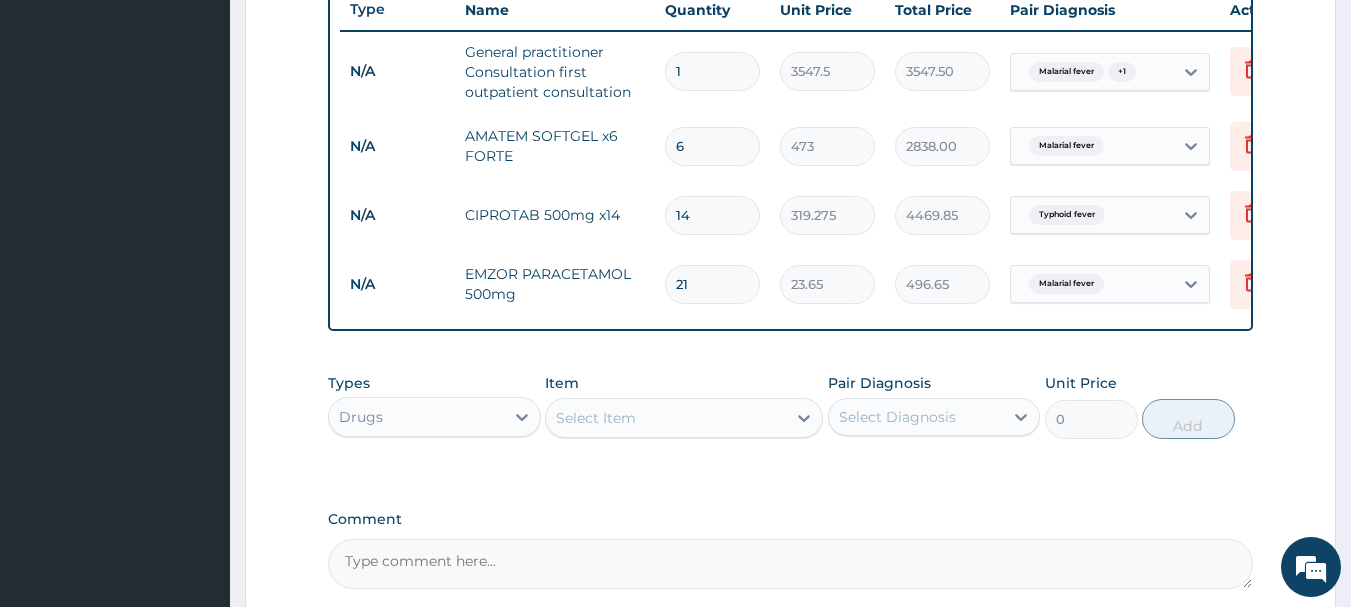 click on "PA Code / Prescription Code Enter Code(Secondary Care Only) Encounter Date 28-07-2025 Important Notice Please enter PA codes before entering items that are not attached to a PA code   All diagnoses entered must be linked to a claim item. Diagnosis & Claim Items that are visible but inactive cannot be edited because they were imported from an already approved PA code. Diagnosis Malarial fever Confirmed Typhoid fever Confirmed NB: All diagnosis must be linked to a claim item Claim Items Type Name Quantity Unit Price Total Price Pair Diagnosis Actions N/A General practitioner Consultation first outpatient consultation 1 3547.5 3547.50 Malarial fever  + 1 Delete N/A AMATEM SOFTGEL x6 FORTE 6 473 2838.00 Malarial fever Delete N/A CIPROTAB 500mg x14 14 319.275 4469.85 Typhoid fever Delete N/A EMZOR PARACETAMOL 500mg 21 23.65 496.65 Malarial fever Delete Types Drugs Item Select Item Pair Diagnosis Select Diagnosis Unit Price 0 Add Comment" at bounding box center [791, 7] 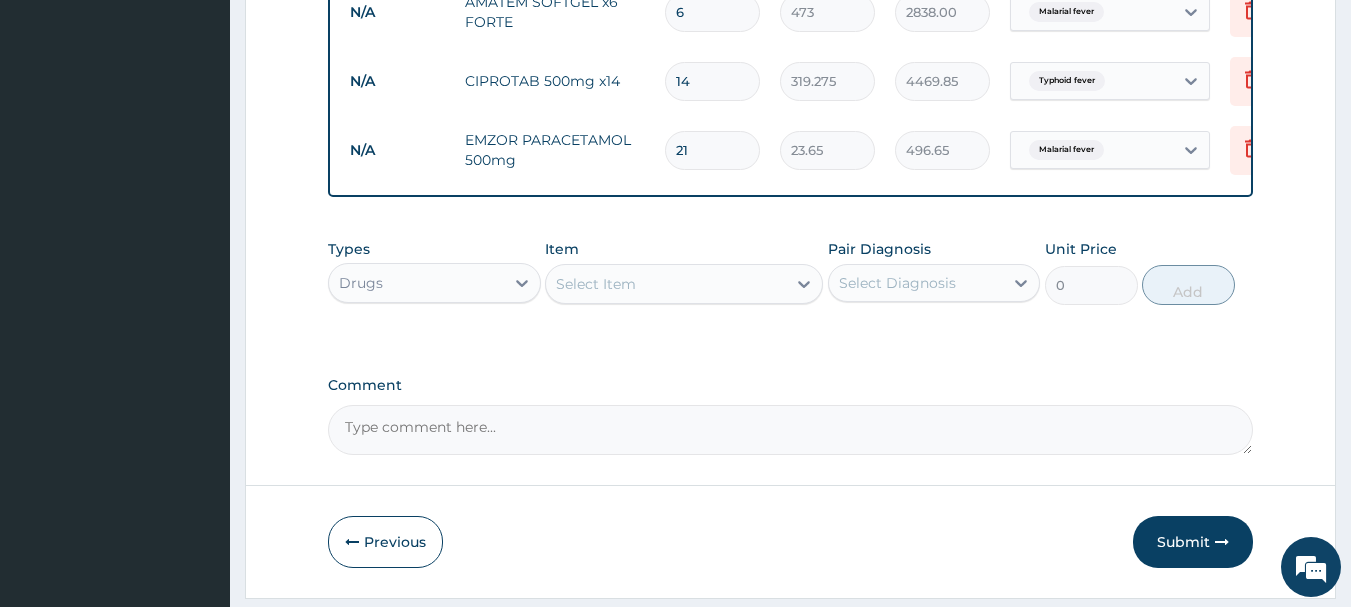 scroll, scrollTop: 973, scrollLeft: 0, axis: vertical 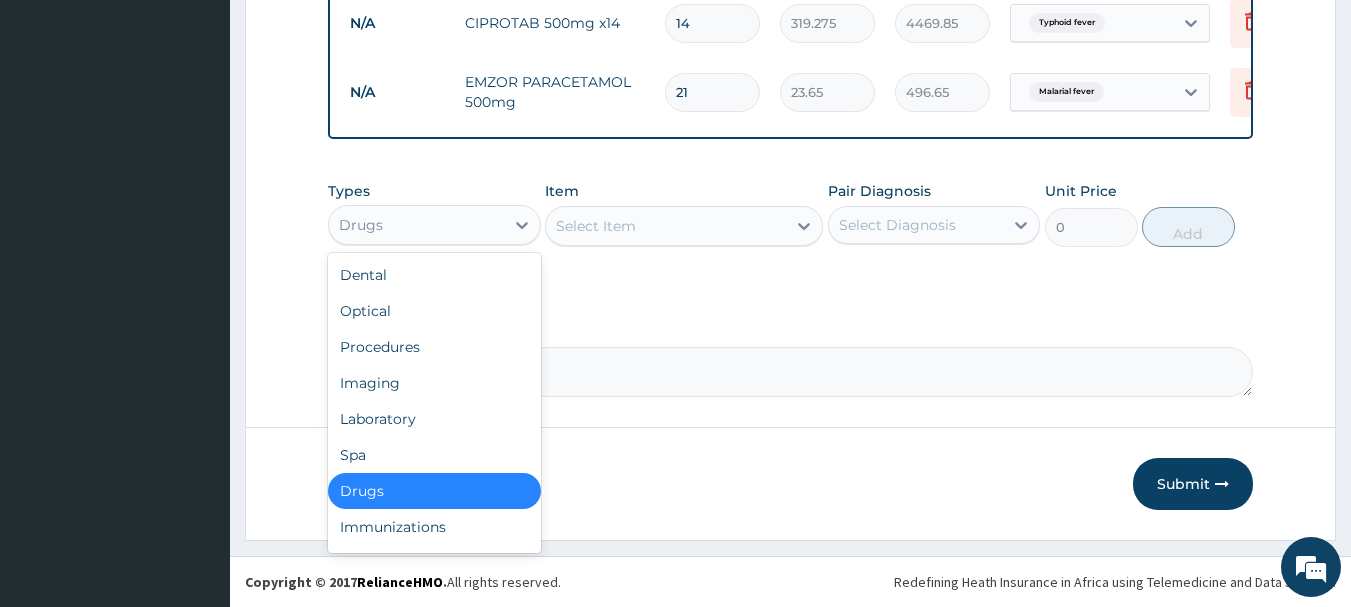 click on "Drugs" at bounding box center (416, 225) 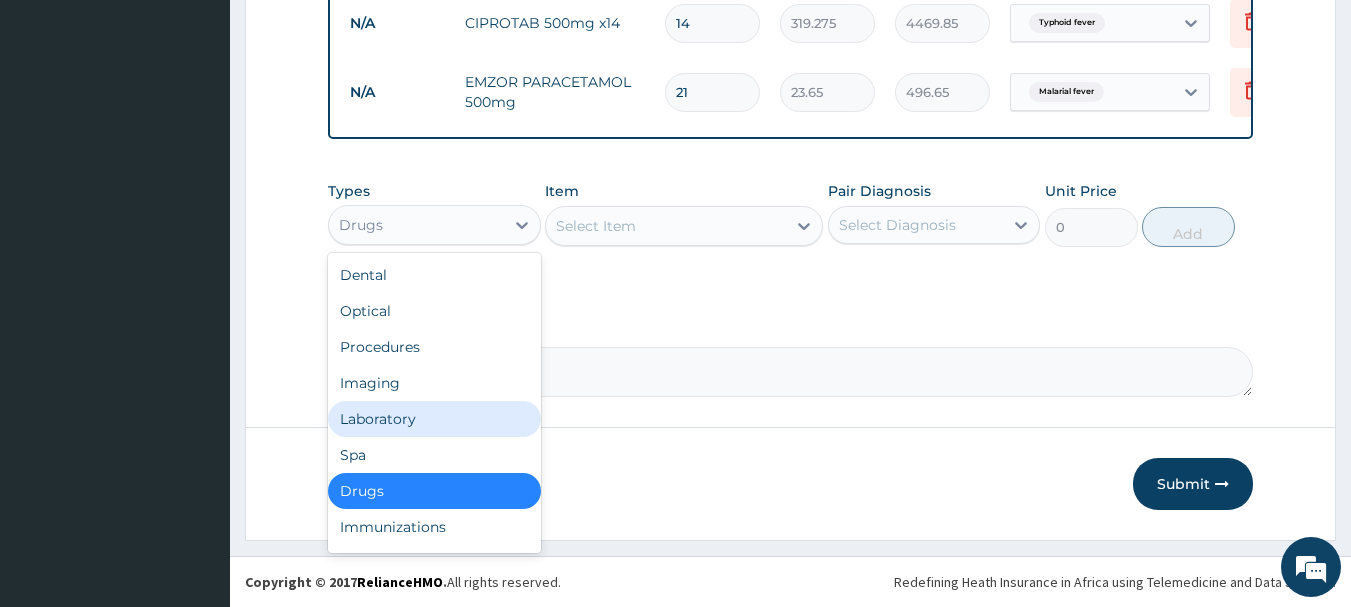 click on "Laboratory" at bounding box center (434, 419) 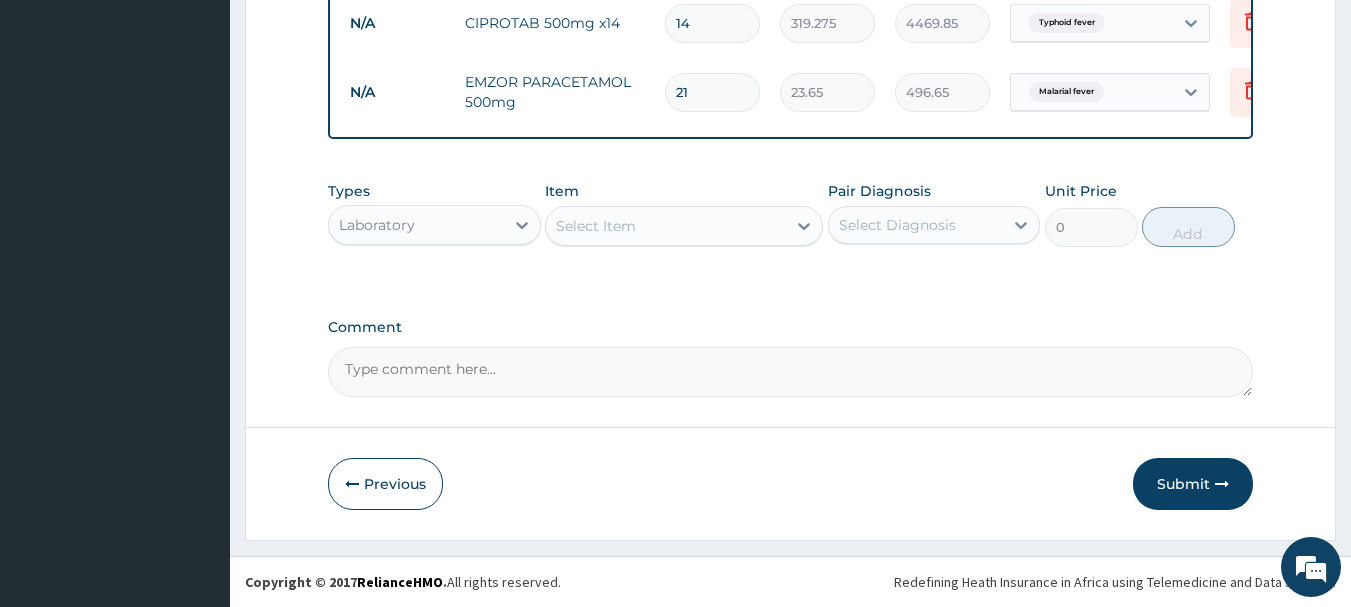 click on "Select Item" at bounding box center (666, 226) 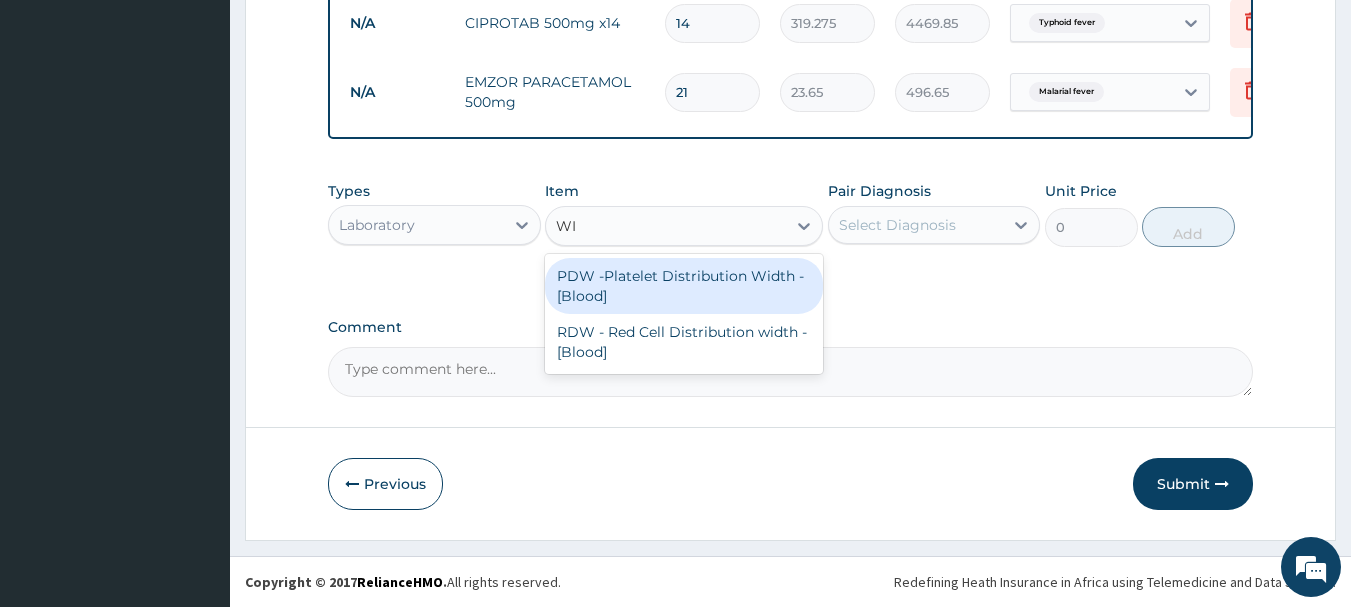 type on "W" 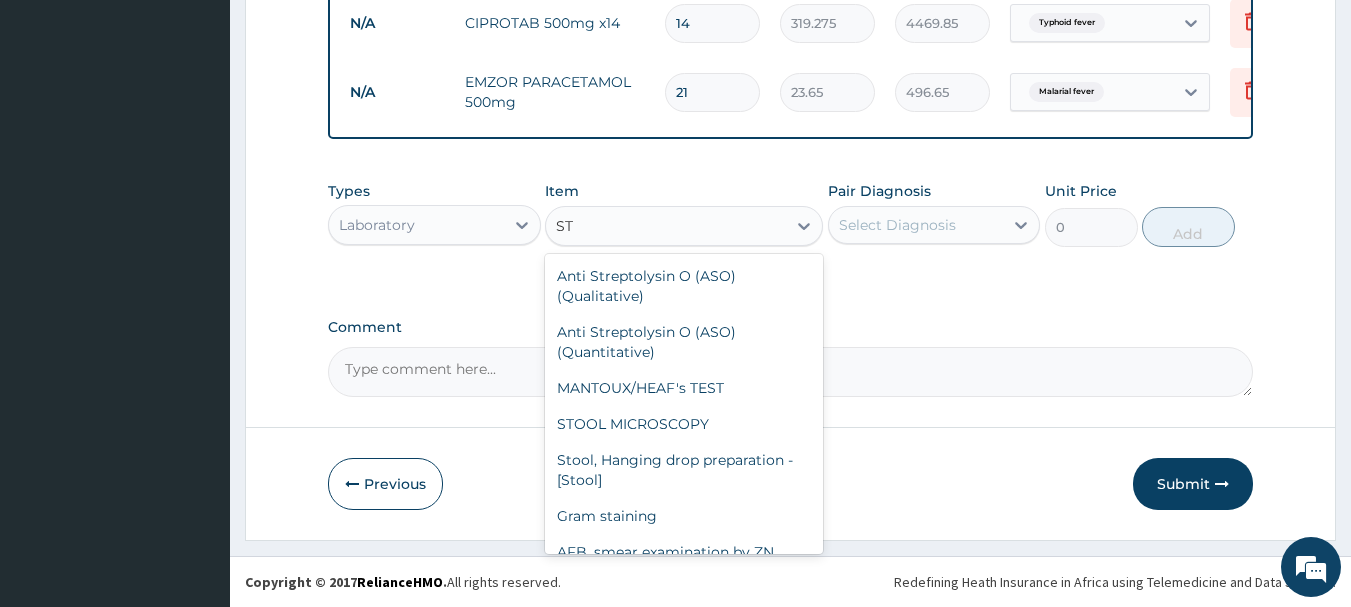 type on "STO" 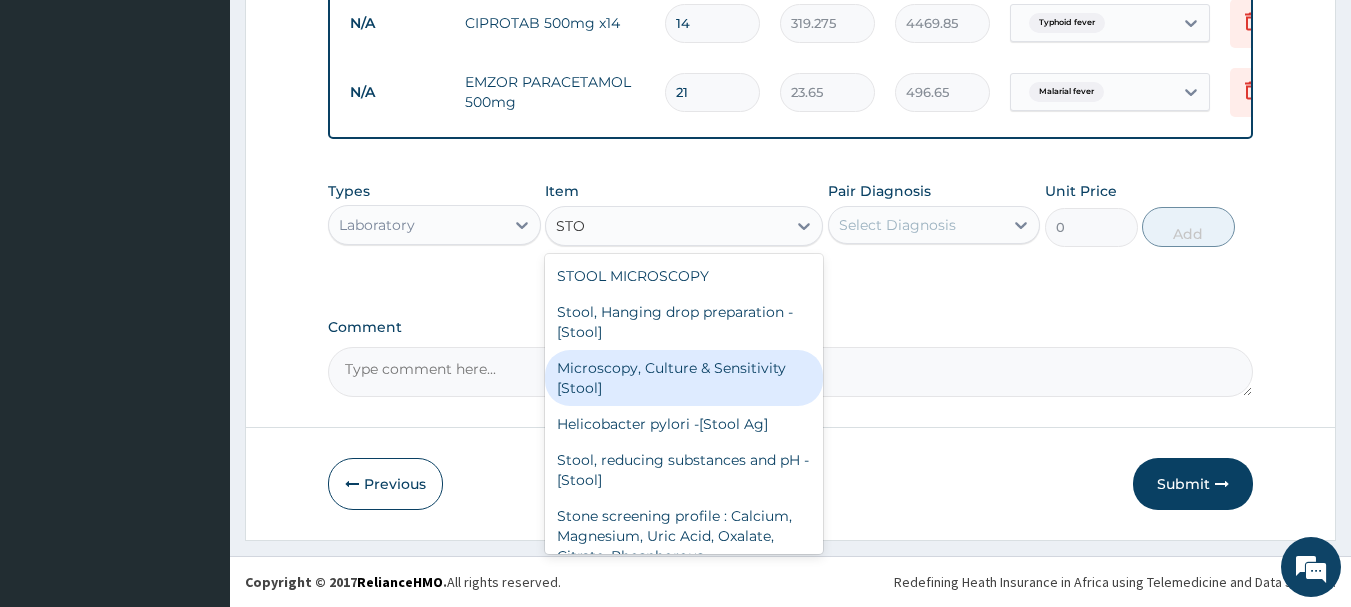 click on "Microscopy, Culture & Sensitivity [Stool]" at bounding box center (684, 378) 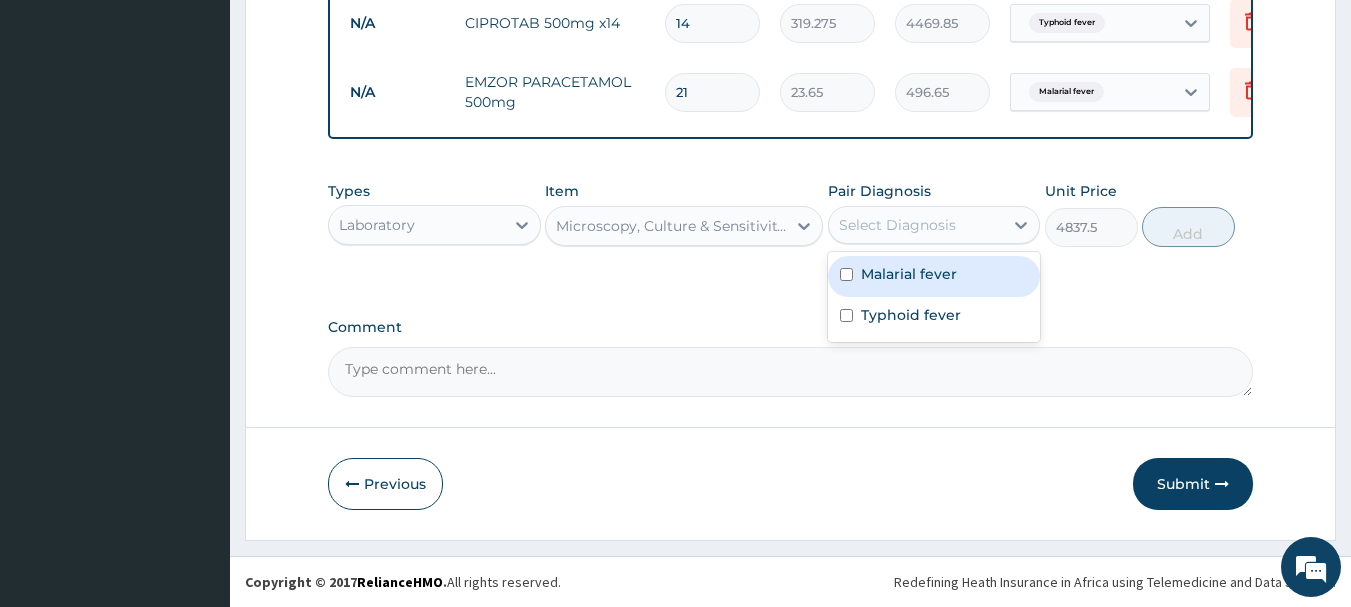 click on "Select Diagnosis" at bounding box center [897, 225] 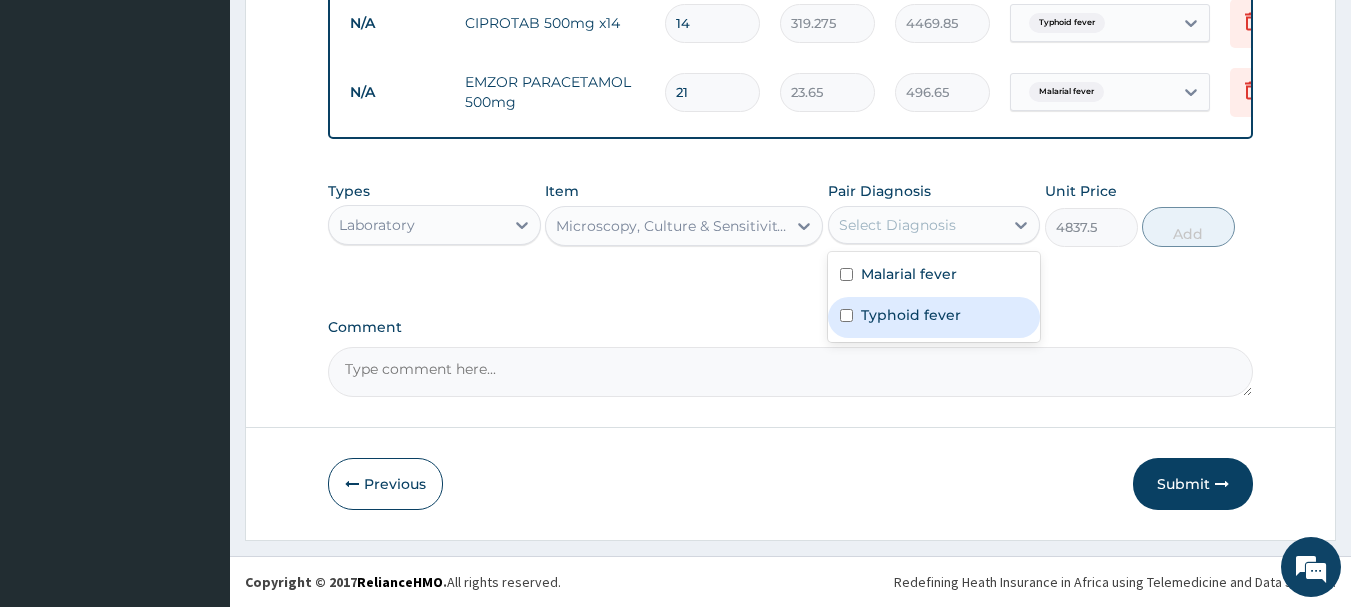 click on "Typhoid fever" at bounding box center [911, 315] 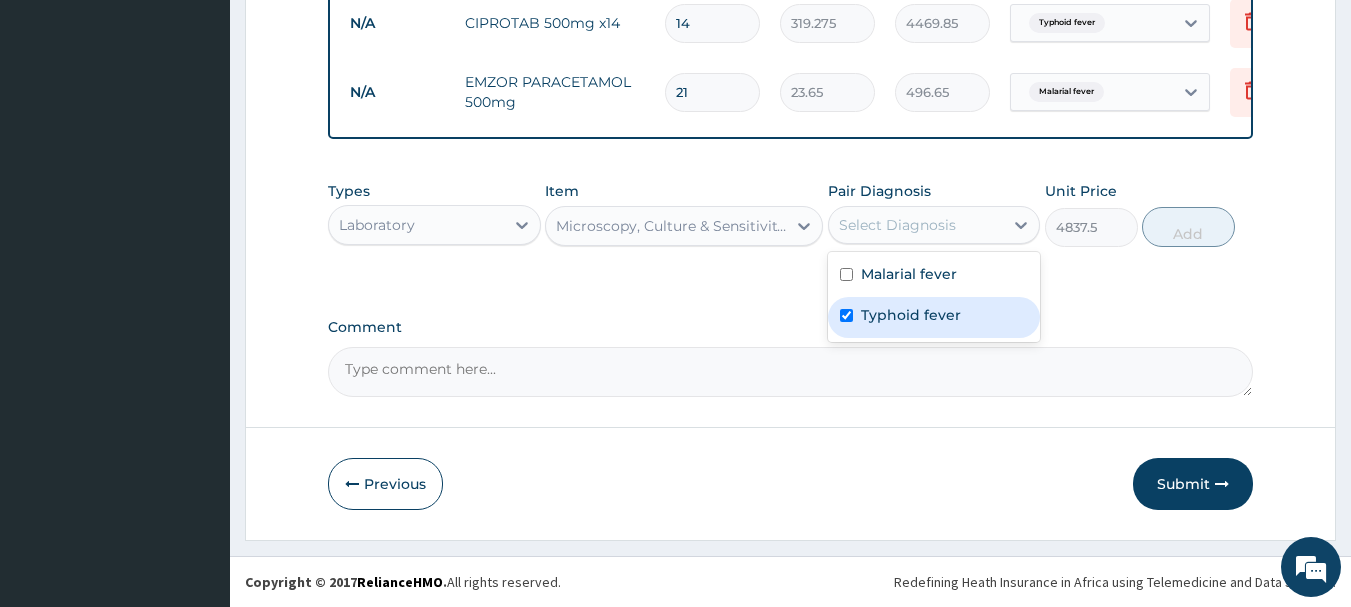checkbox on "true" 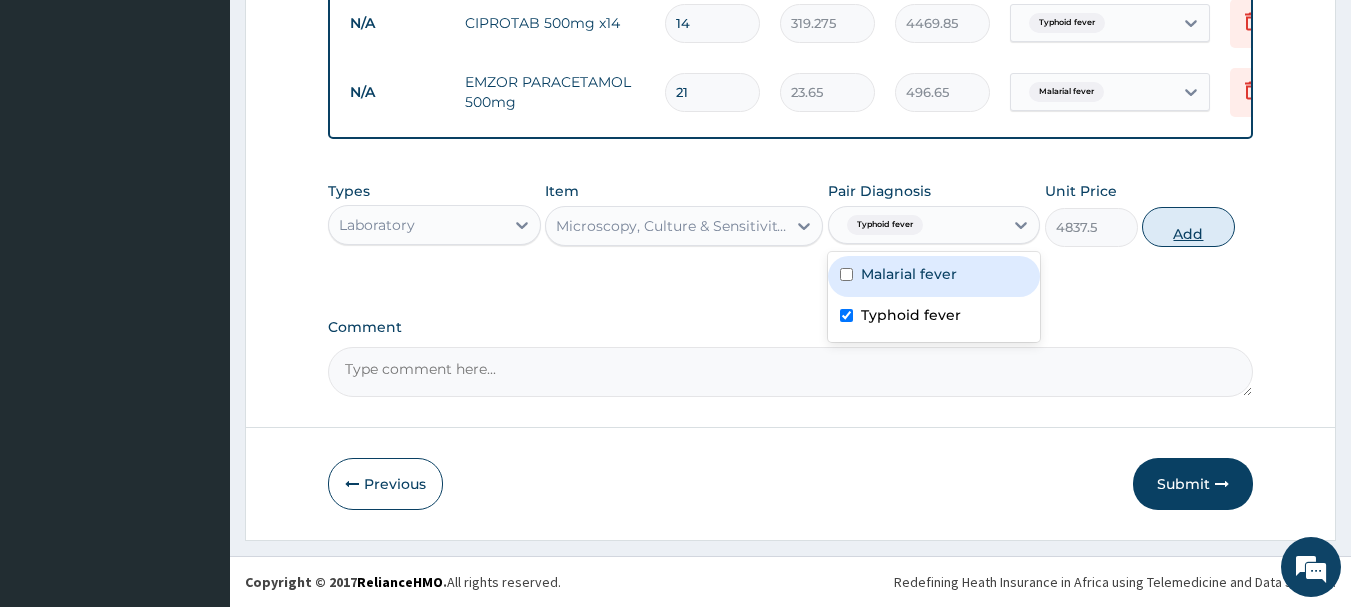 click on "Add" at bounding box center (1188, 227) 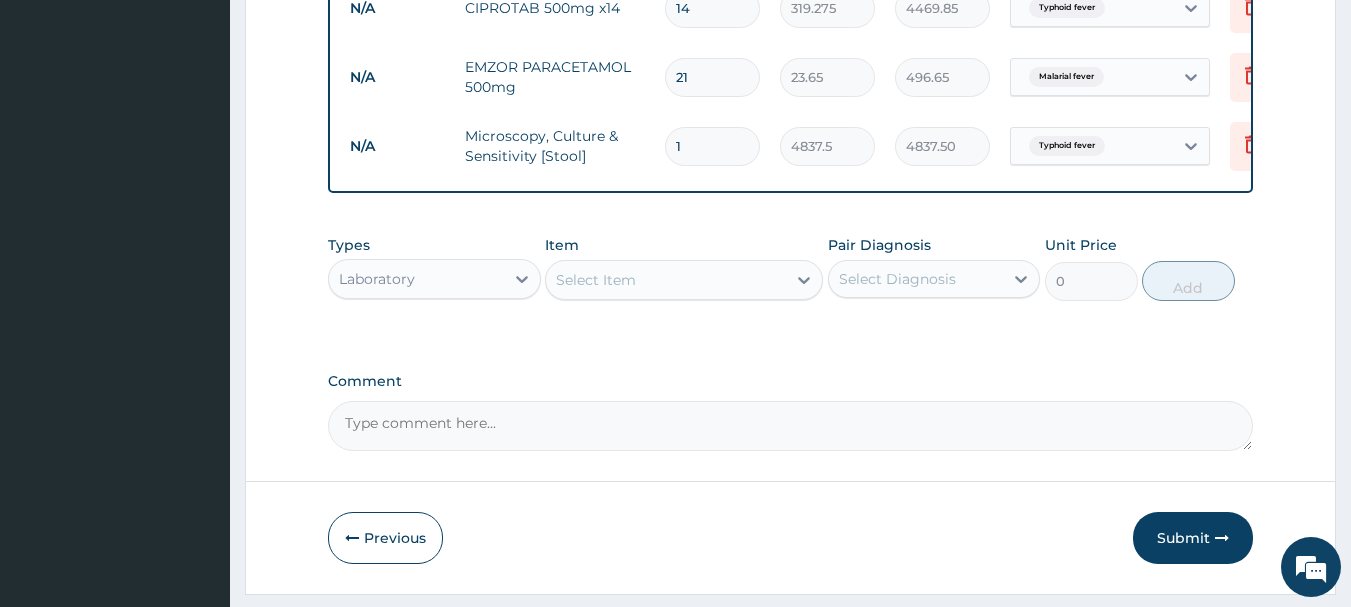 click on "Select Item" at bounding box center (596, 280) 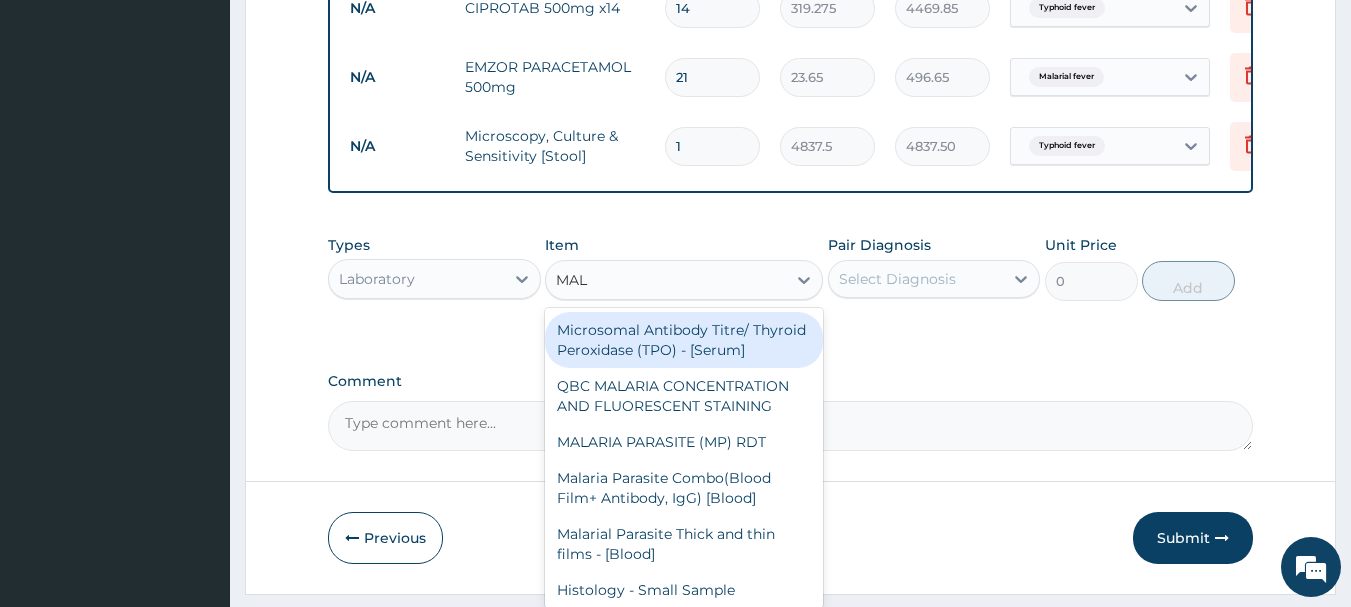type on "MALA" 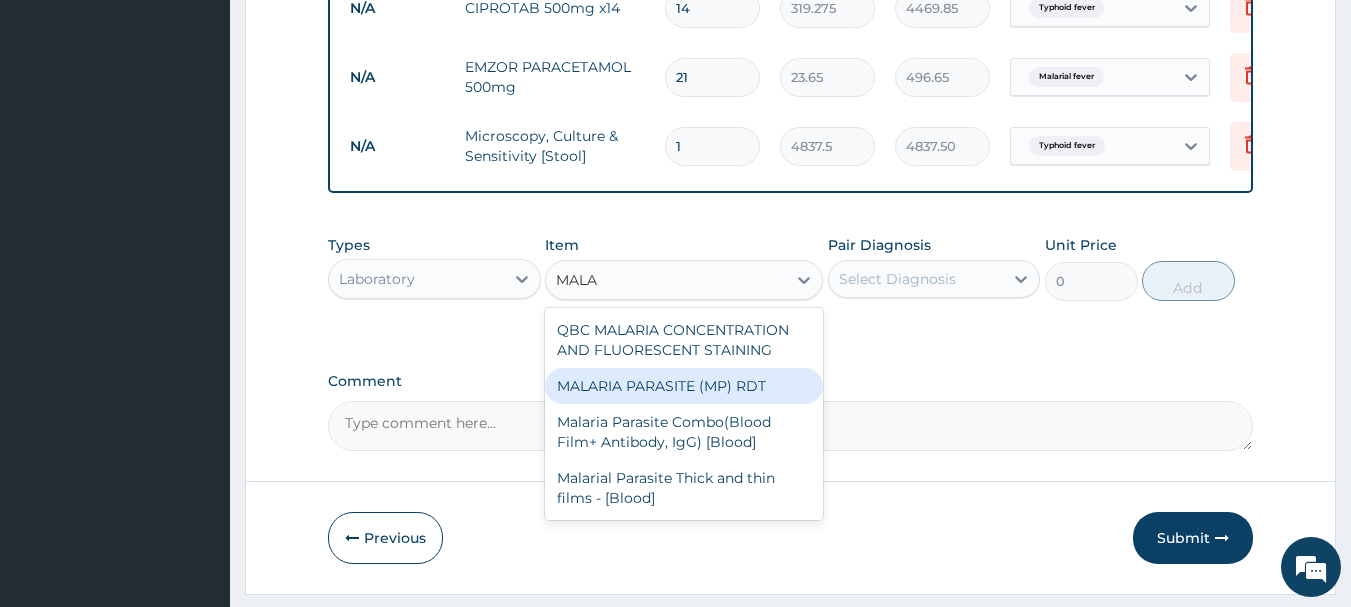 click on "MALARIA PARASITE (MP) RDT" at bounding box center [684, 386] 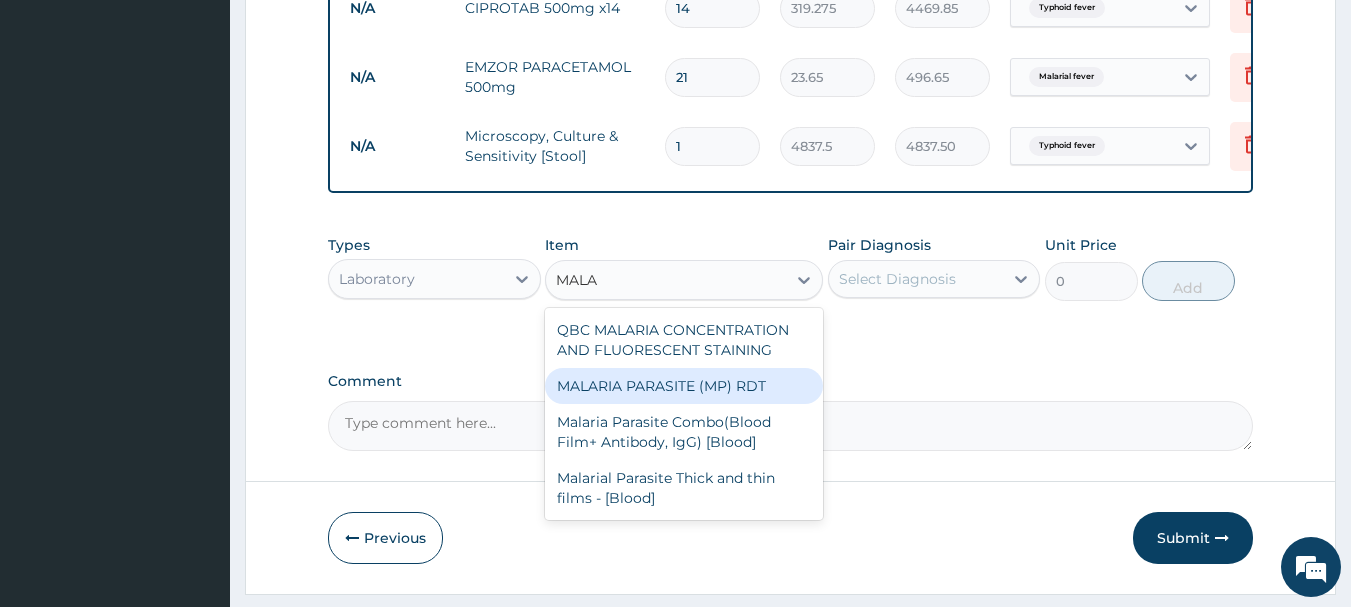 type 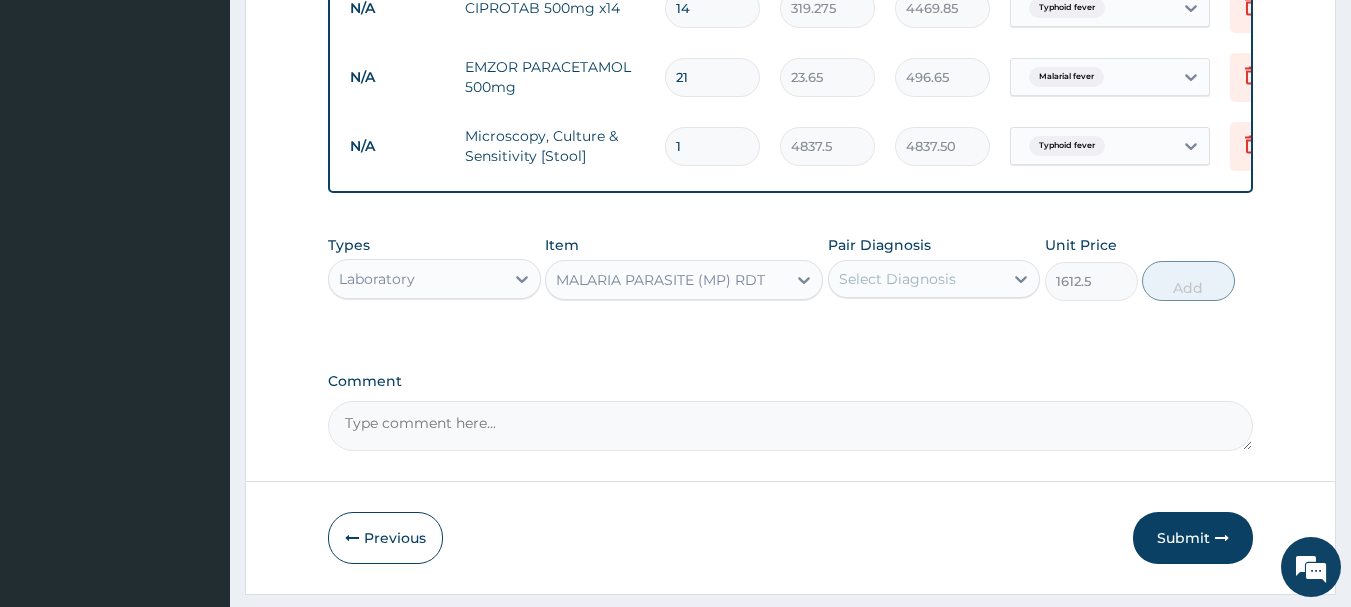 click on "Select Diagnosis" at bounding box center [897, 279] 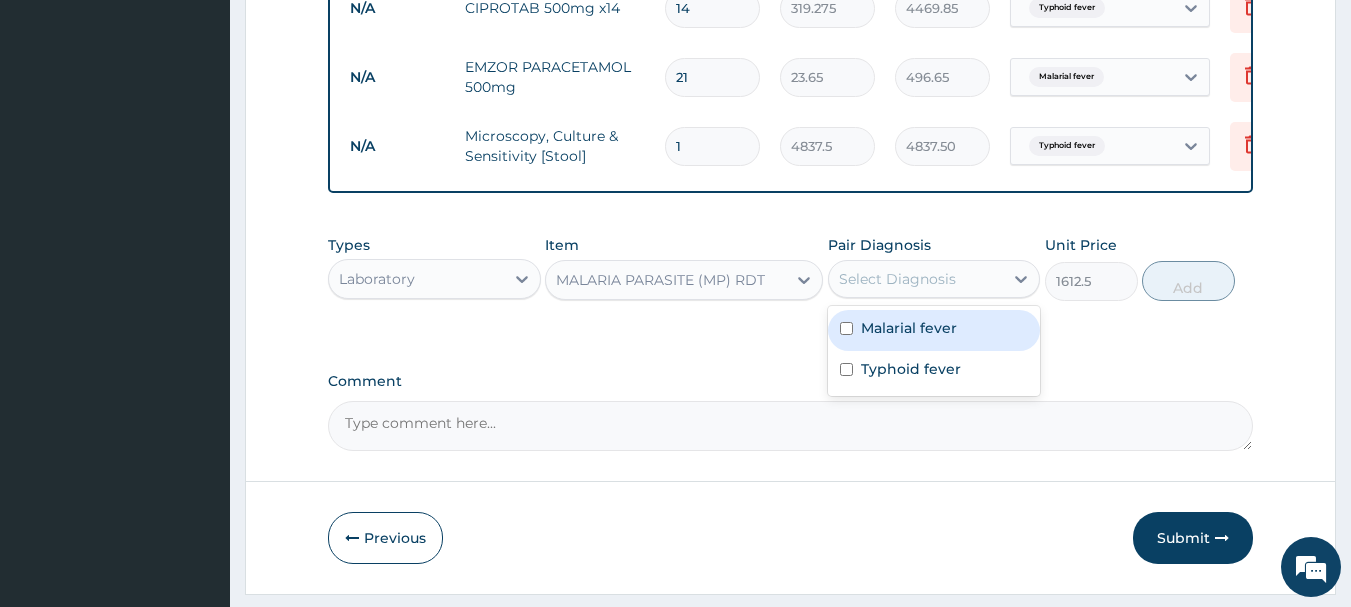 click on "Malarial fever" at bounding box center [909, 328] 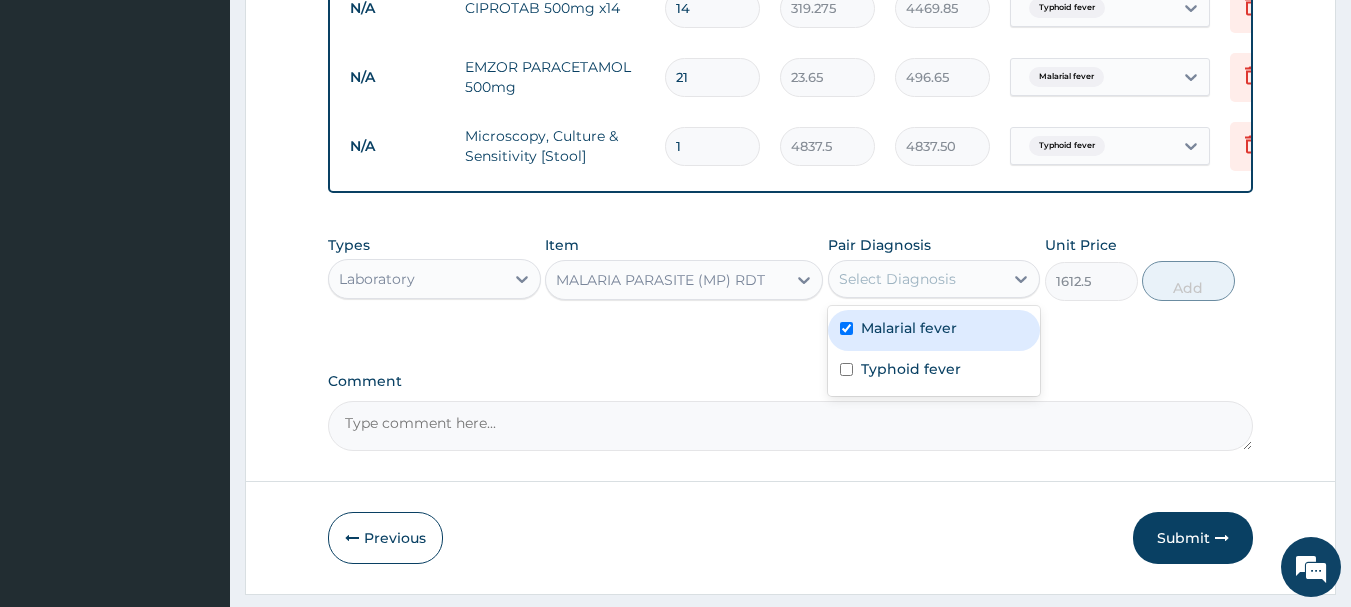 checkbox on "true" 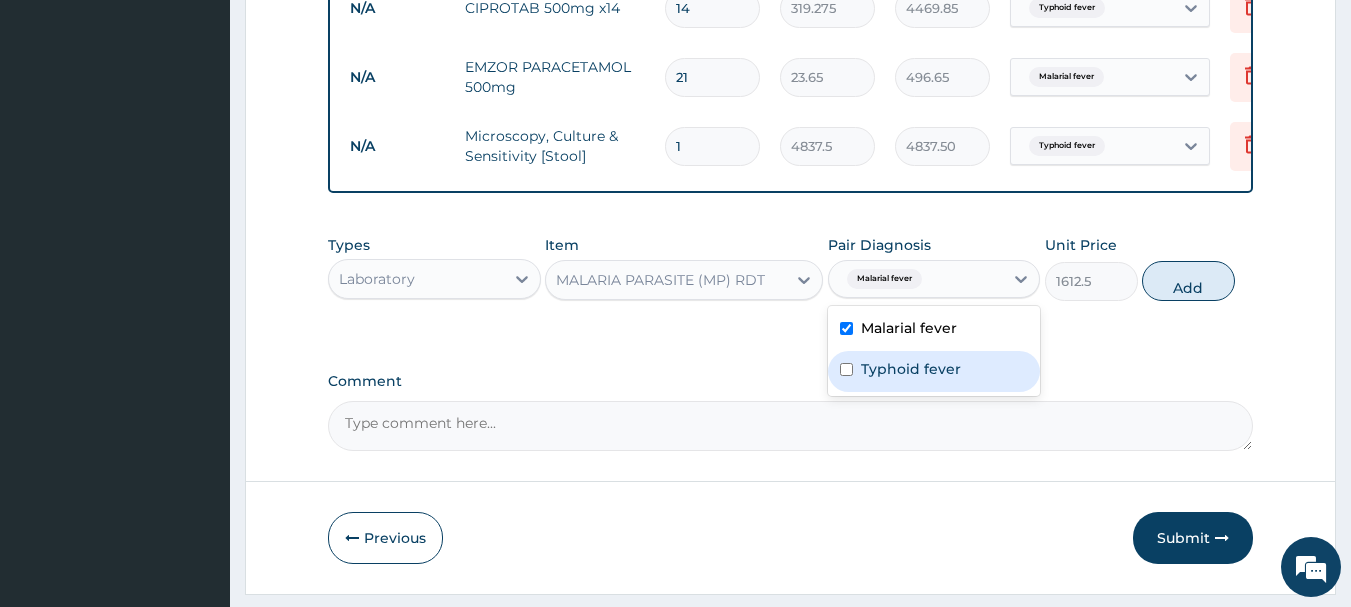 click on "Typhoid fever" at bounding box center [911, 369] 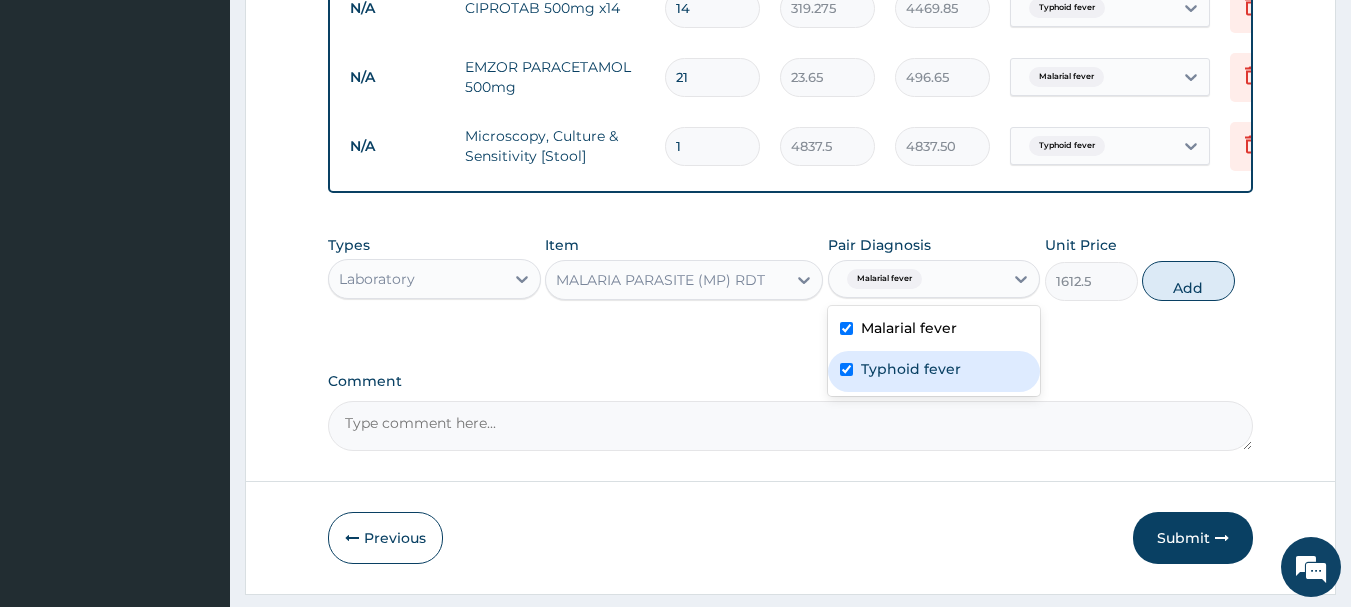 checkbox on "true" 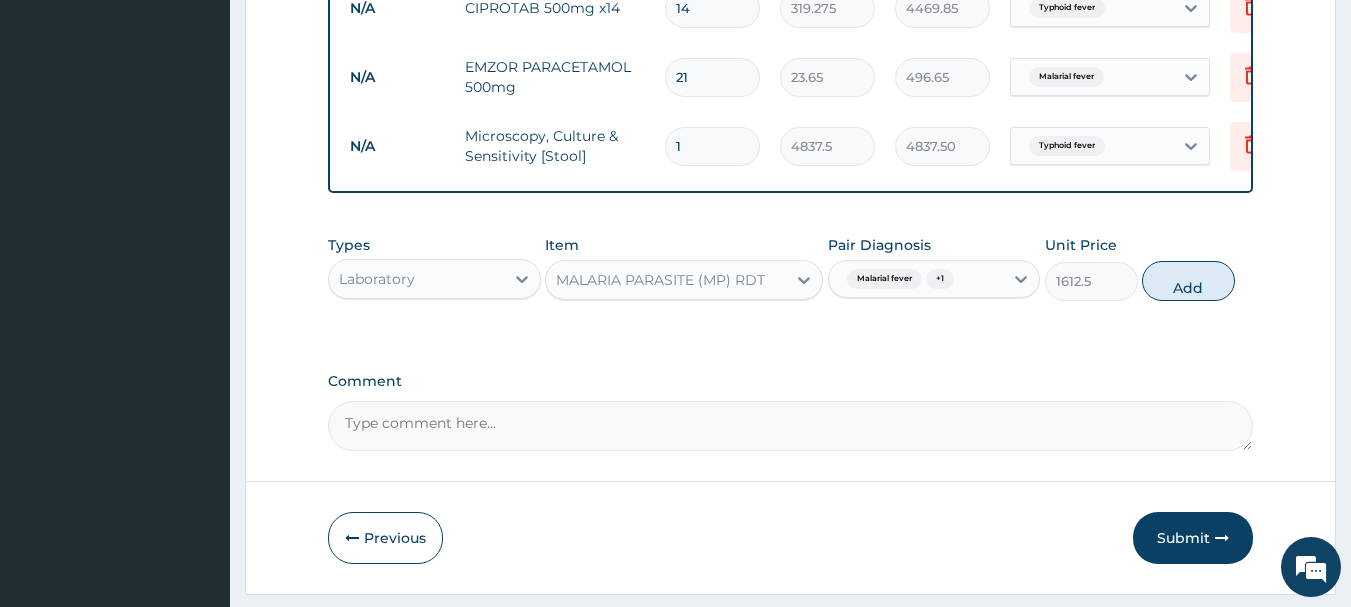 click on "Malarial fever" at bounding box center (884, 279) 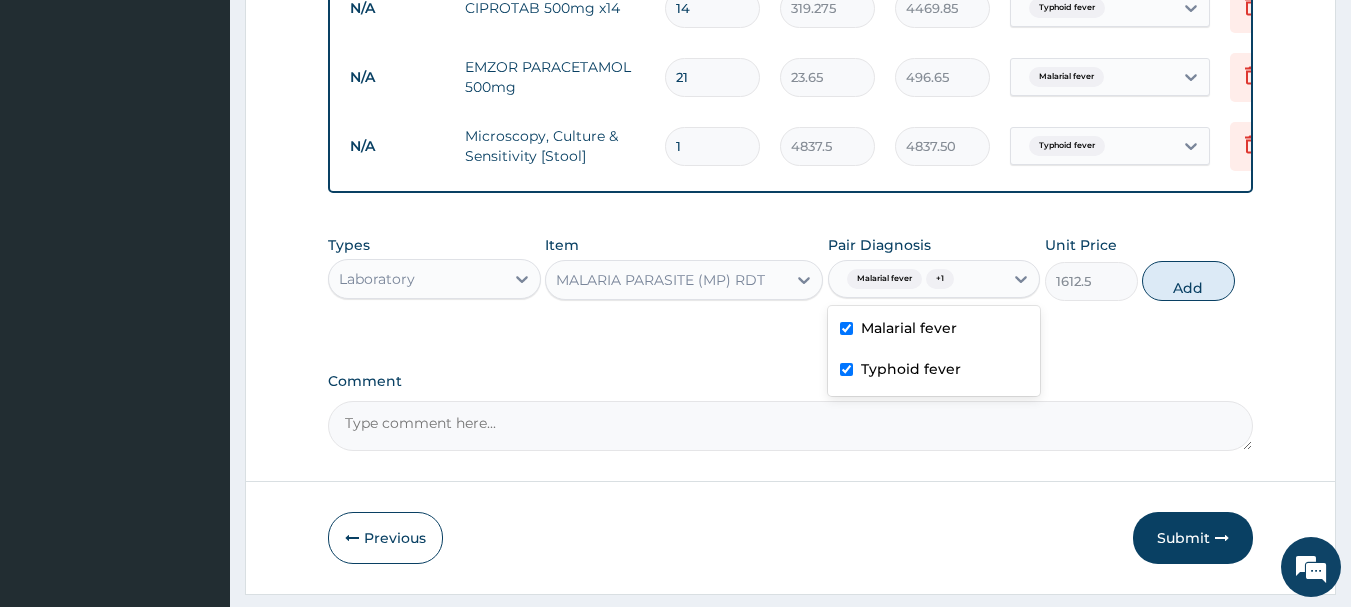 click on "+ 1" at bounding box center [940, 279] 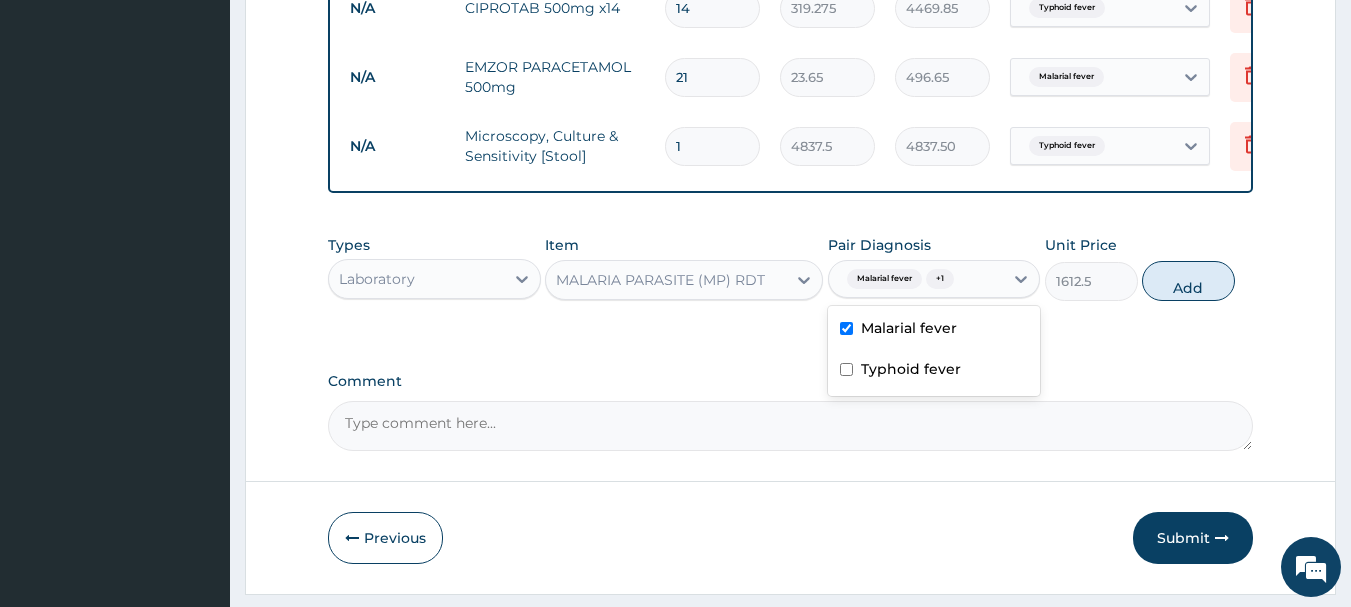 checkbox on "false" 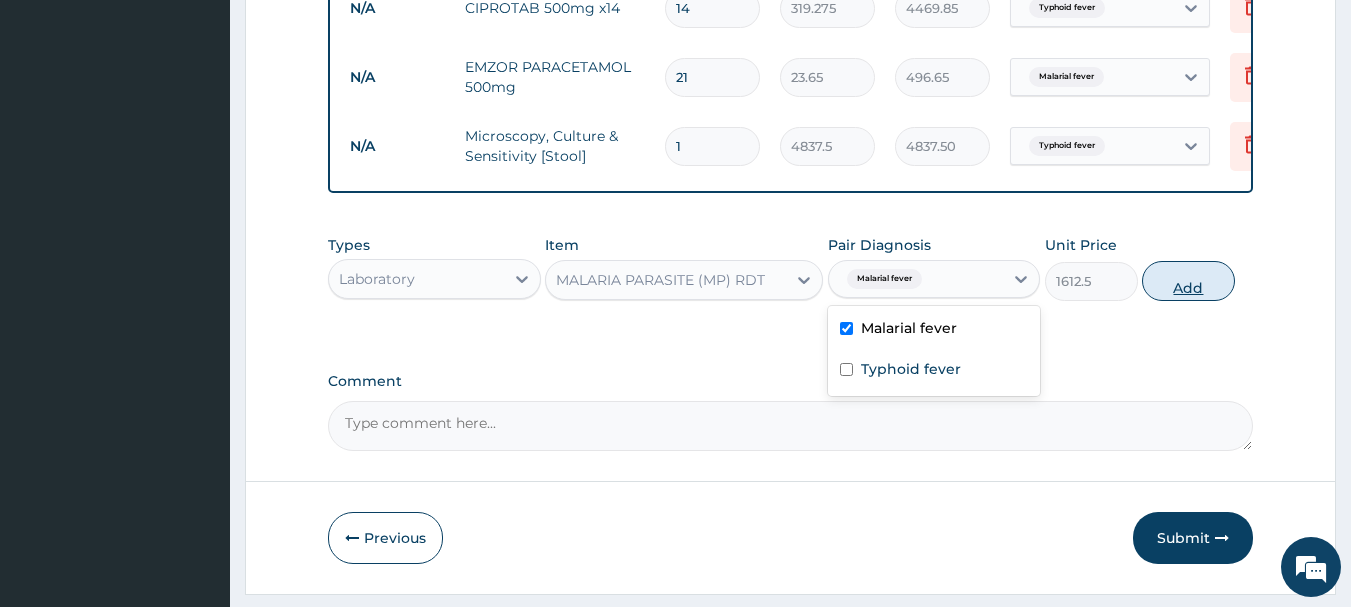 click on "Add" at bounding box center (1188, 281) 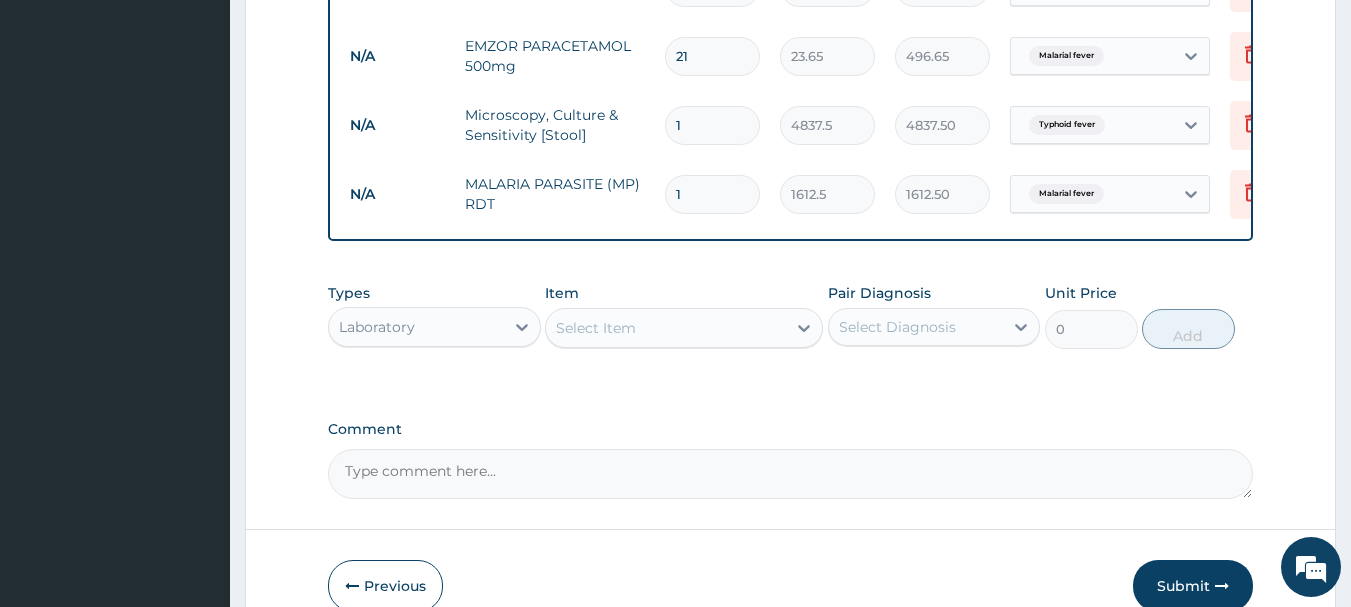 scroll, scrollTop: 1013, scrollLeft: 0, axis: vertical 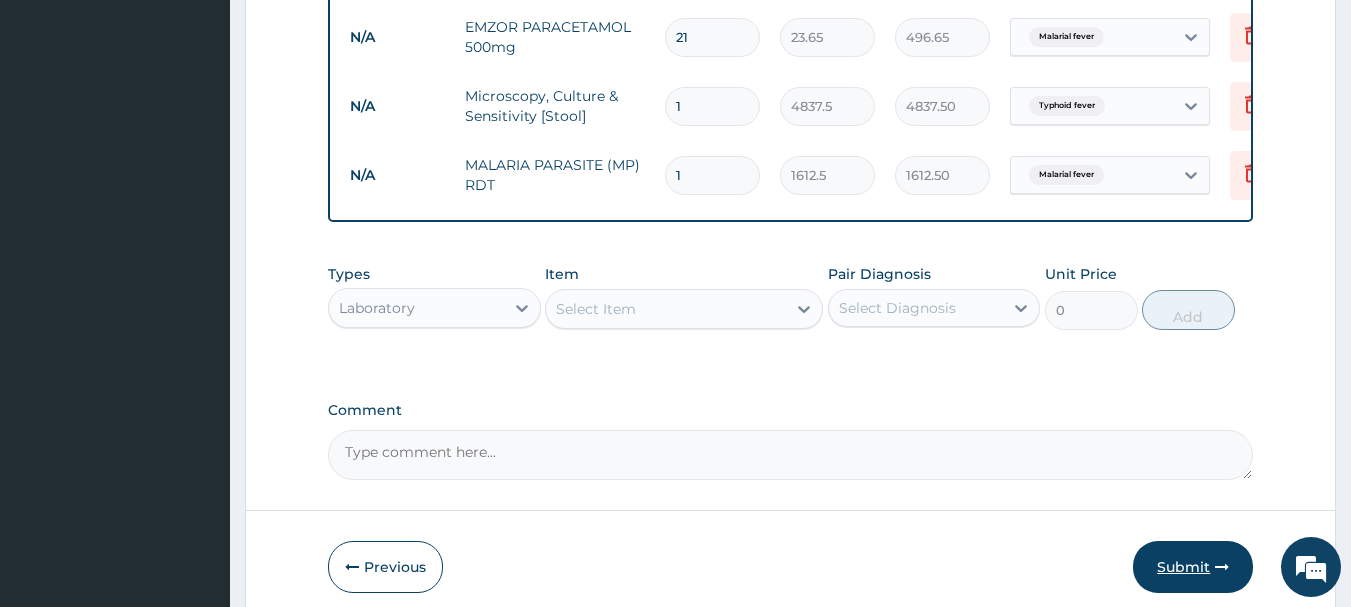 click on "Submit" at bounding box center [1193, 567] 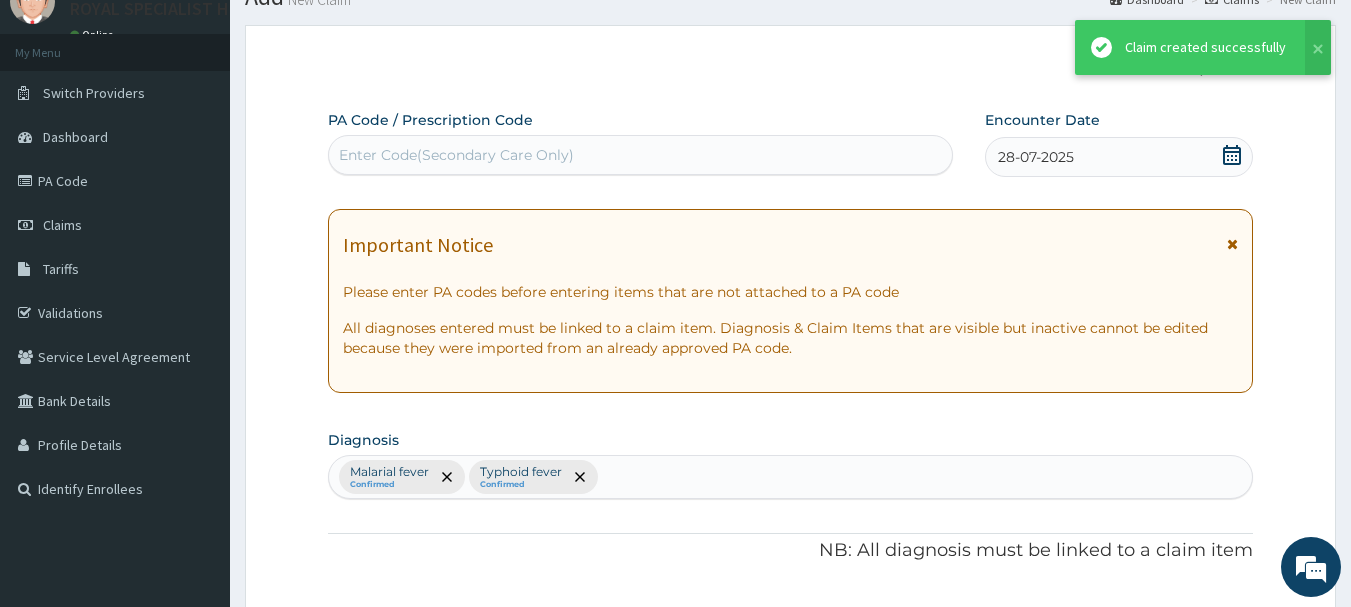 scroll, scrollTop: 1013, scrollLeft: 0, axis: vertical 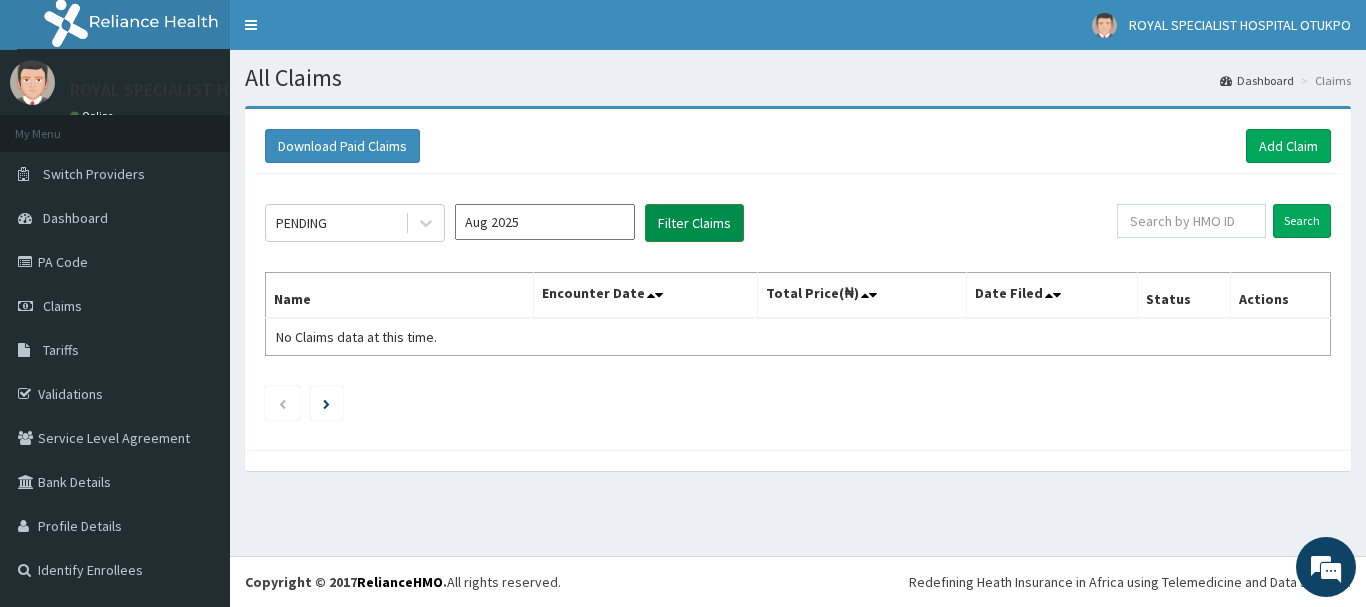 click on "Filter Claims" at bounding box center [694, 223] 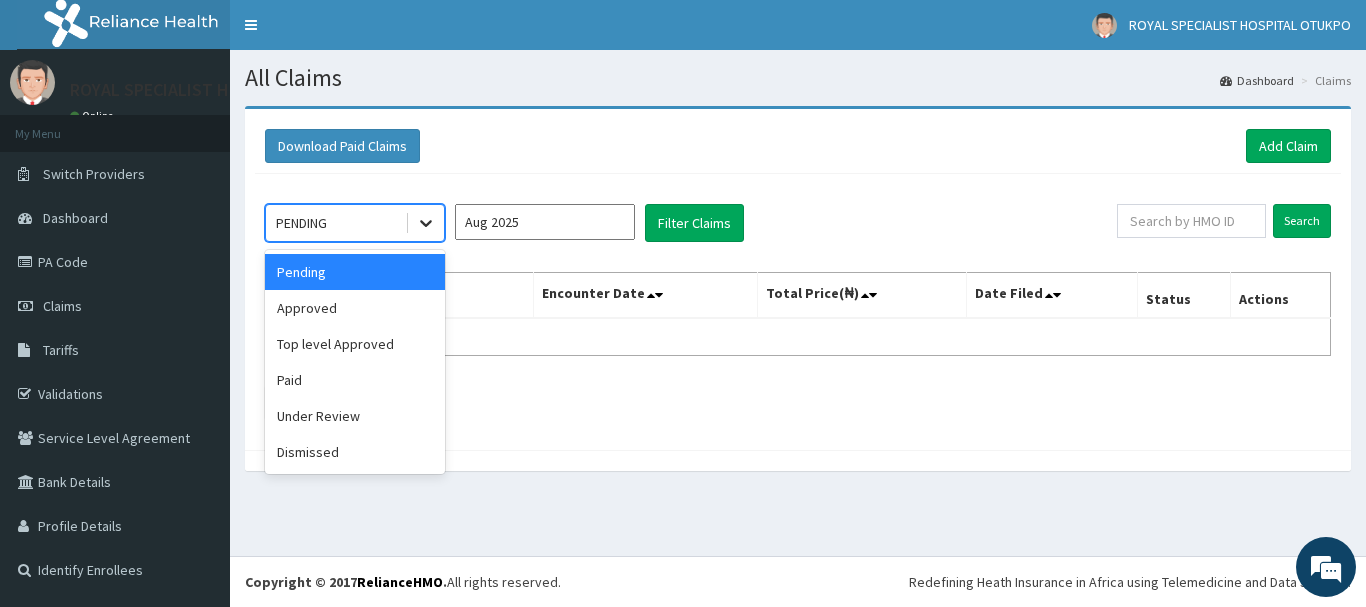 click 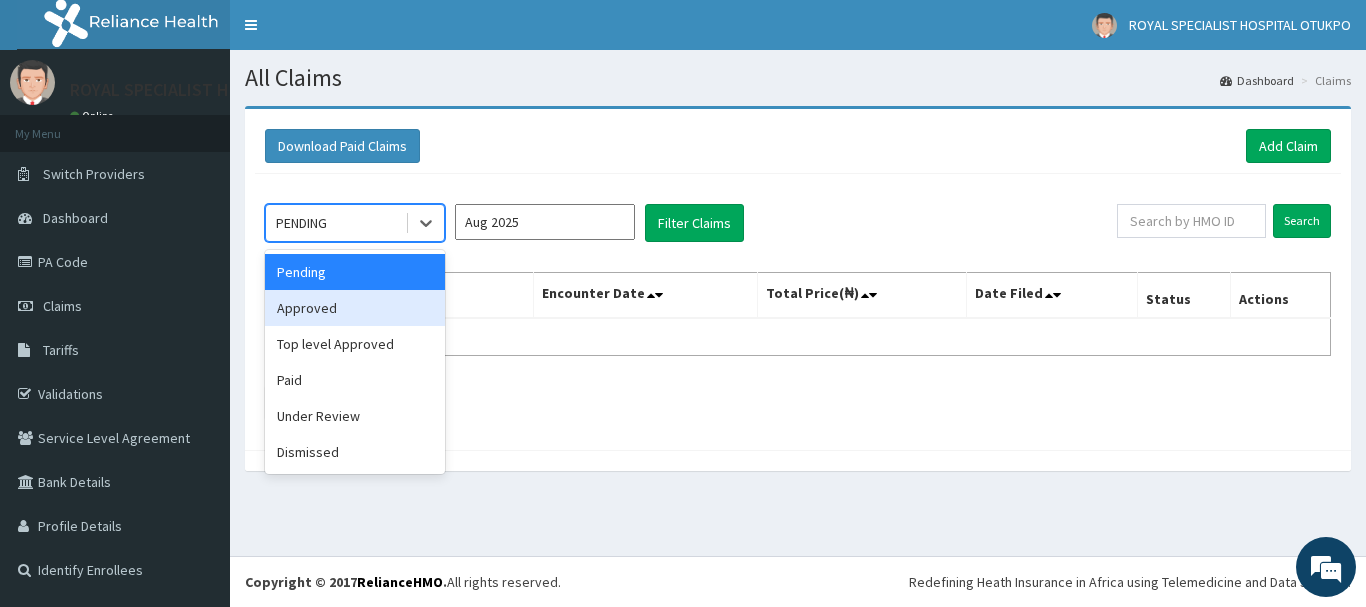 click on "Approved" at bounding box center (355, 308) 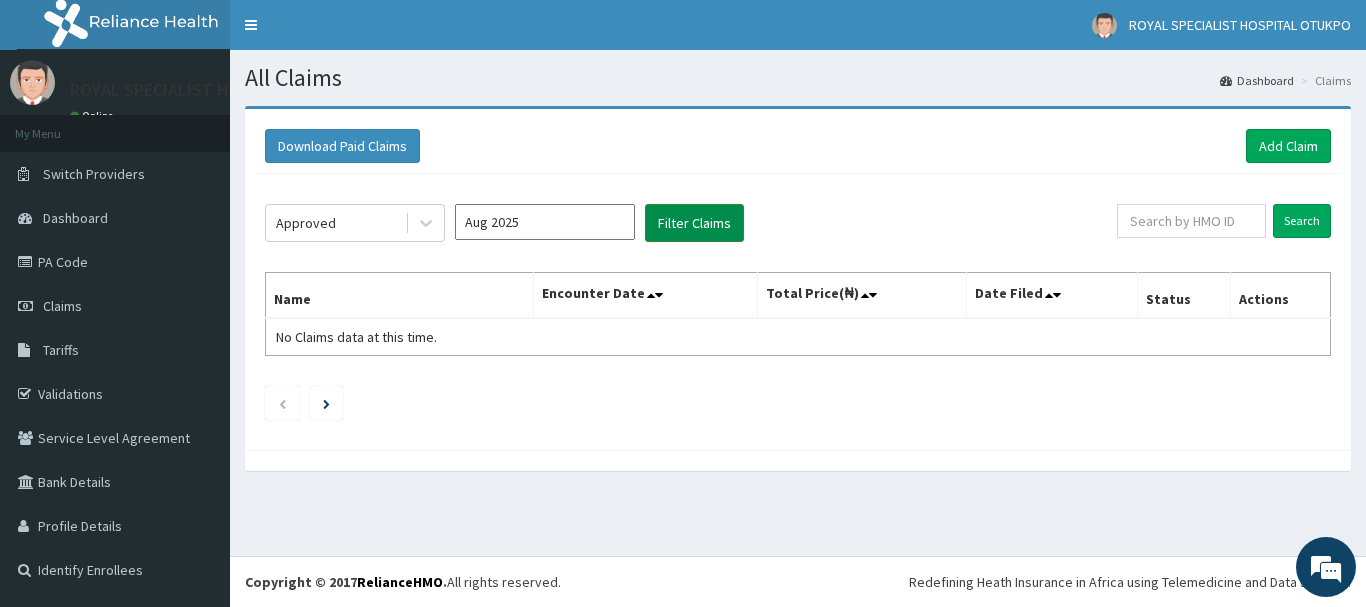 click on "Filter Claims" at bounding box center [694, 223] 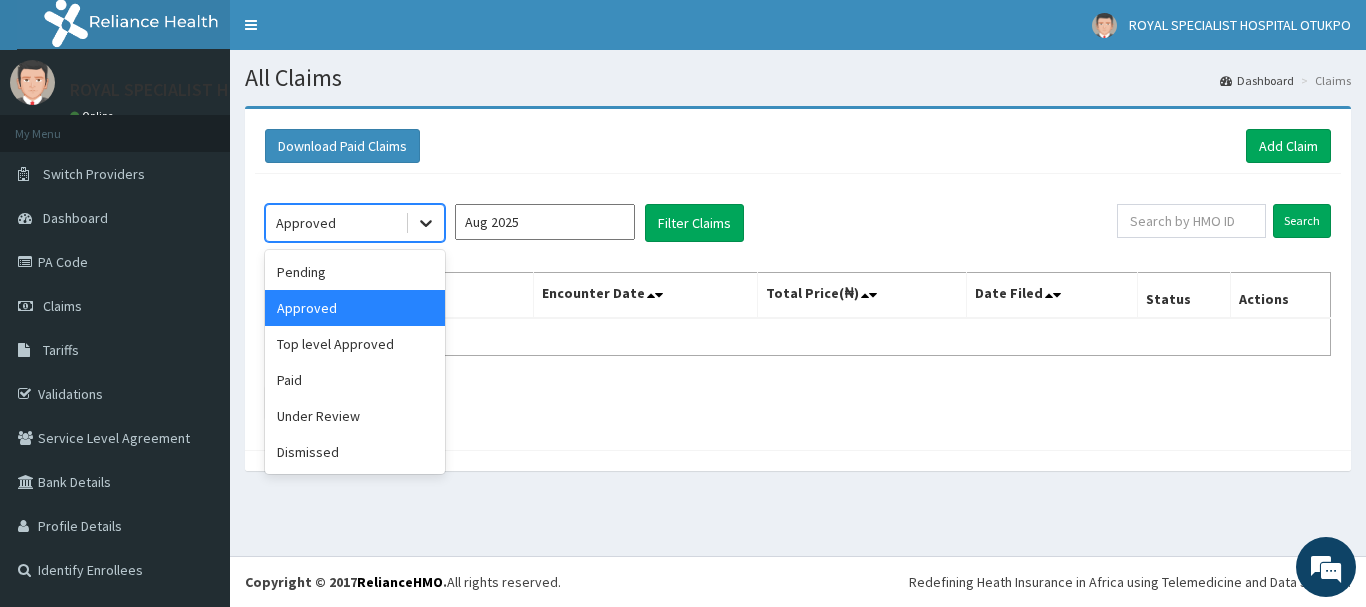 click 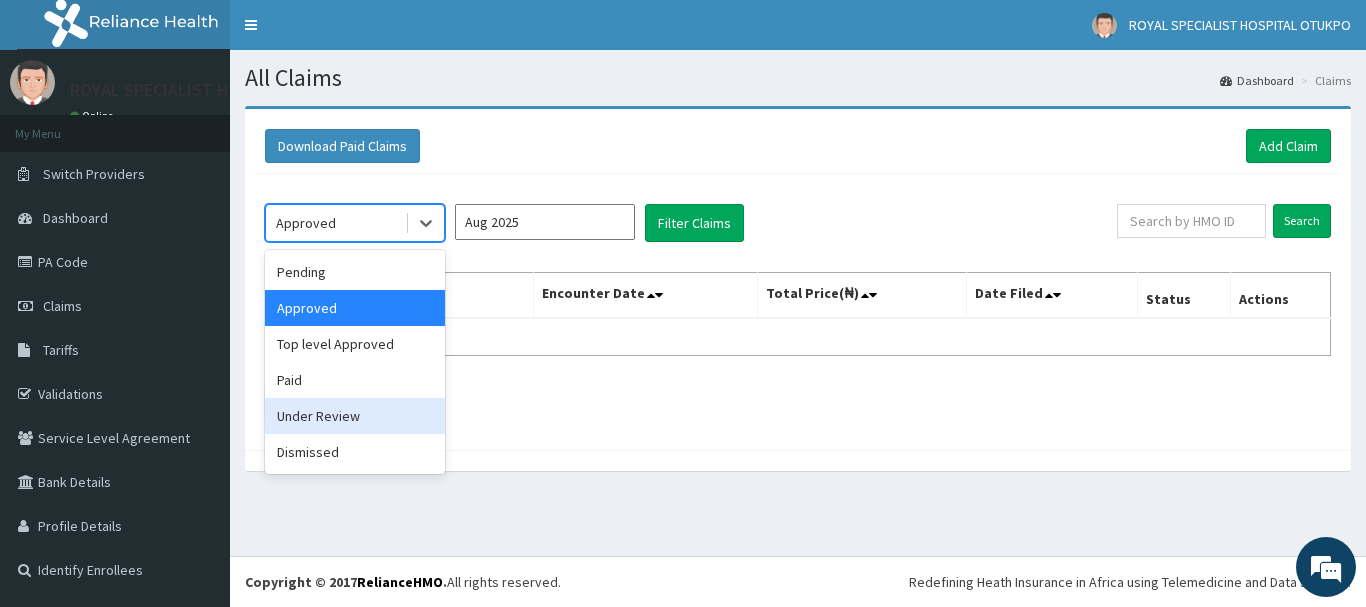click on "Under Review" at bounding box center (355, 416) 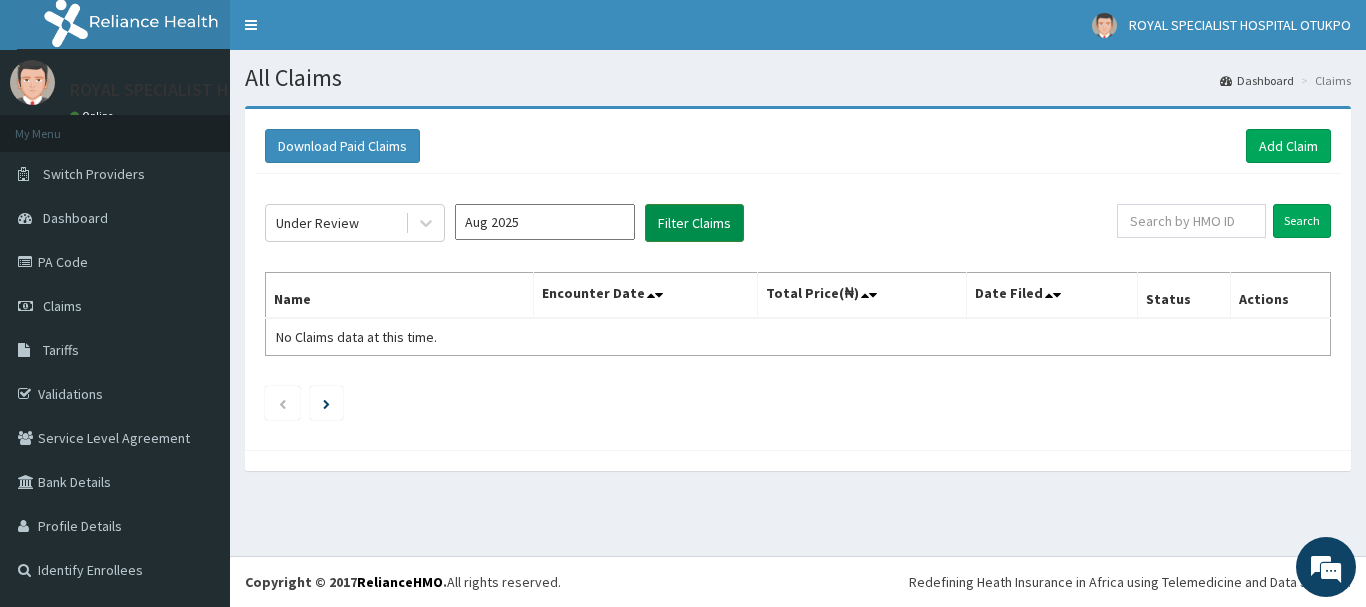click on "Filter Claims" at bounding box center (694, 223) 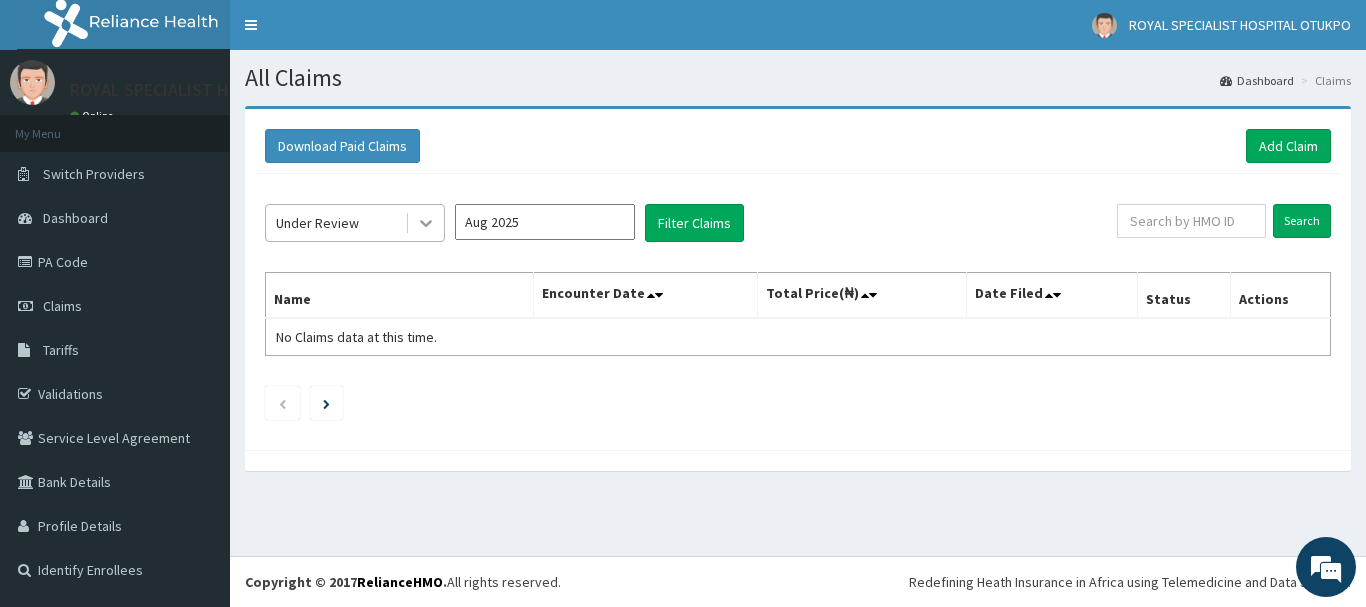 click 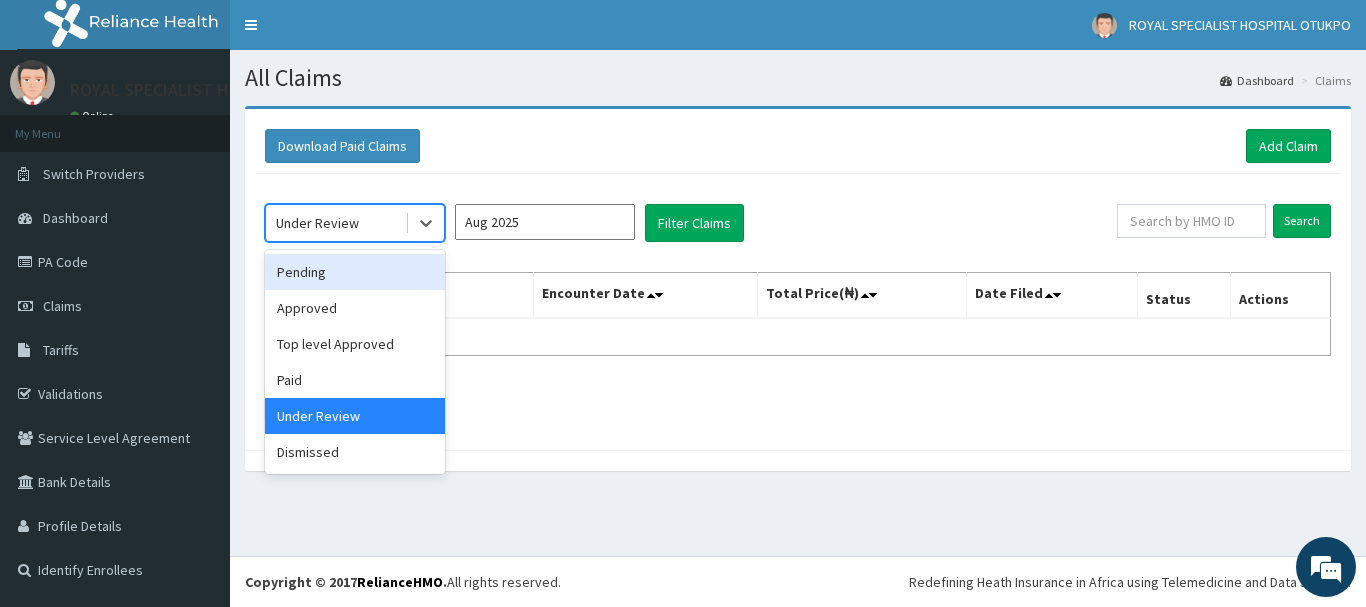 click on "Pending" at bounding box center (355, 272) 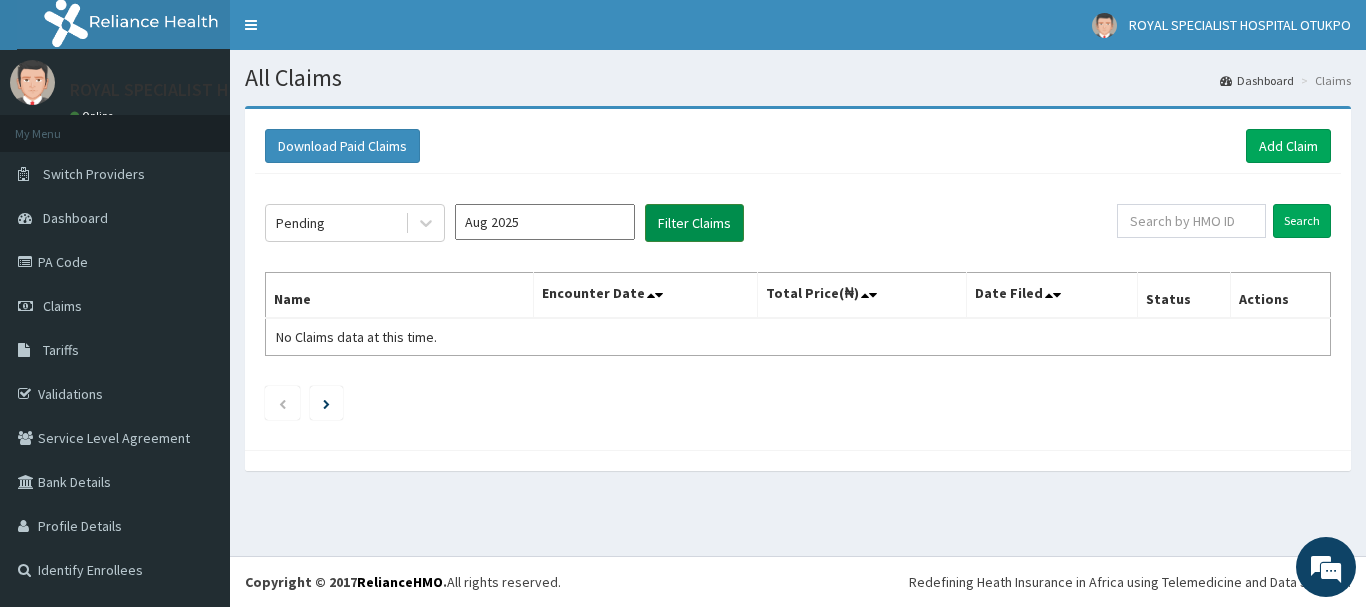 click on "Filter Claims" at bounding box center (694, 223) 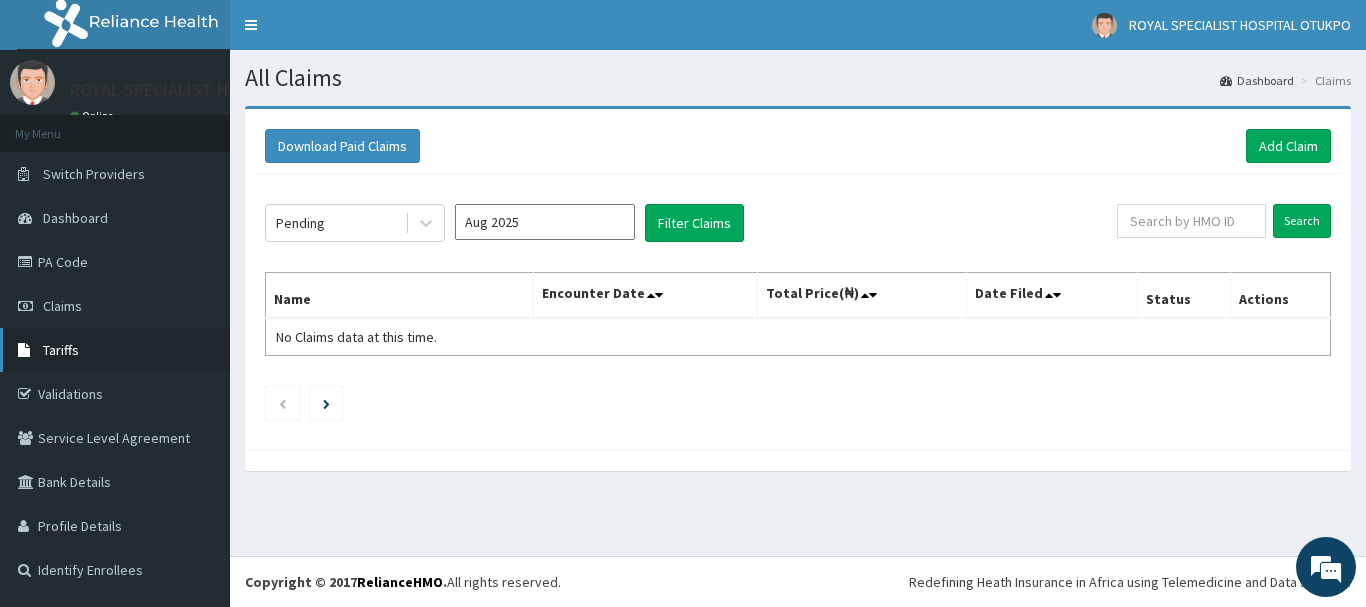 click on "Tariffs" at bounding box center (61, 350) 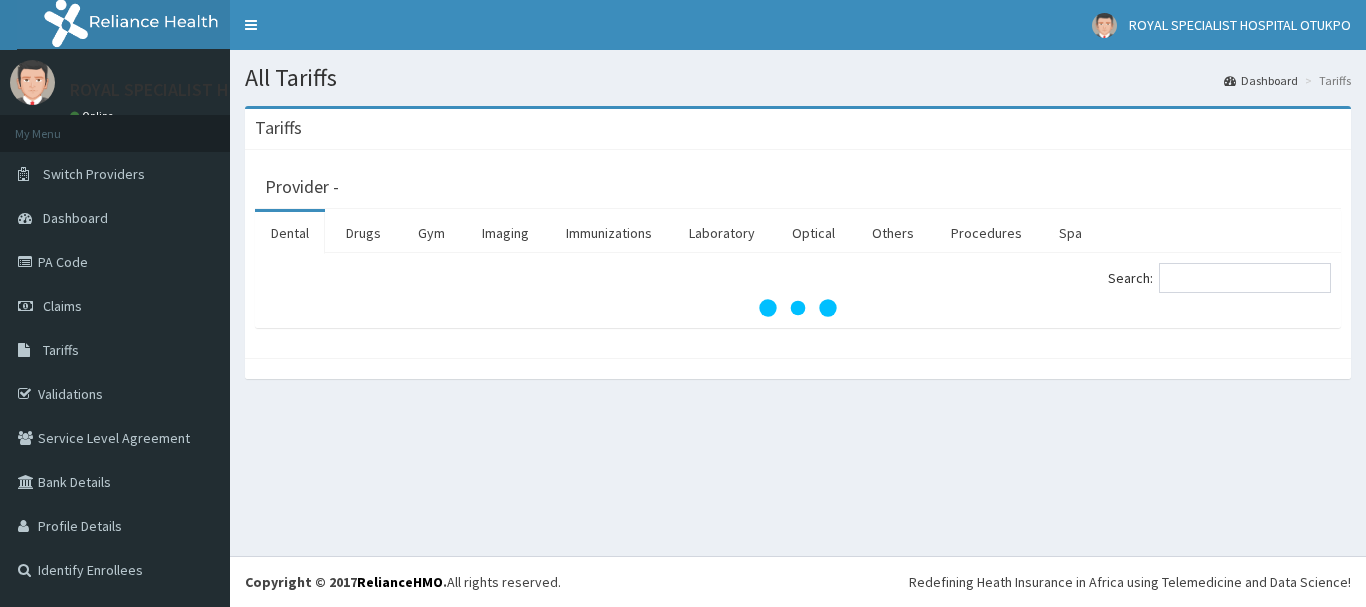 scroll, scrollTop: 0, scrollLeft: 0, axis: both 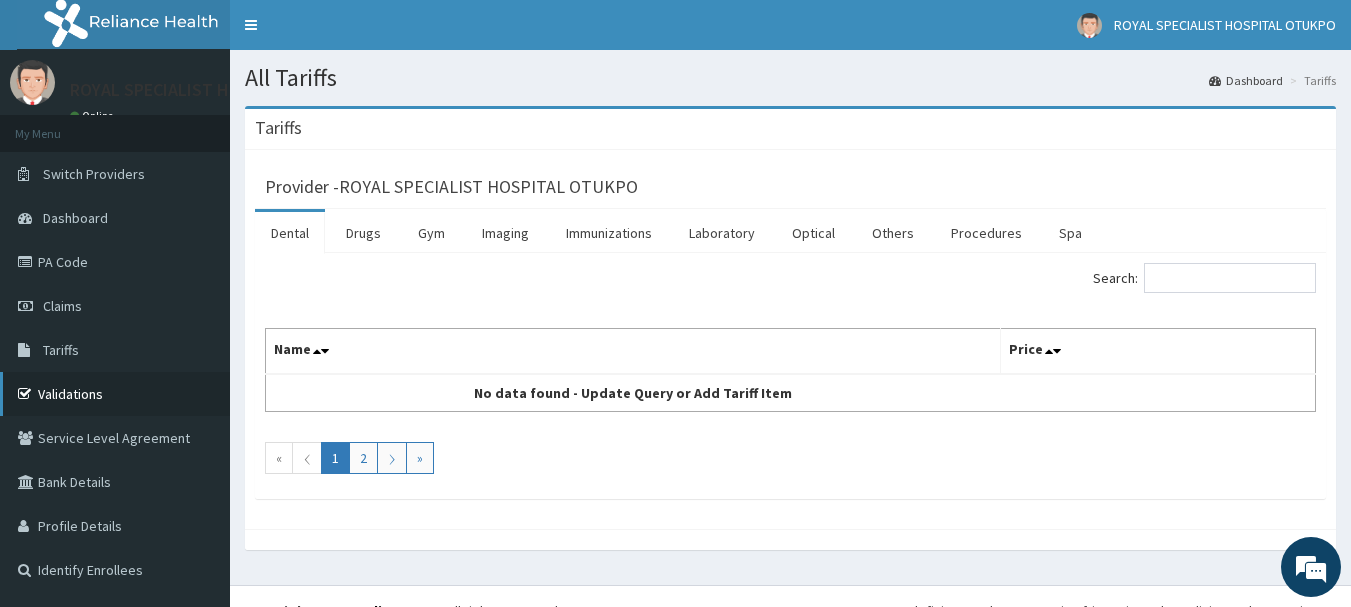 click on "Validations" at bounding box center (115, 394) 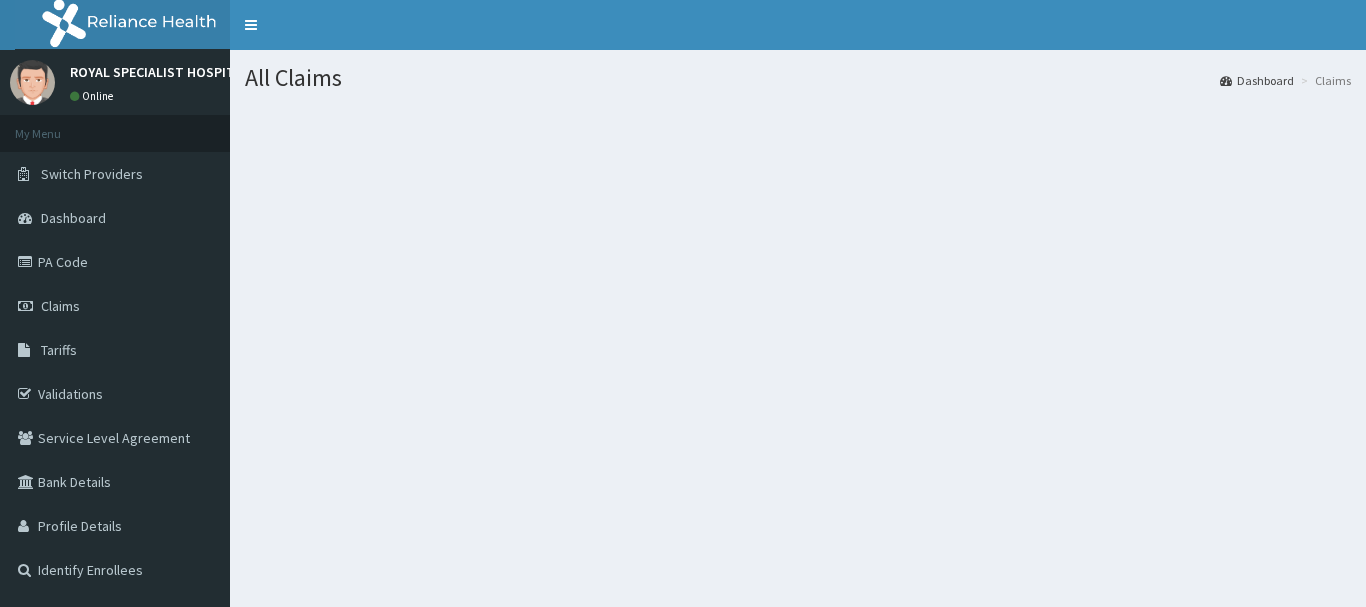 scroll, scrollTop: 0, scrollLeft: 0, axis: both 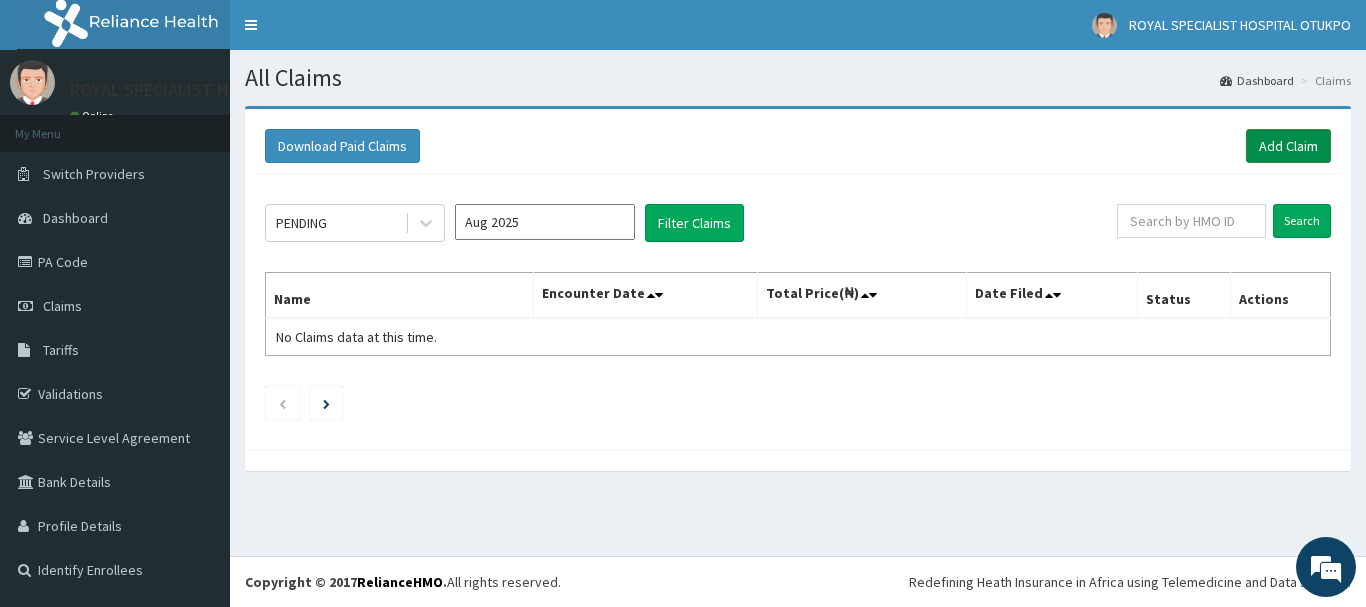 click on "Add Claim" at bounding box center (1288, 146) 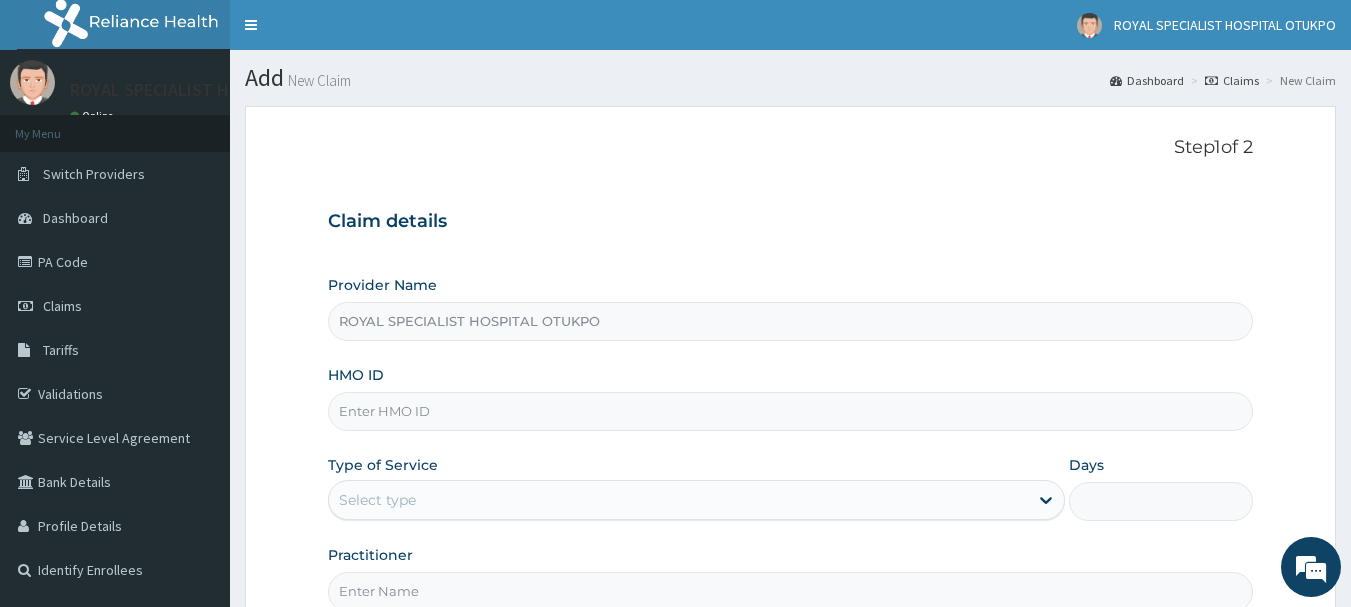 scroll, scrollTop: 0, scrollLeft: 0, axis: both 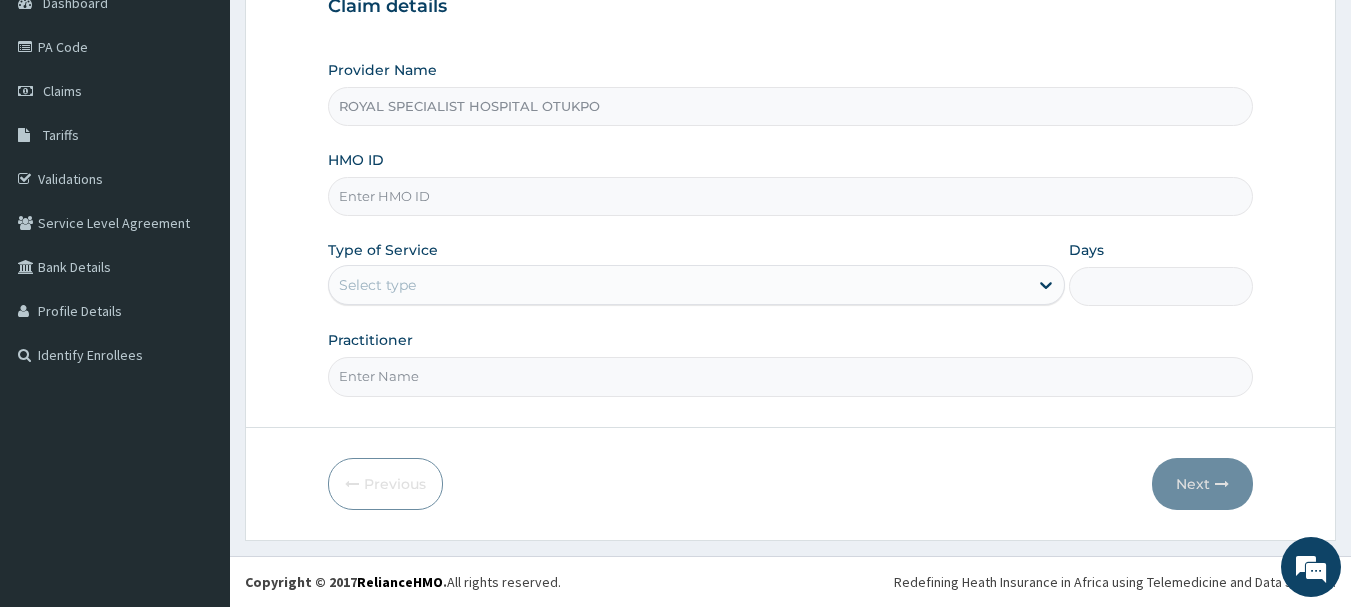 click on "HMO ID" at bounding box center [791, 196] 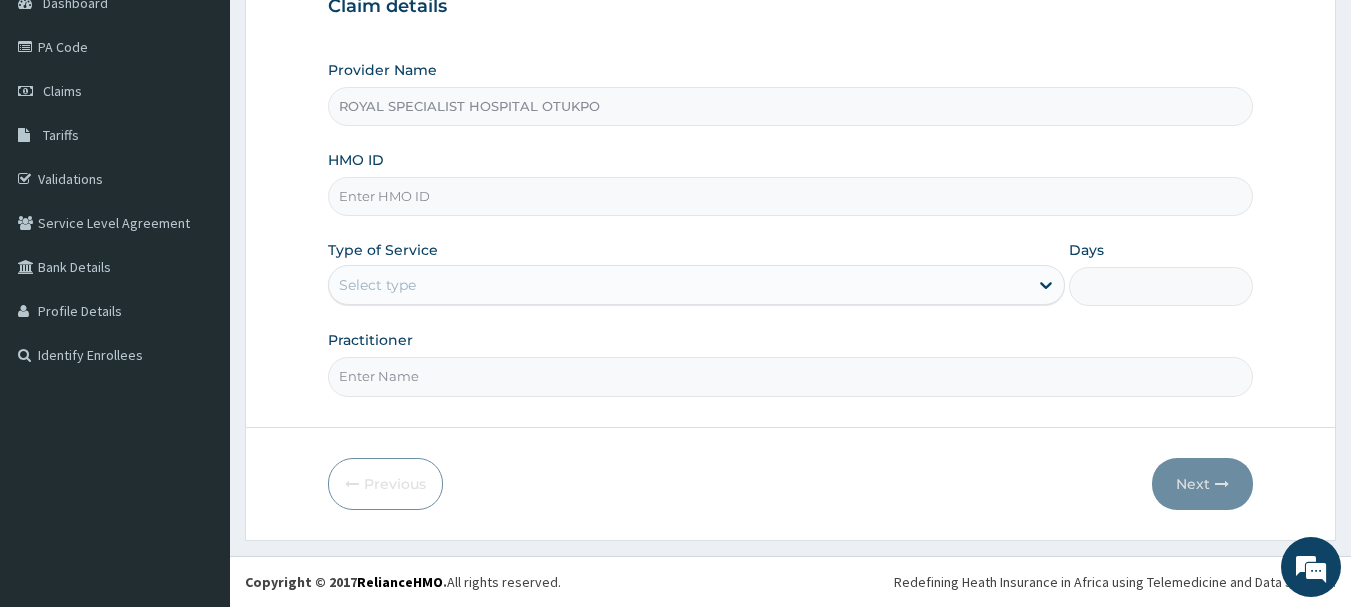 scroll, scrollTop: 0, scrollLeft: 0, axis: both 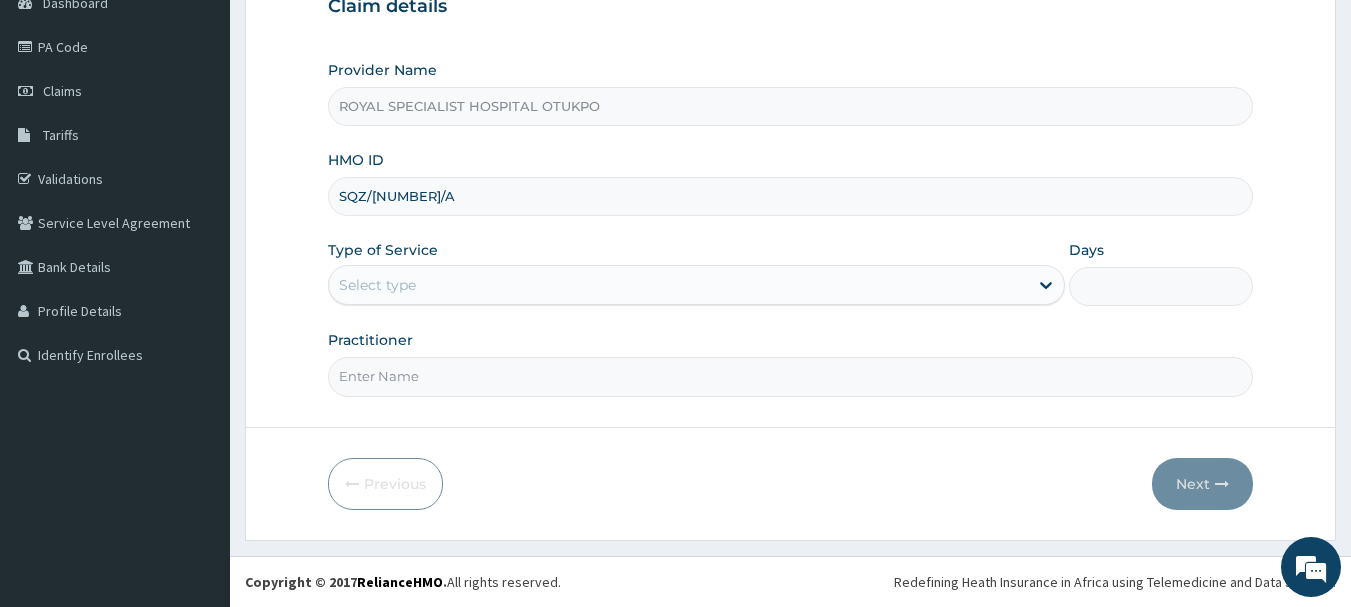 type on "SQZ/[NUMBER]/A" 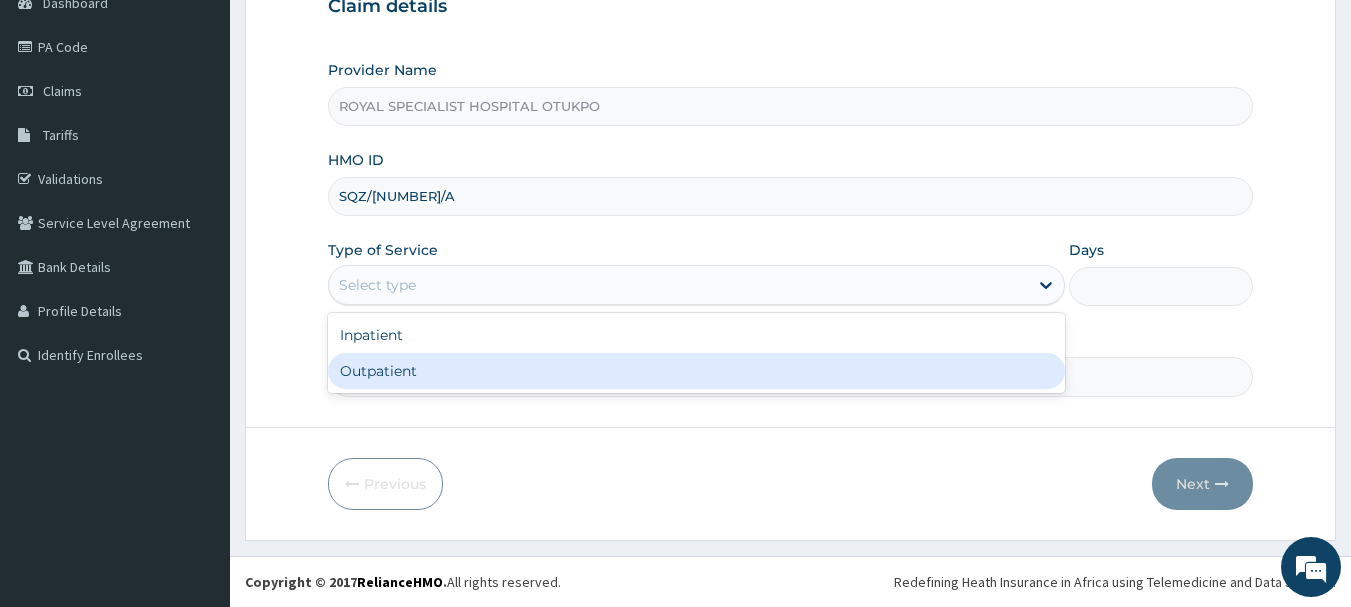 click on "Outpatient" at bounding box center (696, 371) 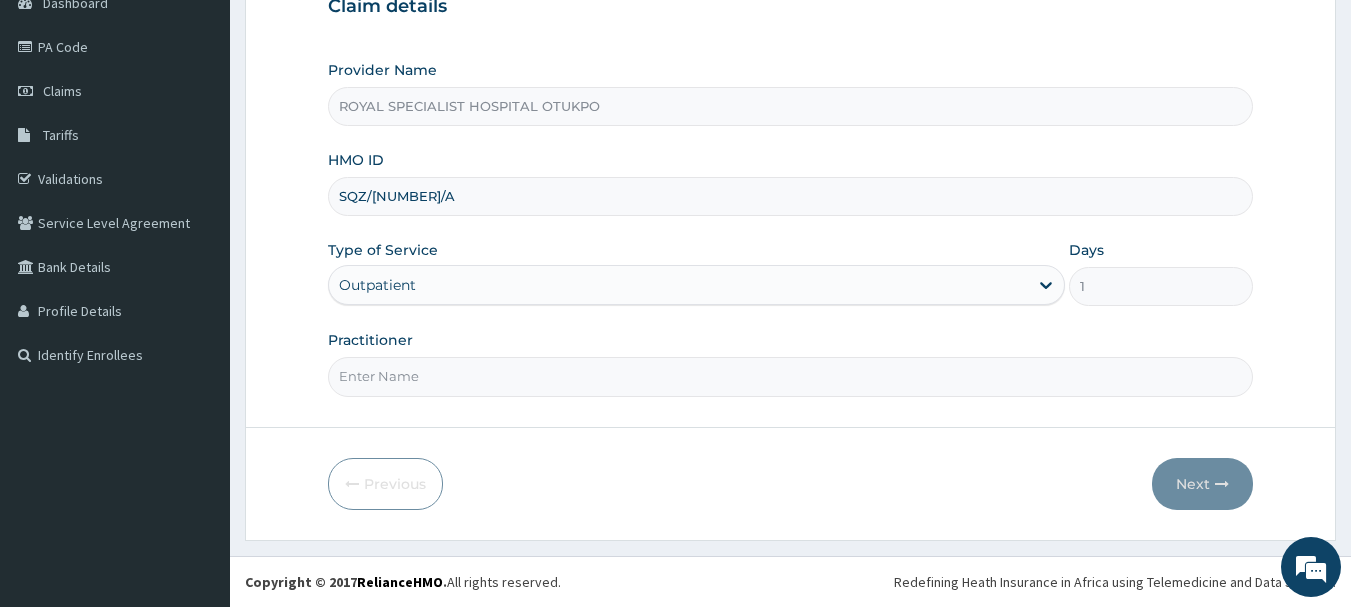 click on "Practitioner" at bounding box center (791, 376) 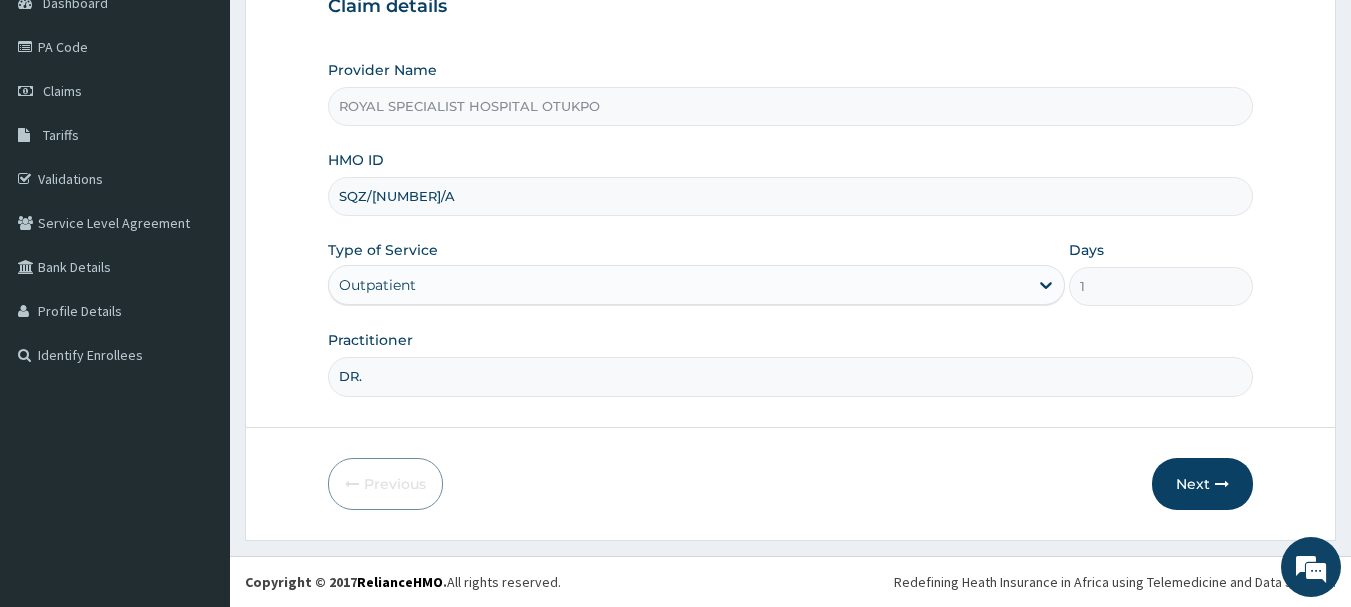 type on "DR. [LAST]" 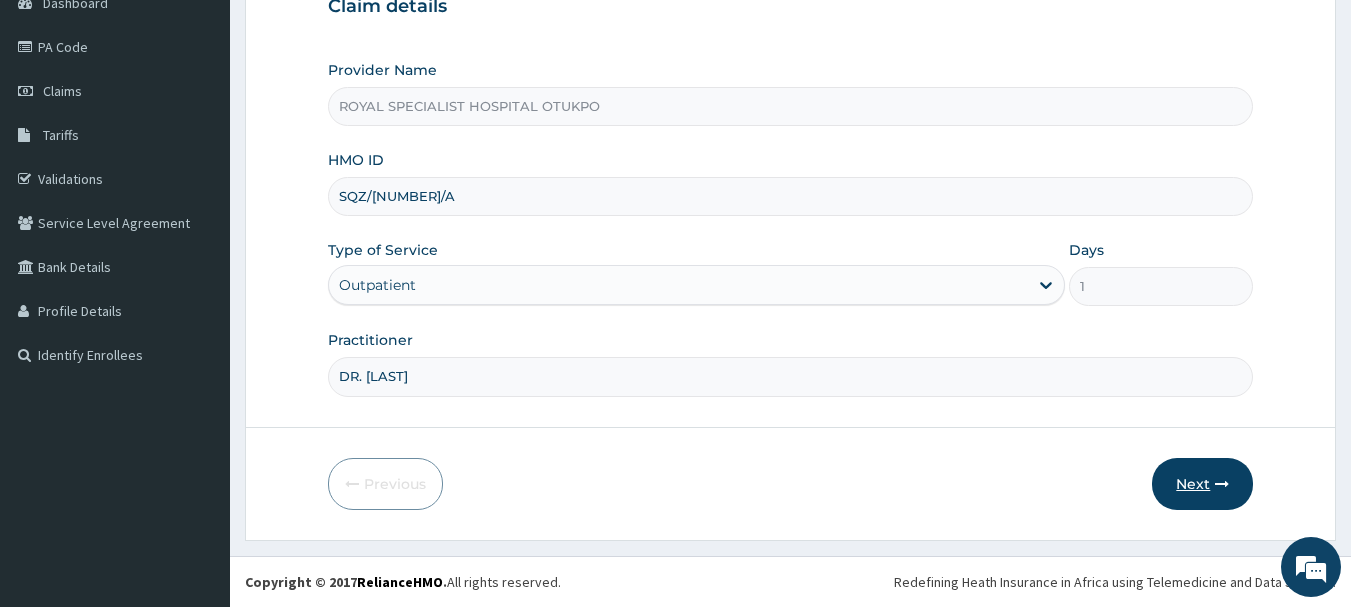click on "Next" at bounding box center [1202, 484] 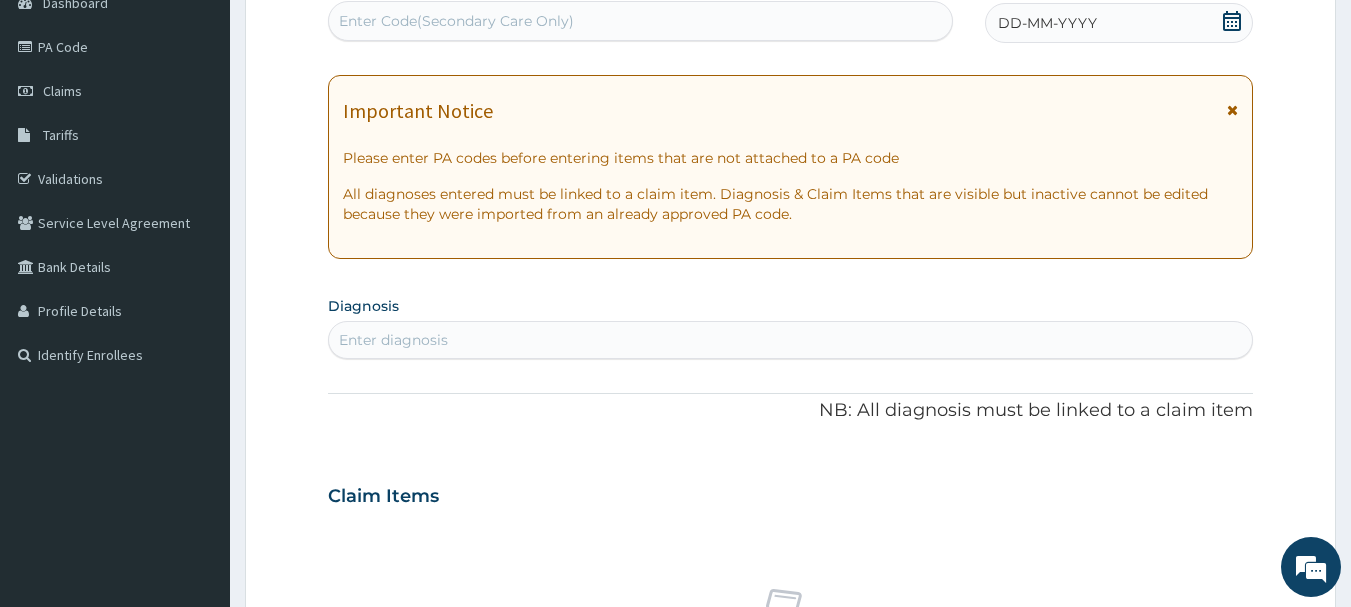 click 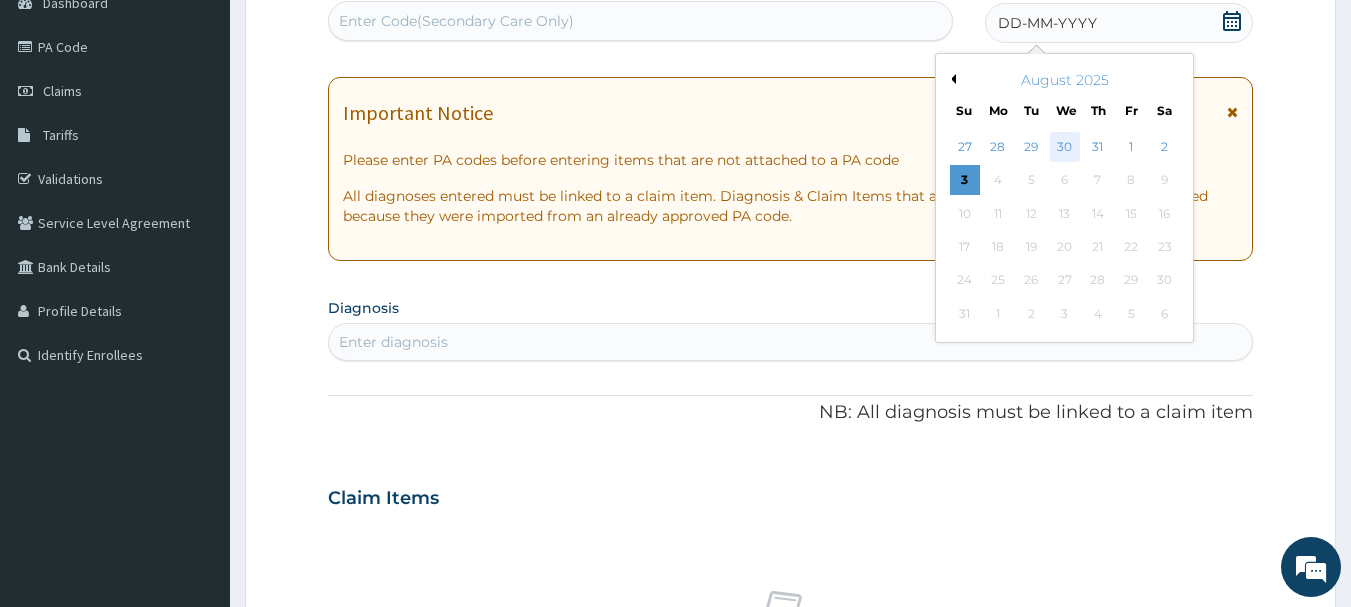 click on "30" at bounding box center (1065, 147) 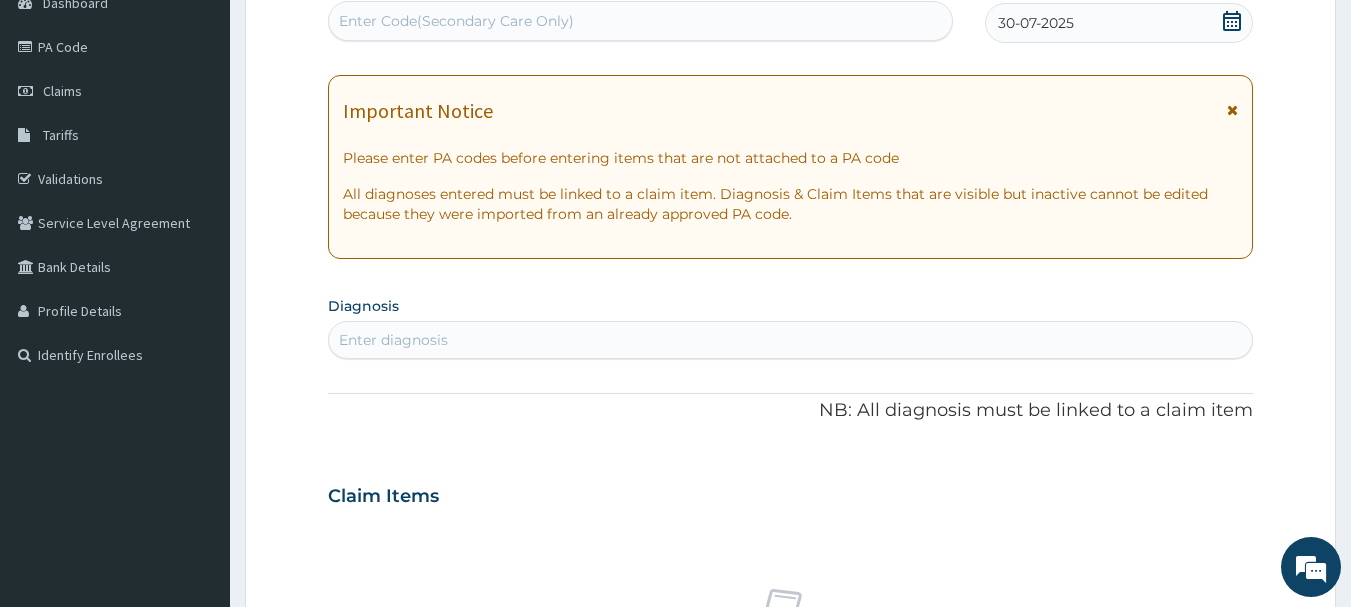 click on "Enter diagnosis" at bounding box center [791, 340] 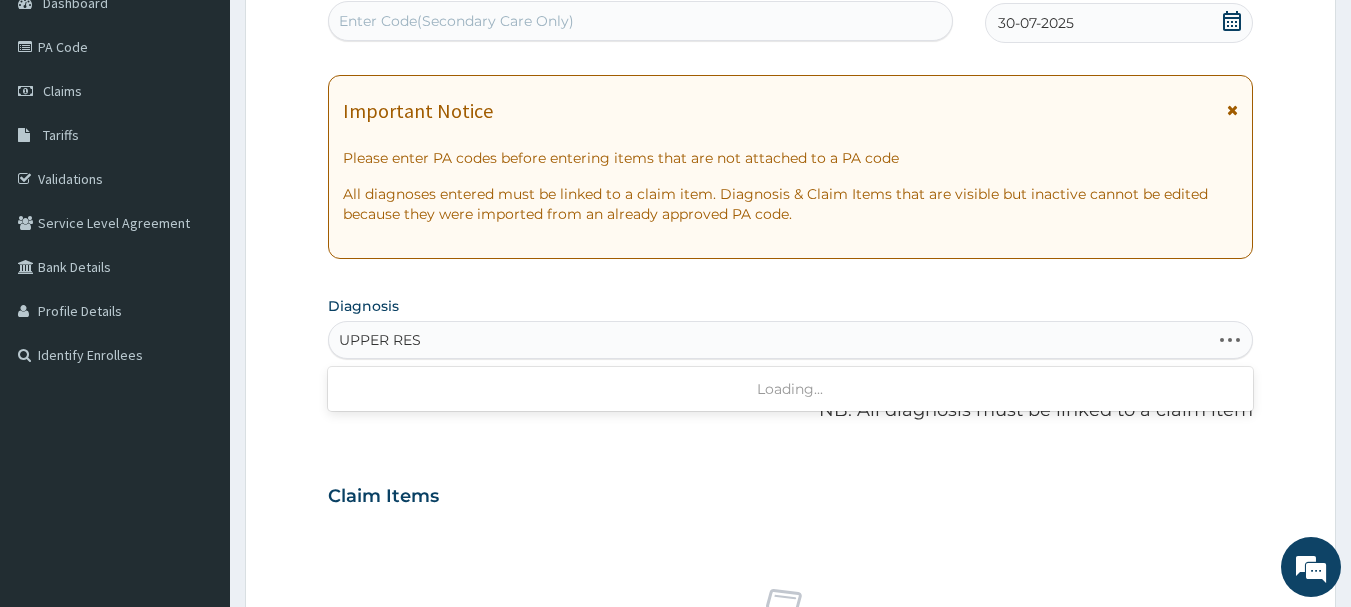 type on "UPPER RESP" 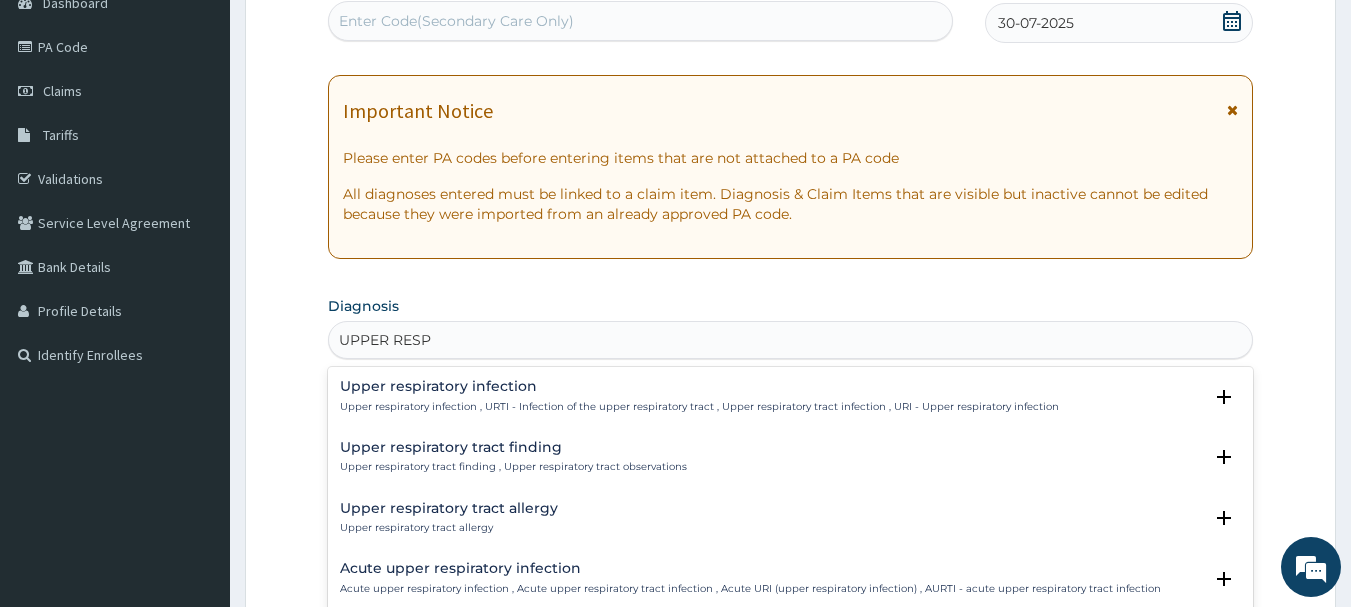 click on "Upper respiratory infection" at bounding box center (699, 386) 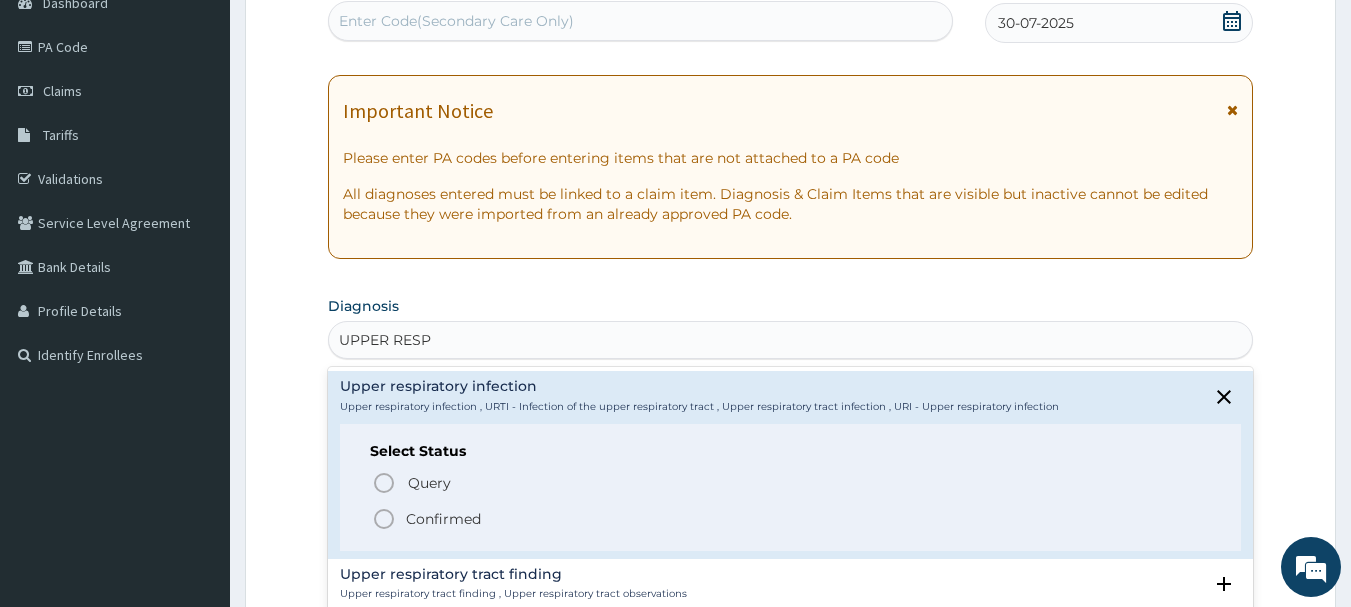 click 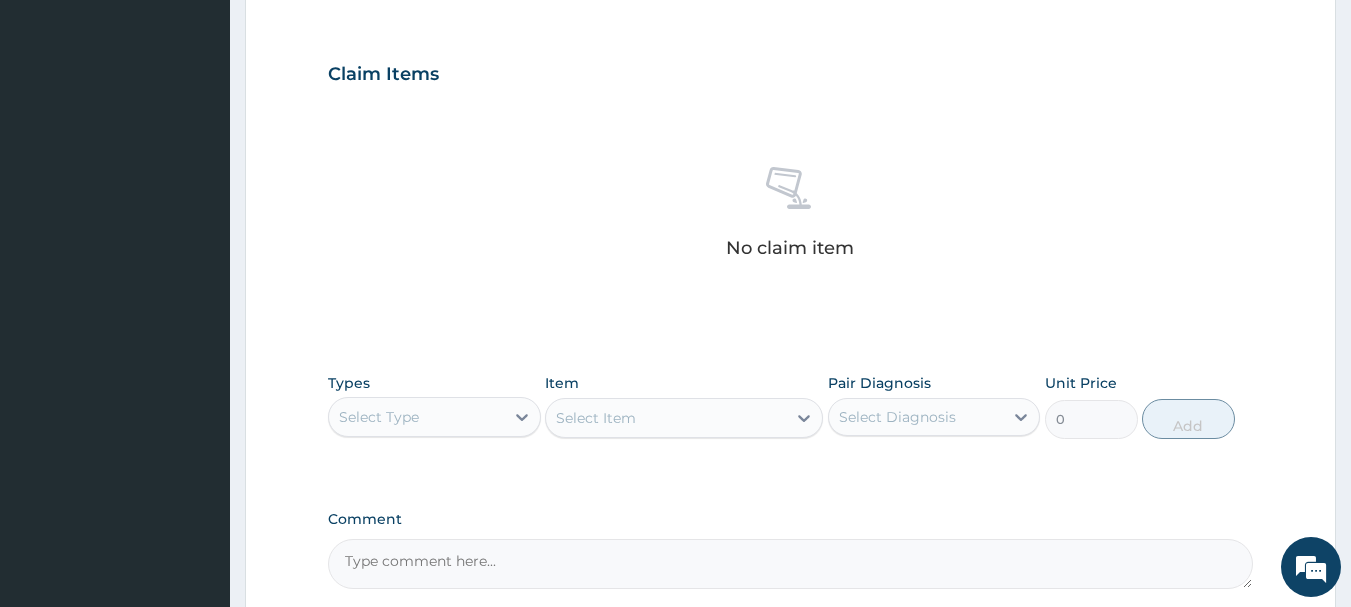 scroll, scrollTop: 817, scrollLeft: 0, axis: vertical 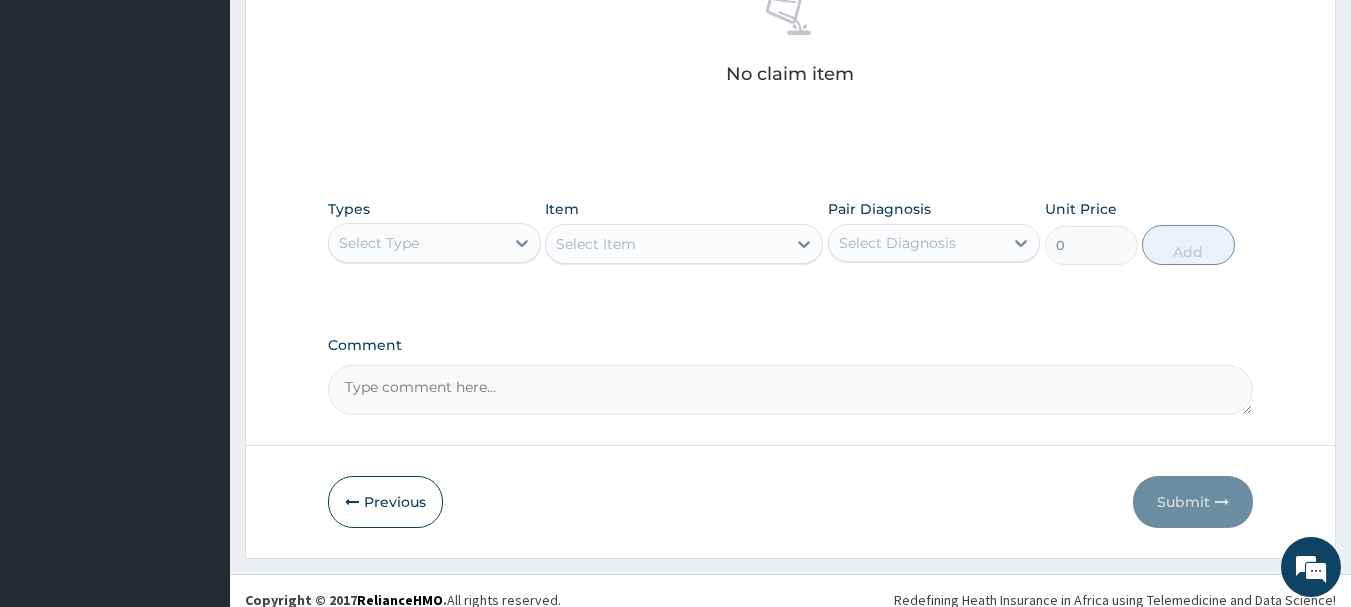 click on "Select Type" at bounding box center [416, 243] 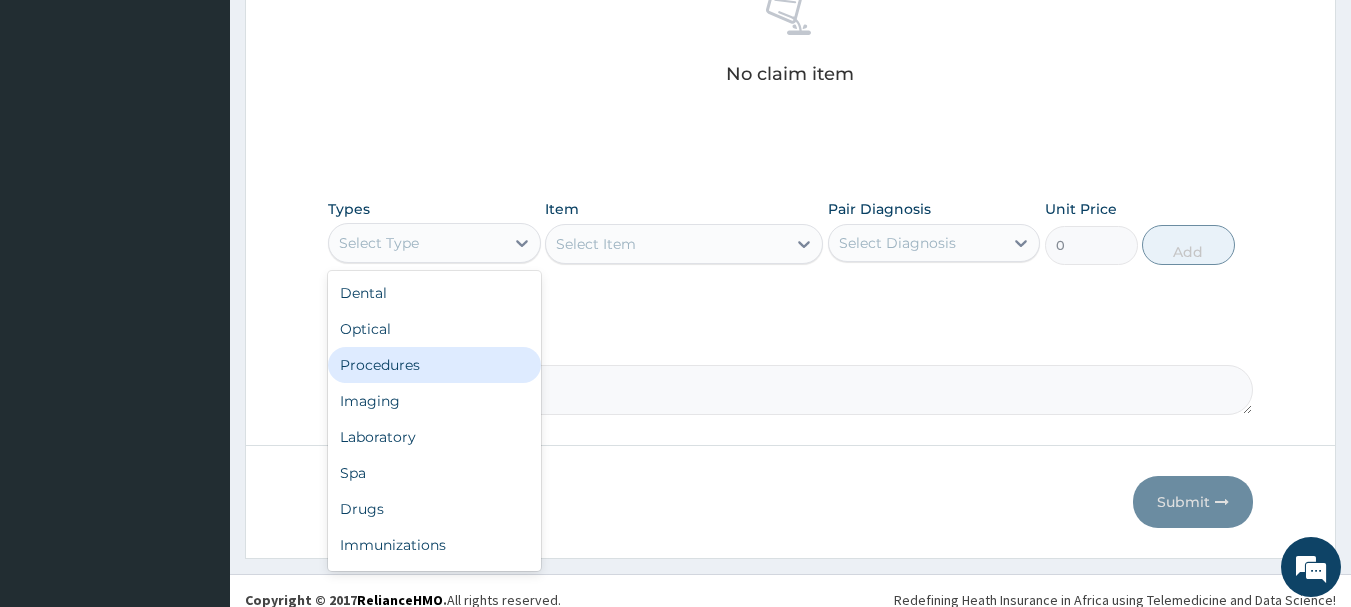 click on "Procedures" at bounding box center (434, 365) 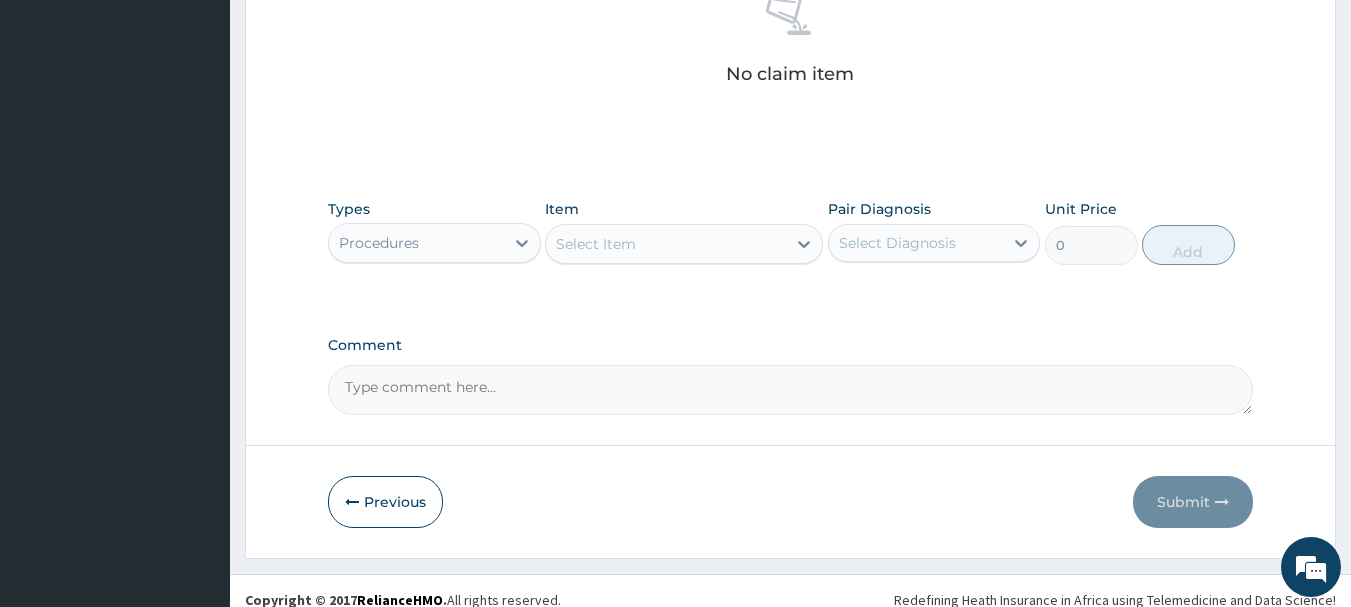 click on "Select Item" at bounding box center [666, 244] 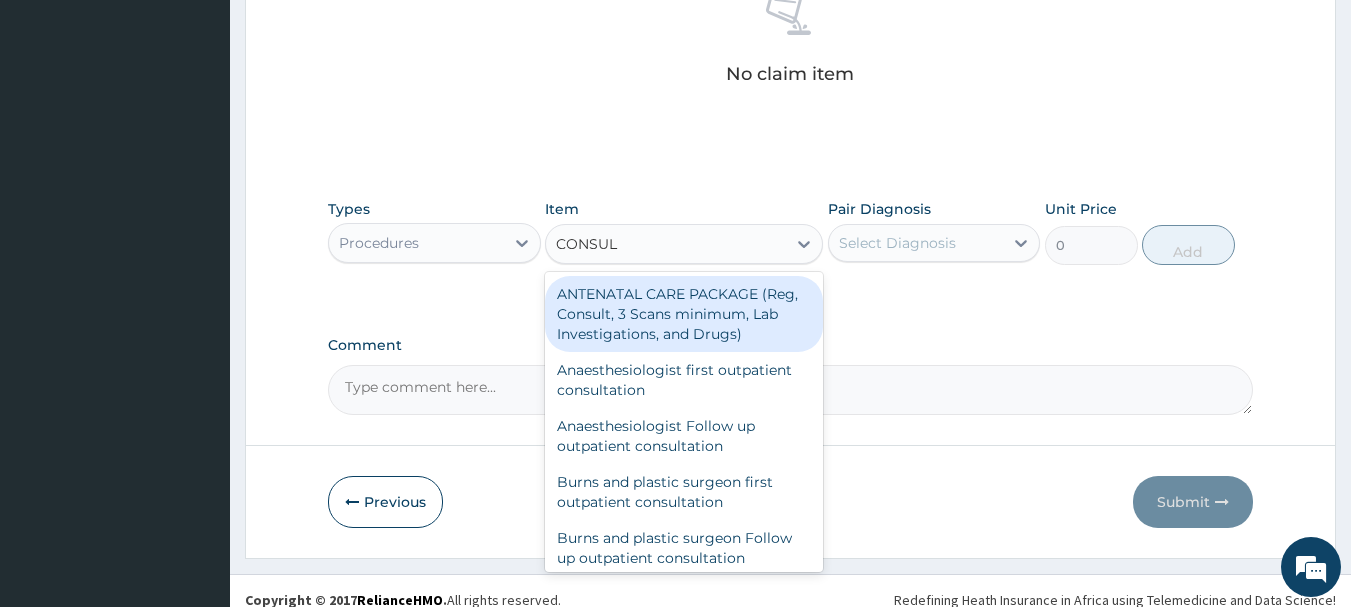 type on "CONSULT" 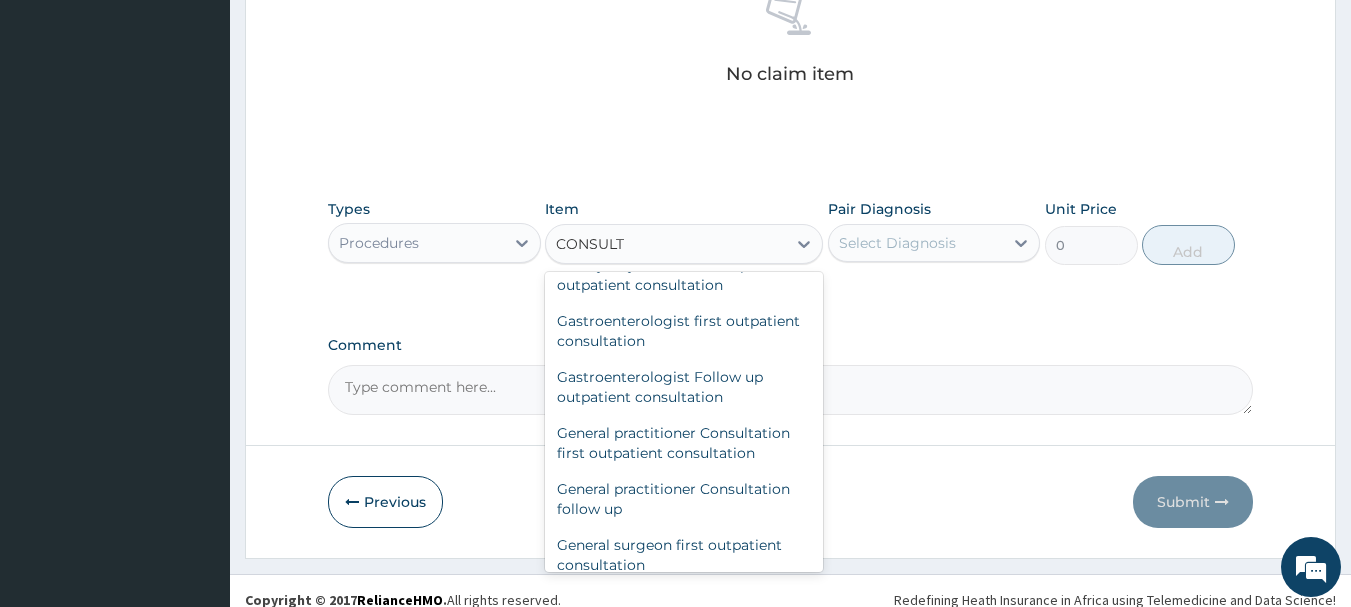 scroll, scrollTop: 1000, scrollLeft: 0, axis: vertical 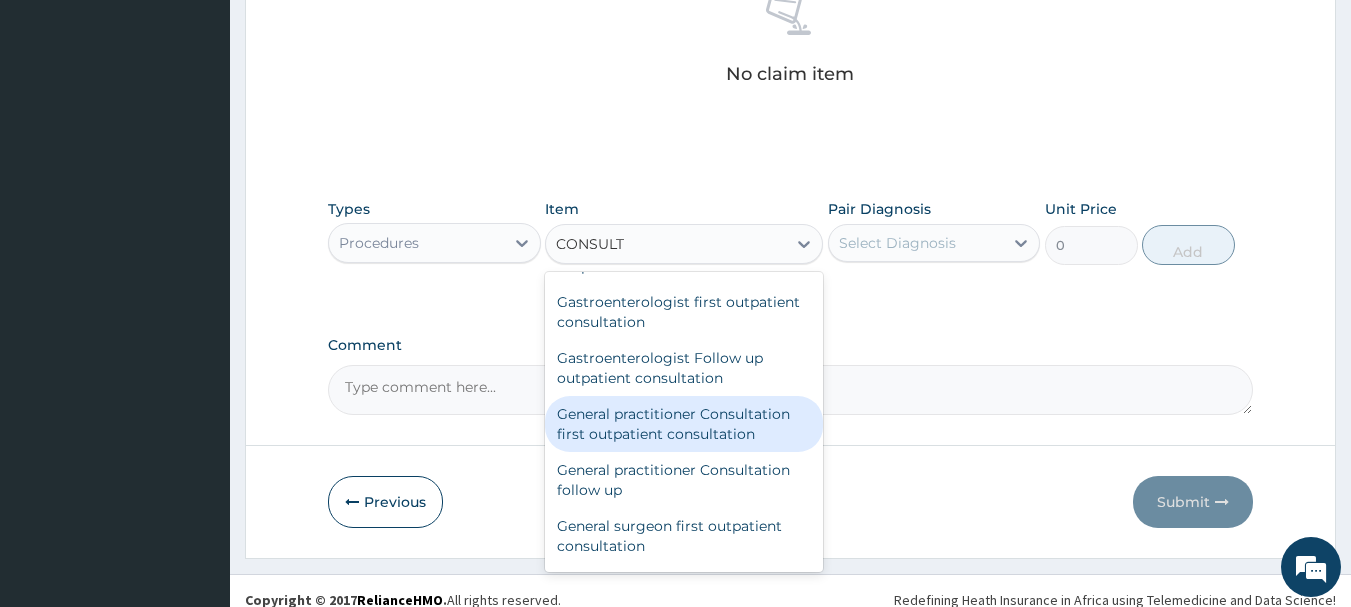 click on "General practitioner Consultation first outpatient consultation" at bounding box center [684, 424] 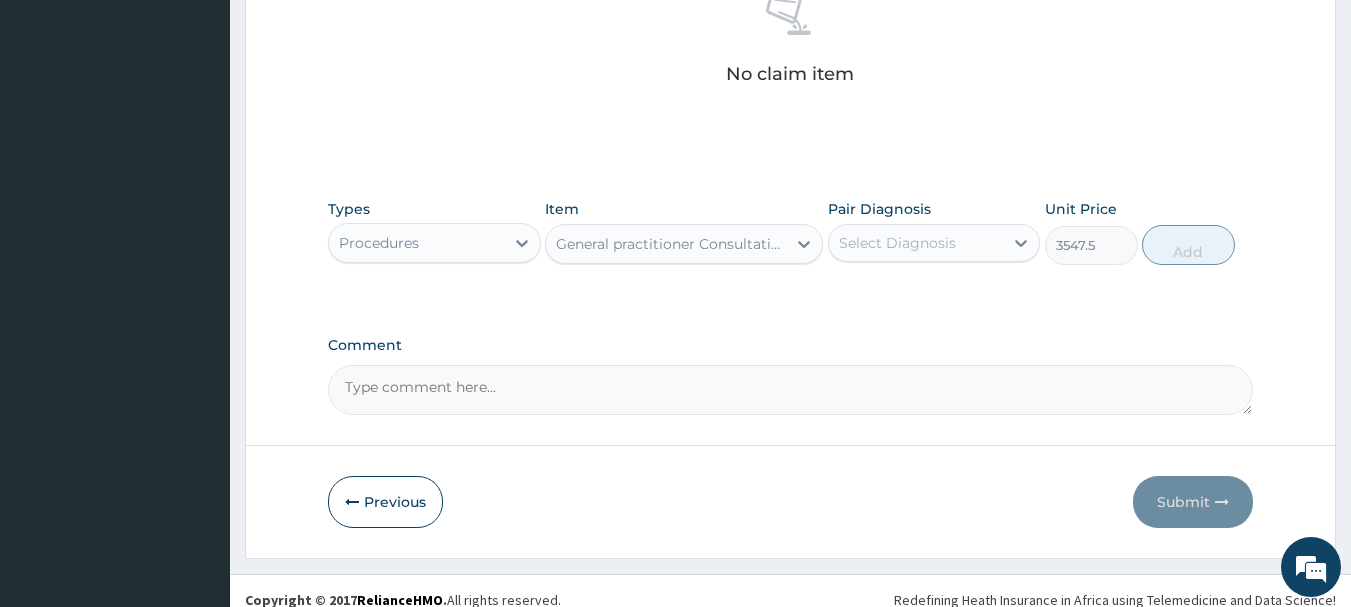click on "Select Diagnosis" at bounding box center [897, 243] 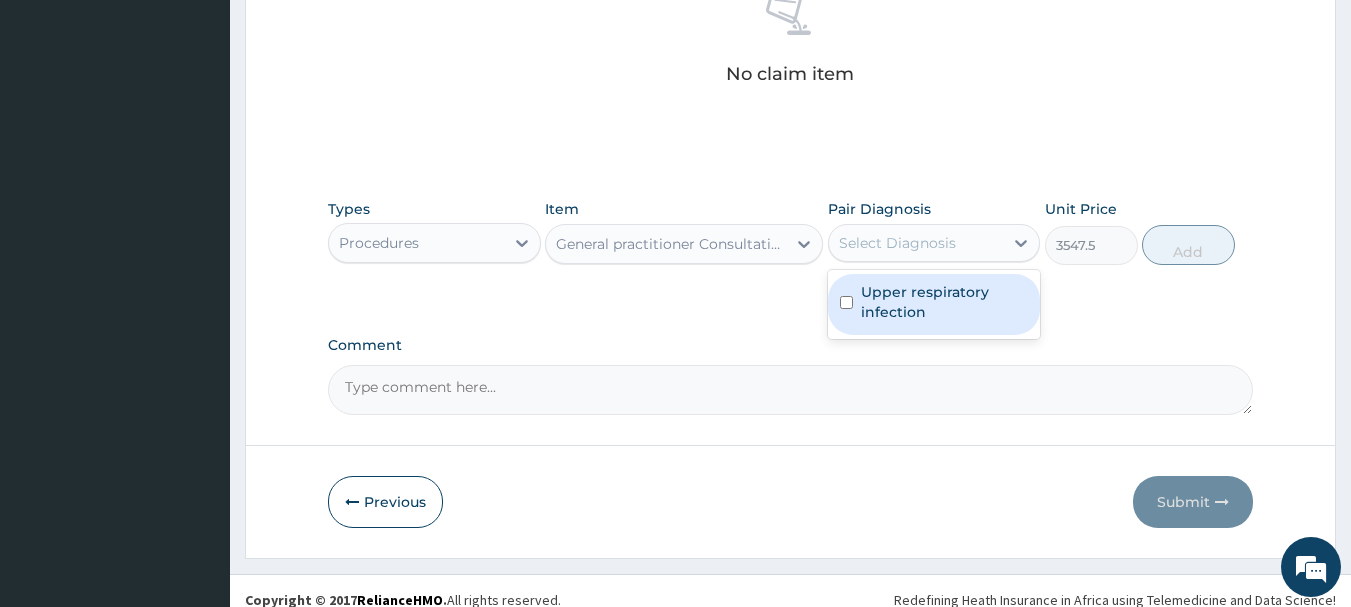 click on "Upper respiratory infection" at bounding box center [945, 302] 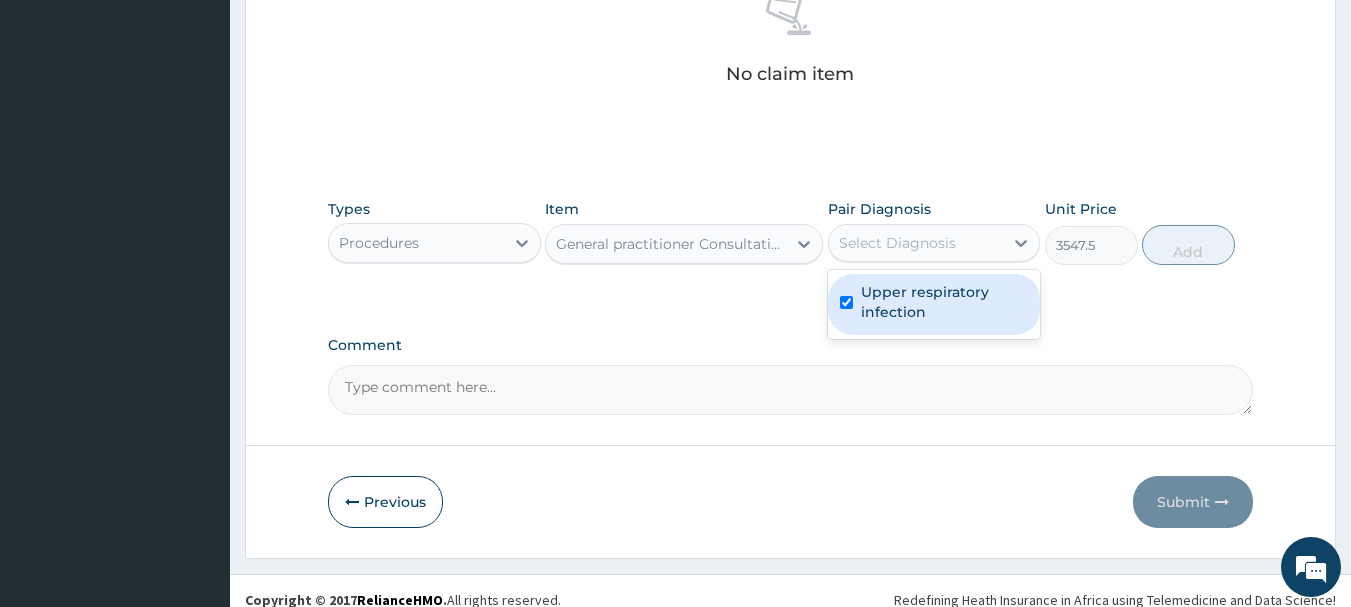 checkbox on "true" 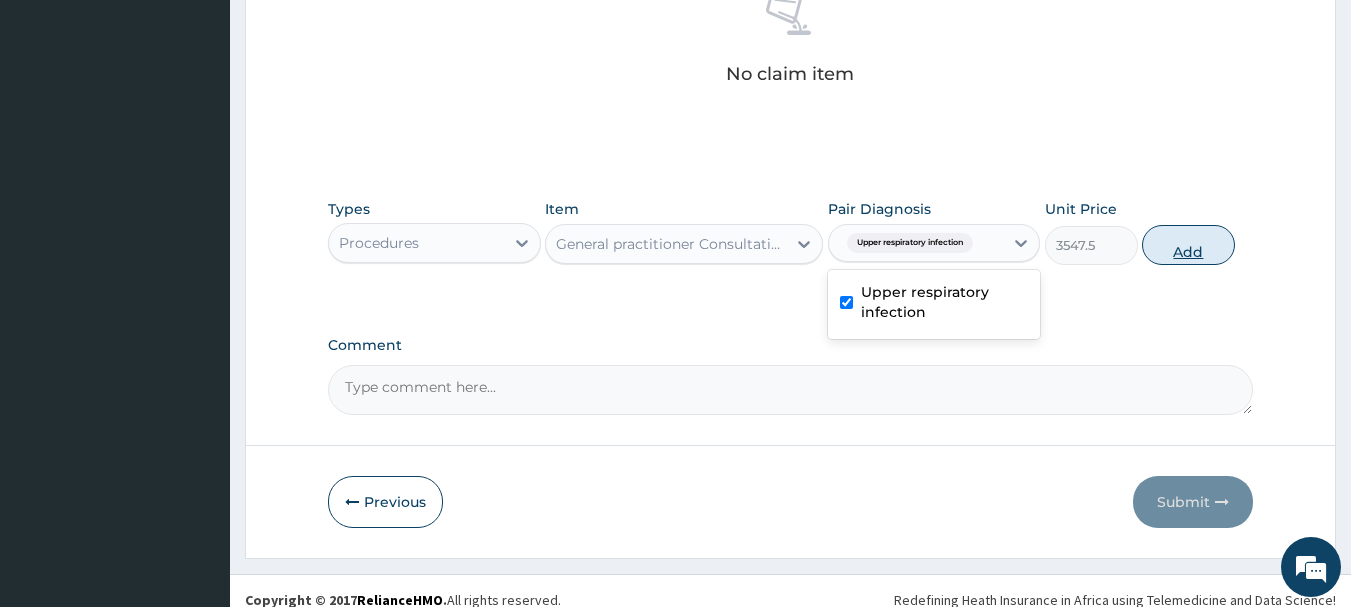 click on "Add" at bounding box center [1188, 245] 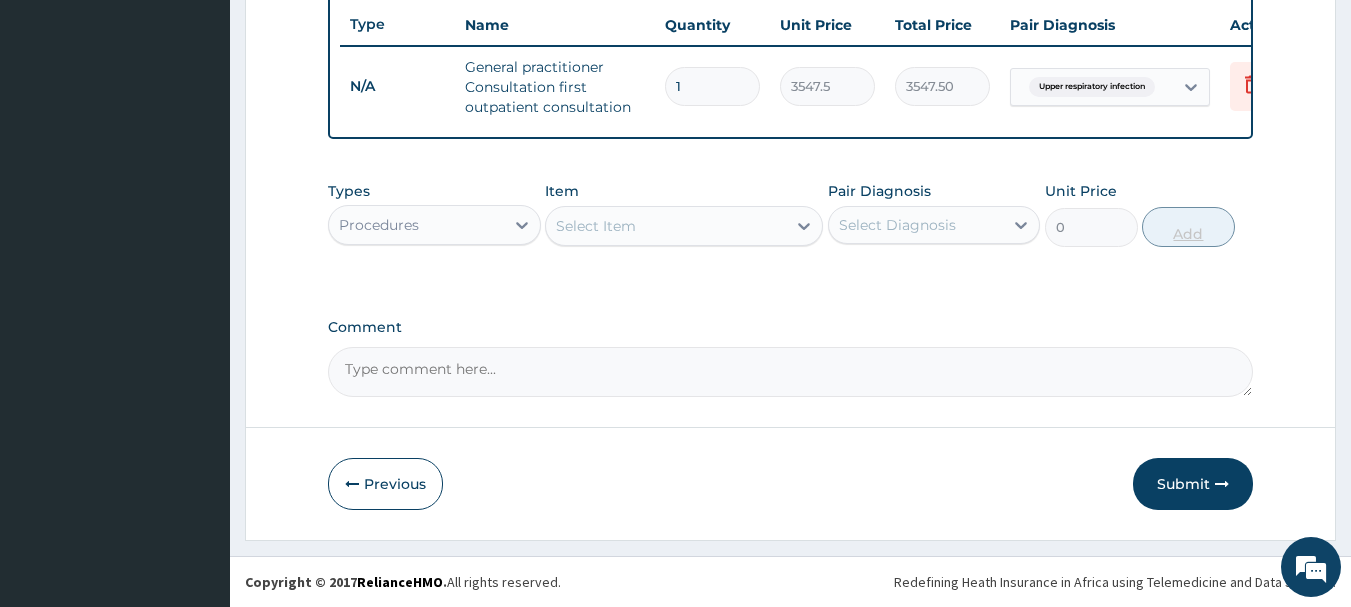 scroll, scrollTop: 766, scrollLeft: 0, axis: vertical 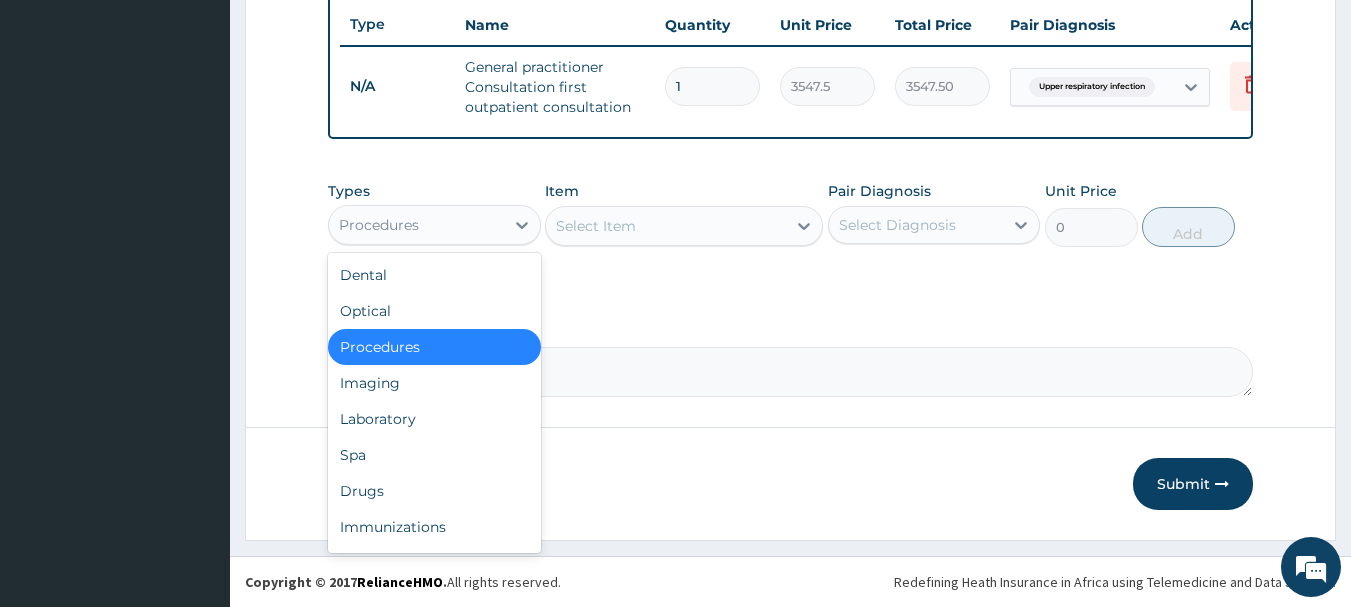 click on "Procedures" at bounding box center (416, 225) 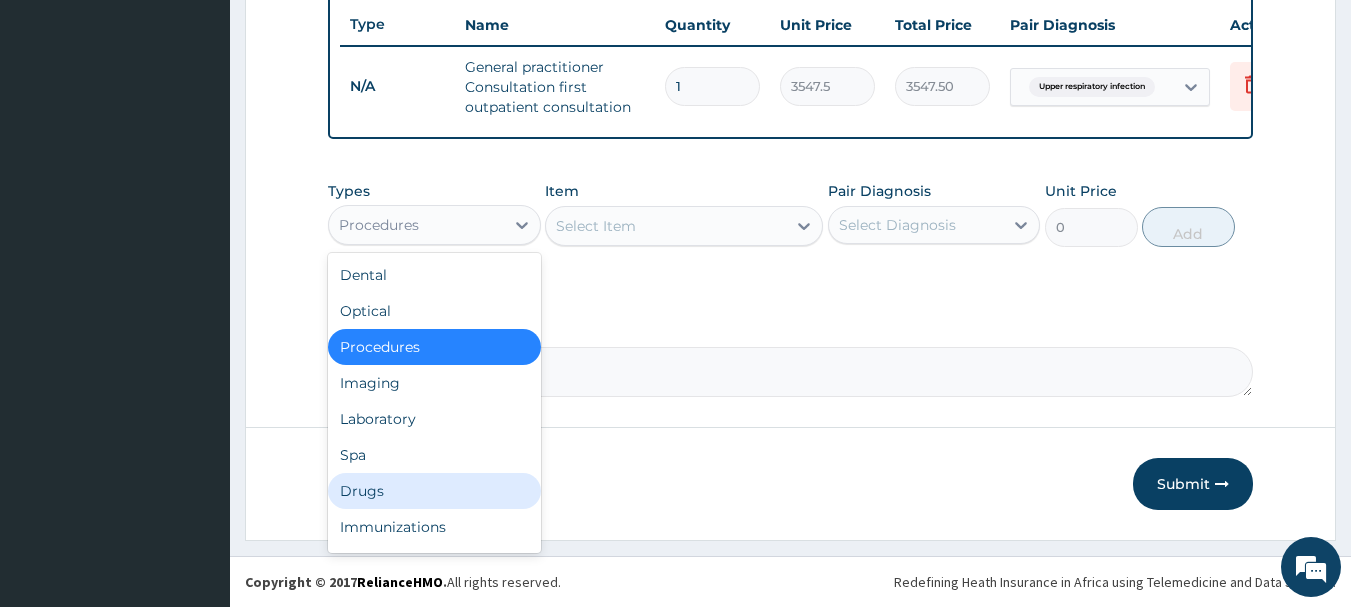 click on "Drugs" at bounding box center [434, 491] 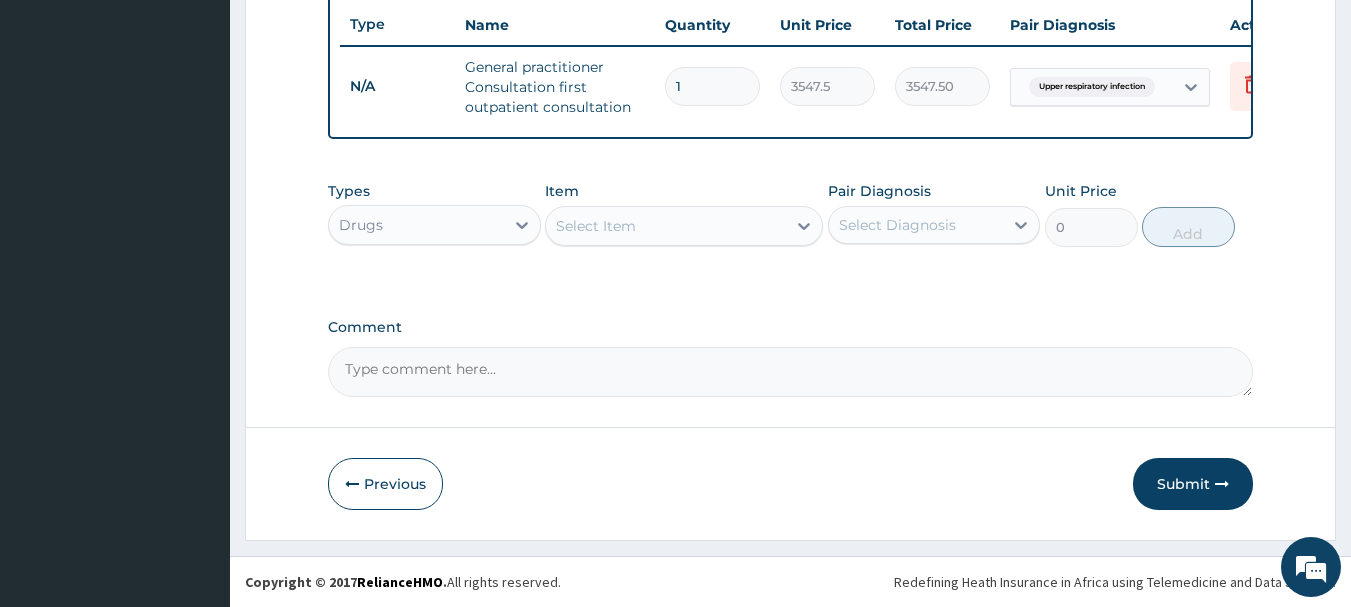 click on "Select Item" at bounding box center [666, 226] 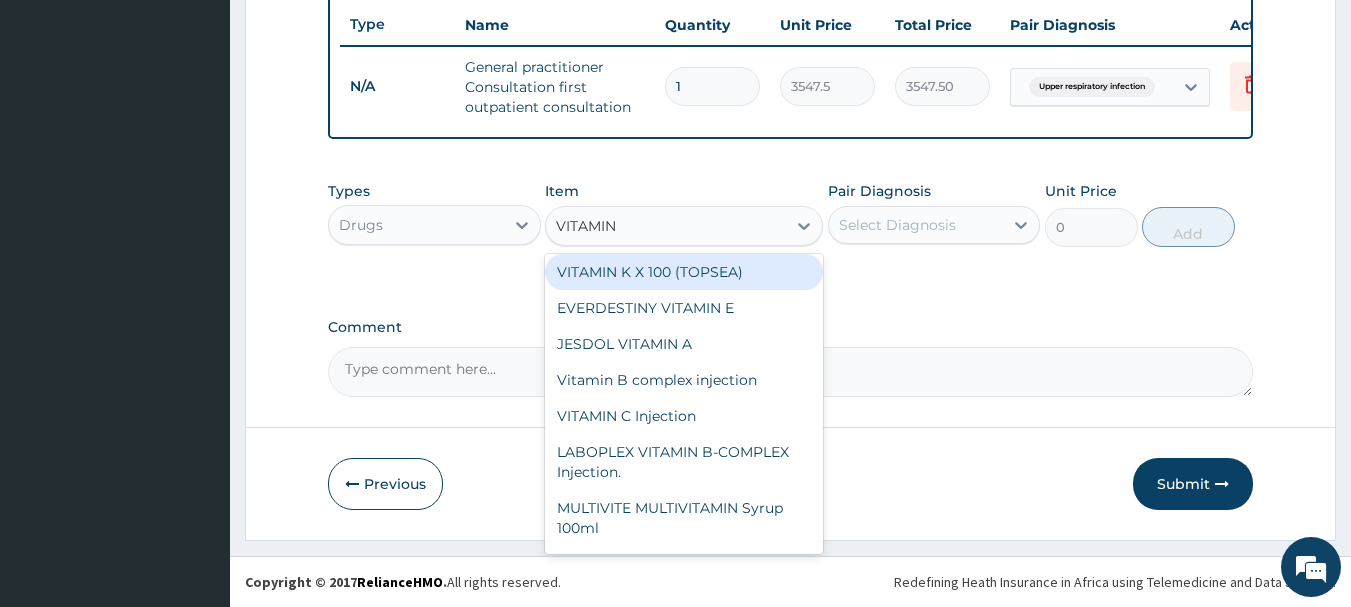 scroll, scrollTop: 0, scrollLeft: 0, axis: both 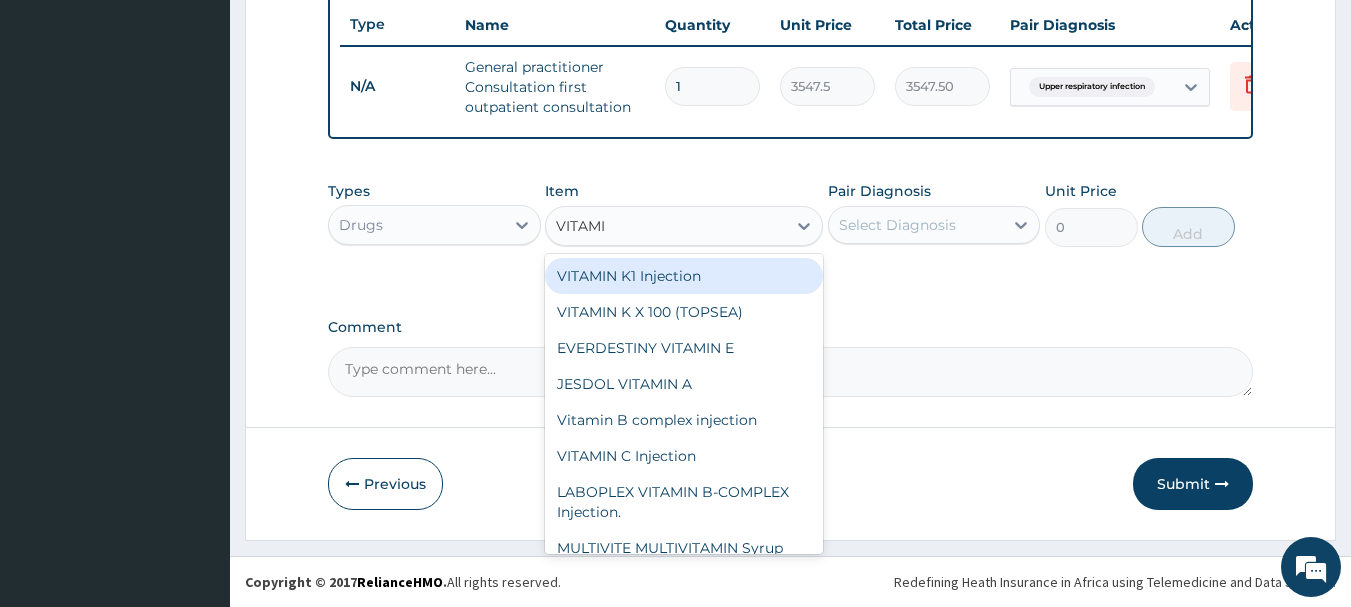 type on "VITAMIN" 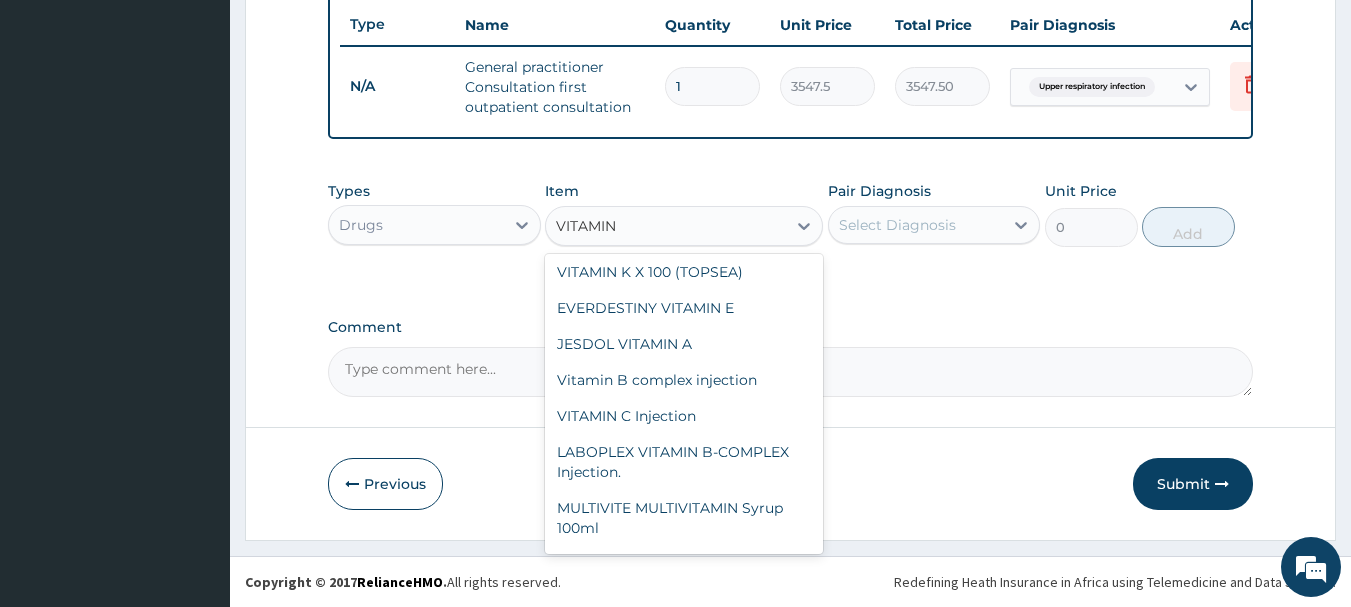 scroll, scrollTop: 72, scrollLeft: 0, axis: vertical 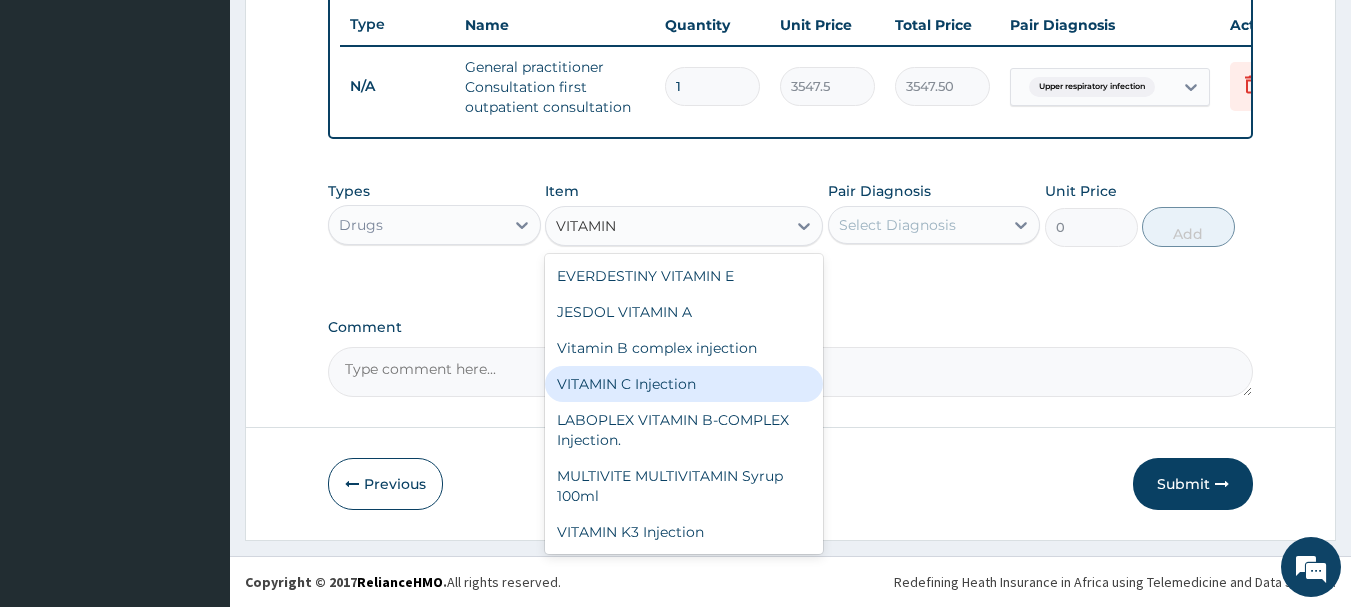 click on "VITAMIN C Injection" at bounding box center [684, 384] 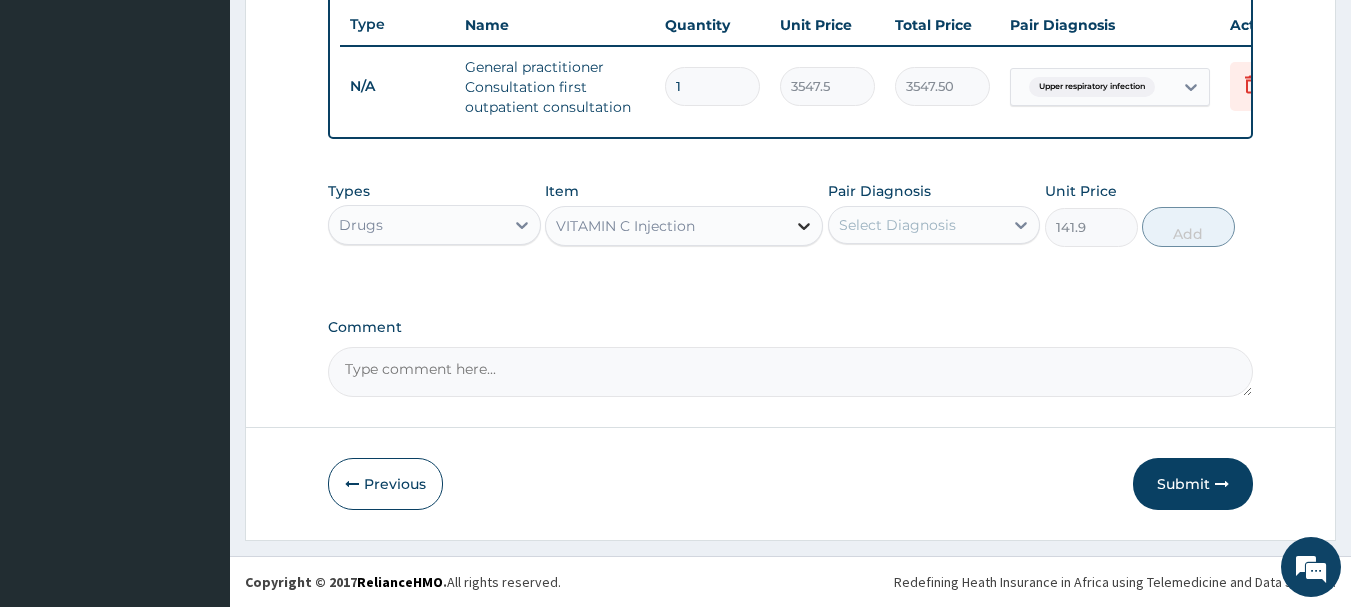 click at bounding box center (804, 226) 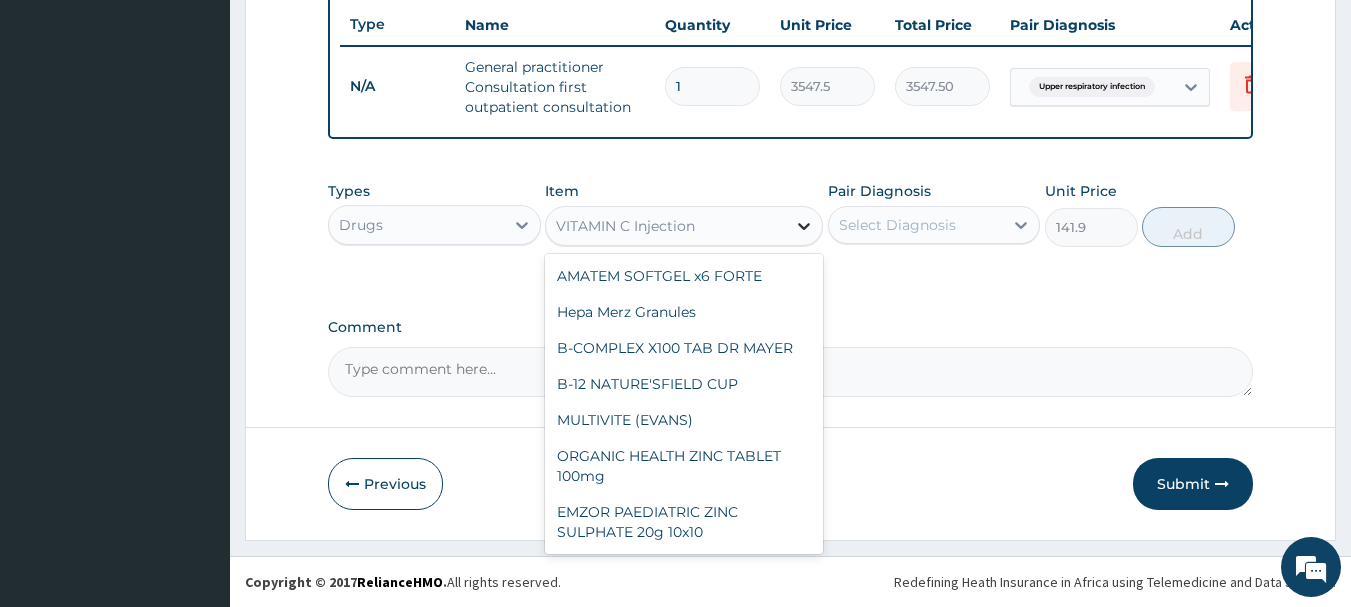scroll, scrollTop: 584, scrollLeft: 0, axis: vertical 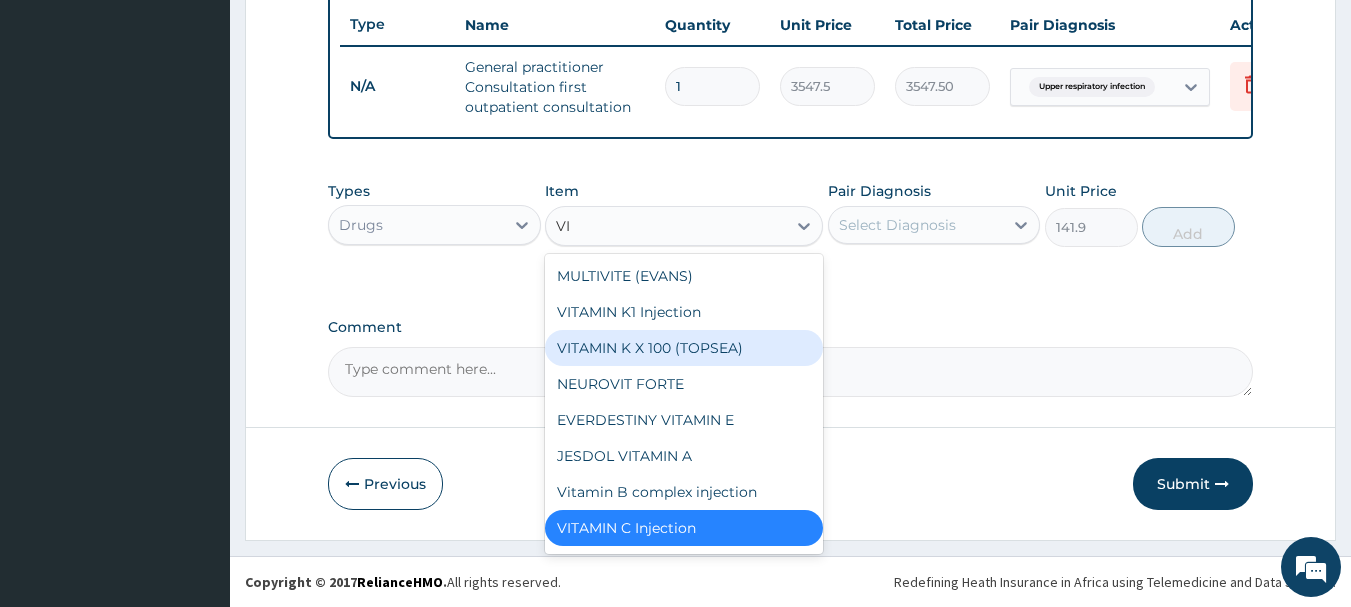 type on "V" 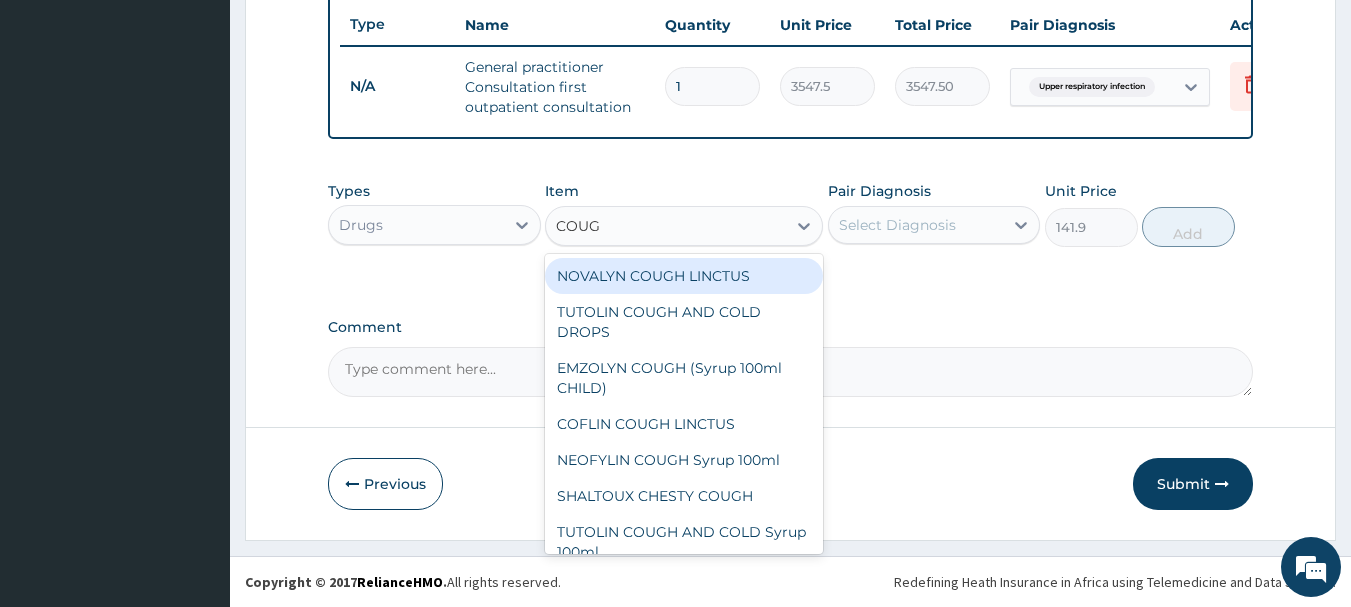 type on "COUGH" 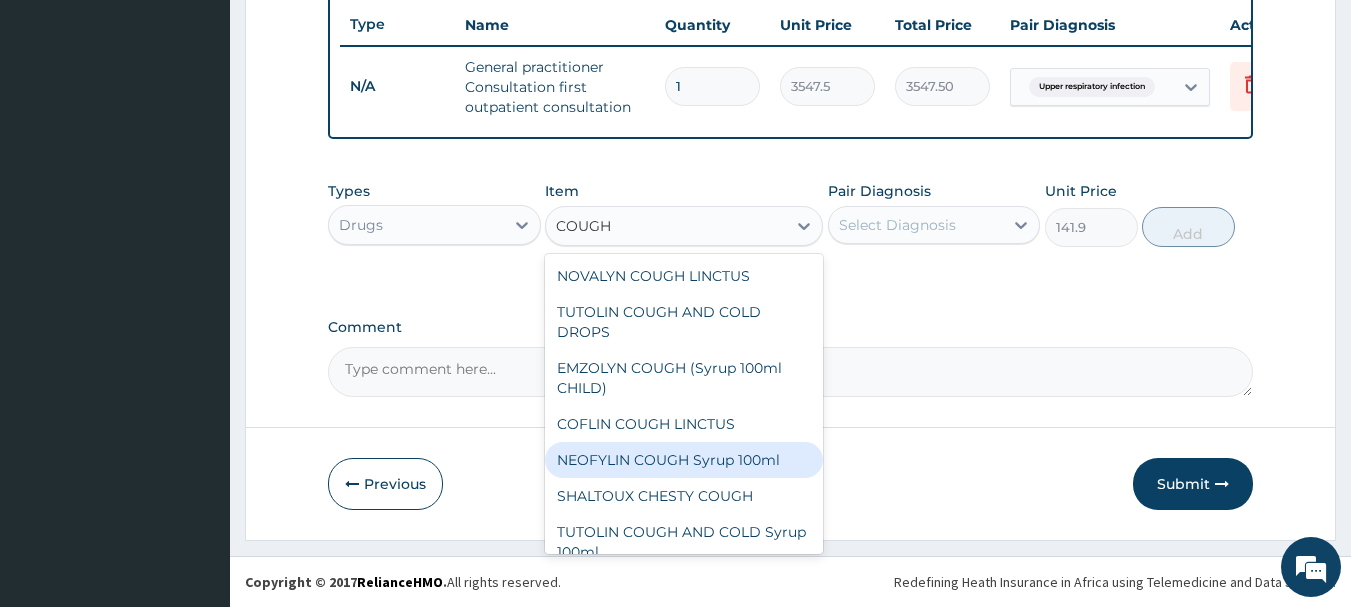 click on "NEOFYLIN COUGH Syrup 100ml" at bounding box center [684, 460] 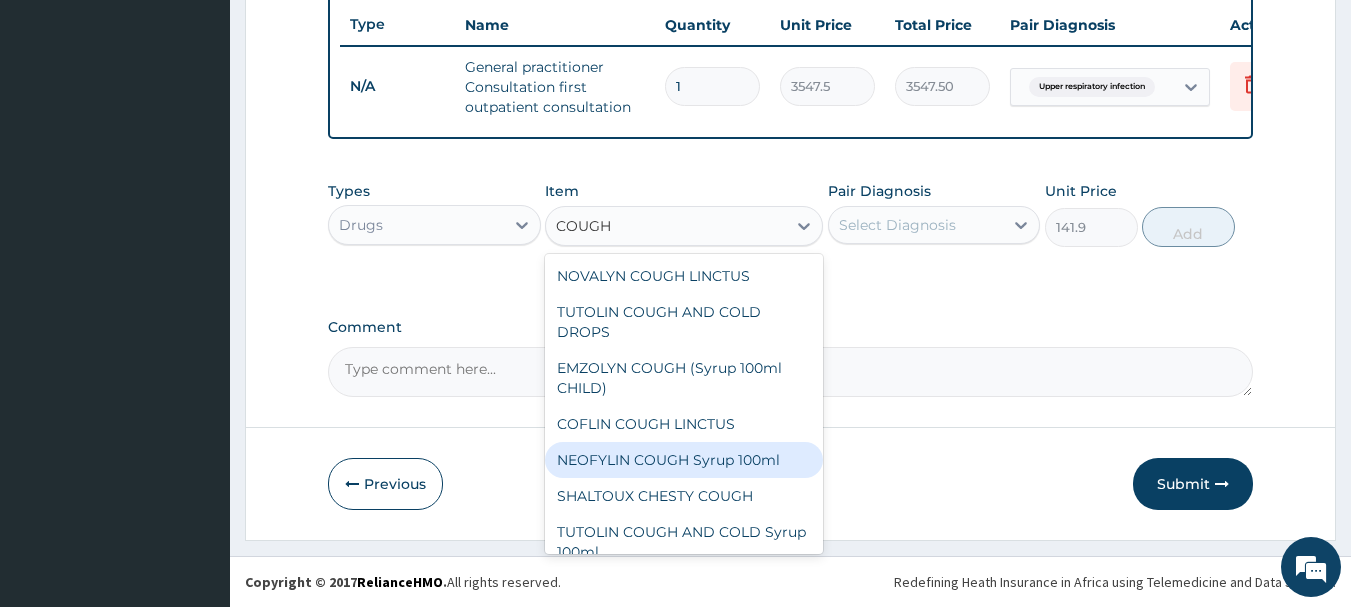 type 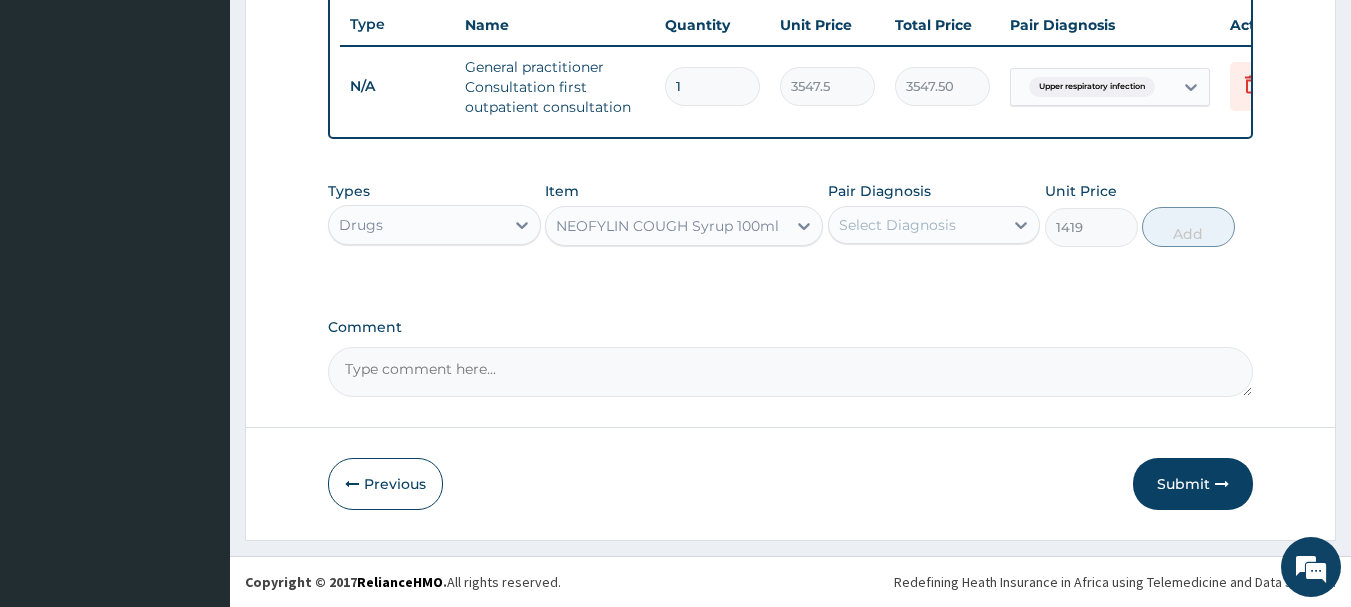 click on "Select Diagnosis" at bounding box center [897, 225] 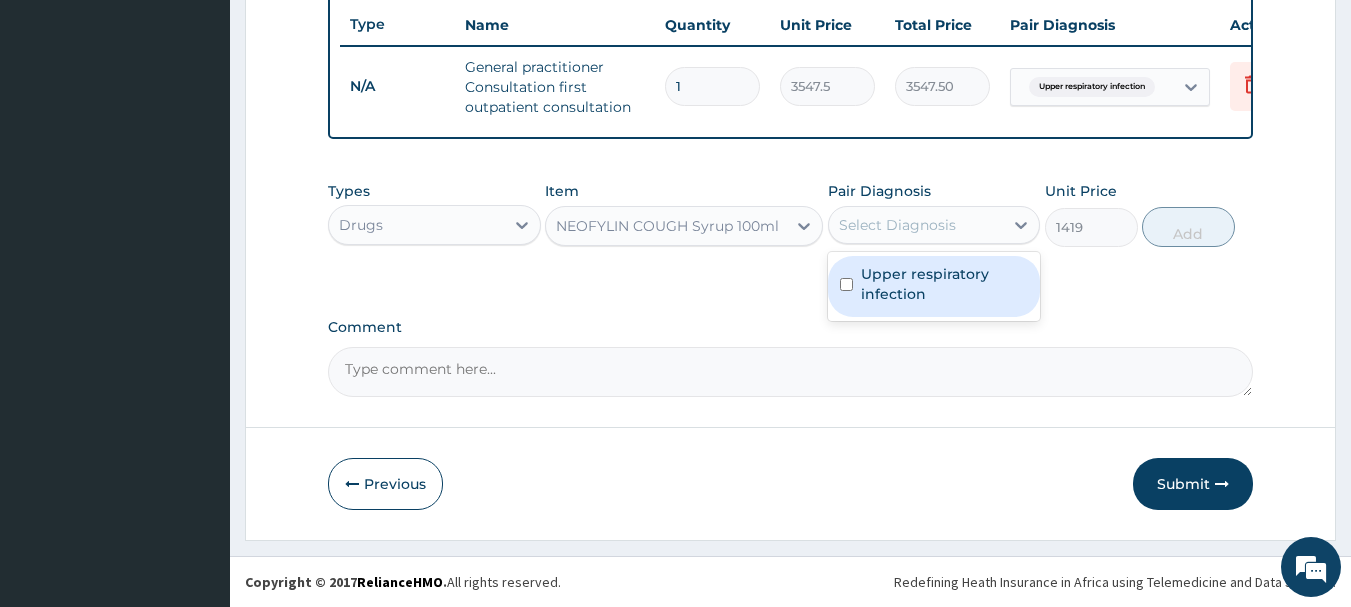click on "Upper respiratory infection" at bounding box center [945, 284] 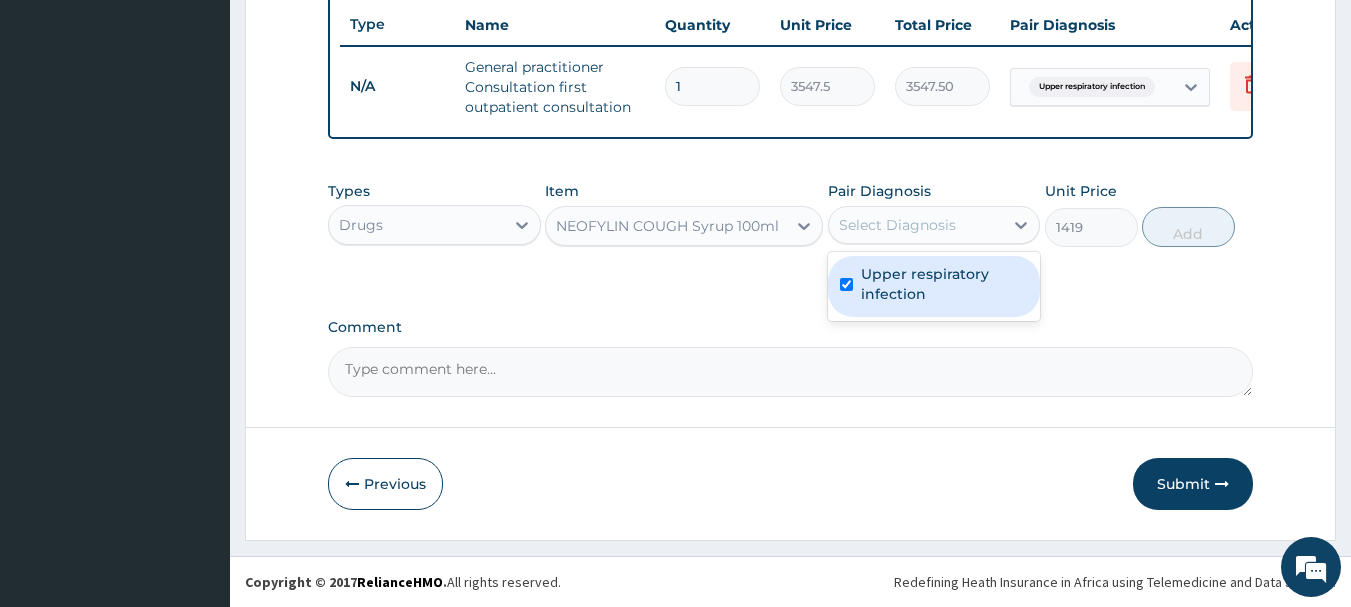 checkbox on "true" 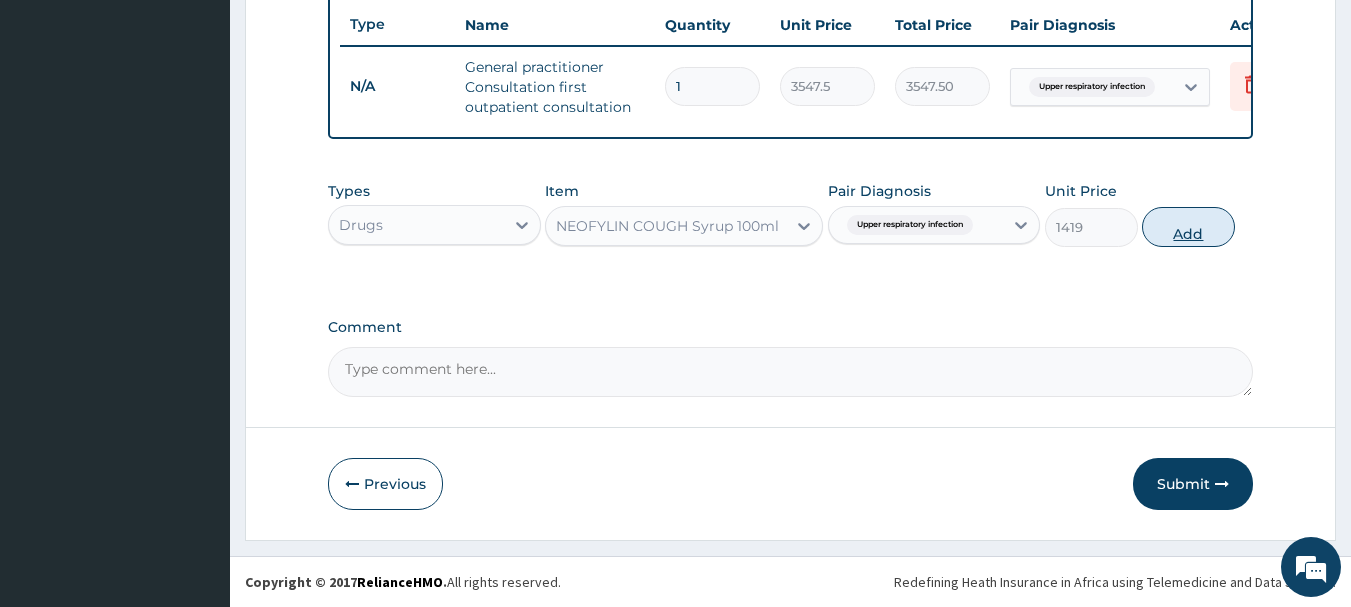 click on "Add" at bounding box center [1188, 227] 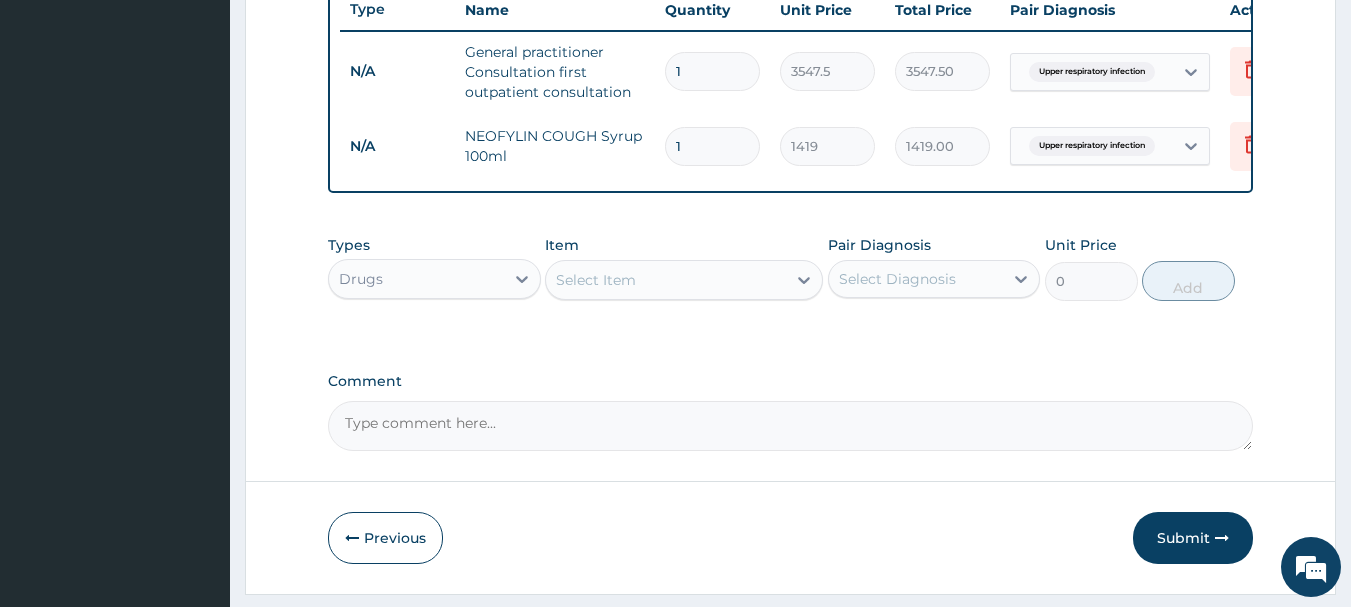 click on "Select Item" at bounding box center (666, 280) 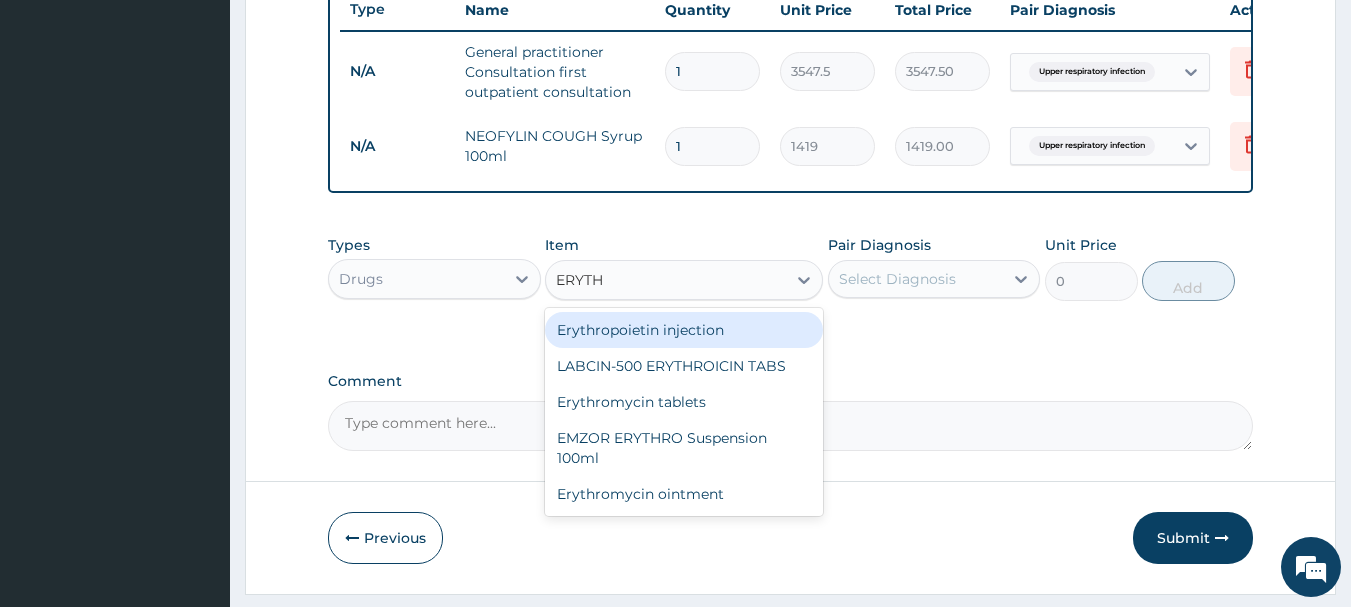 type on "ERYTHR" 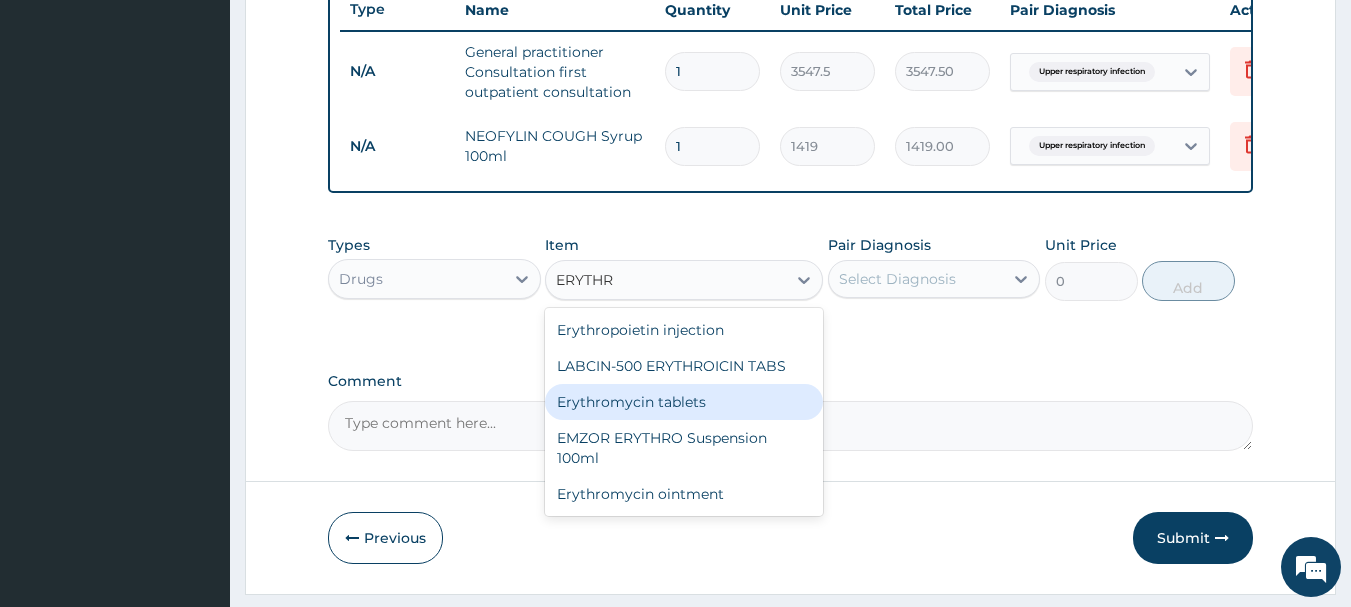 click on "Erythromycin tablets" at bounding box center (684, 402) 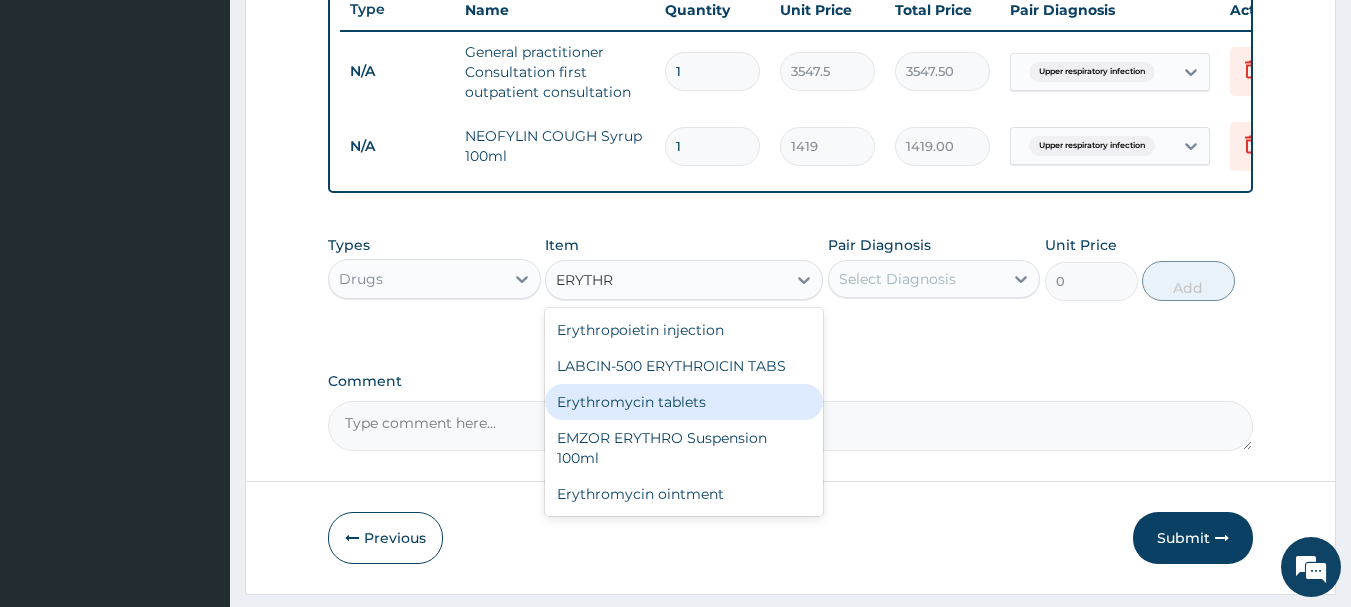 type 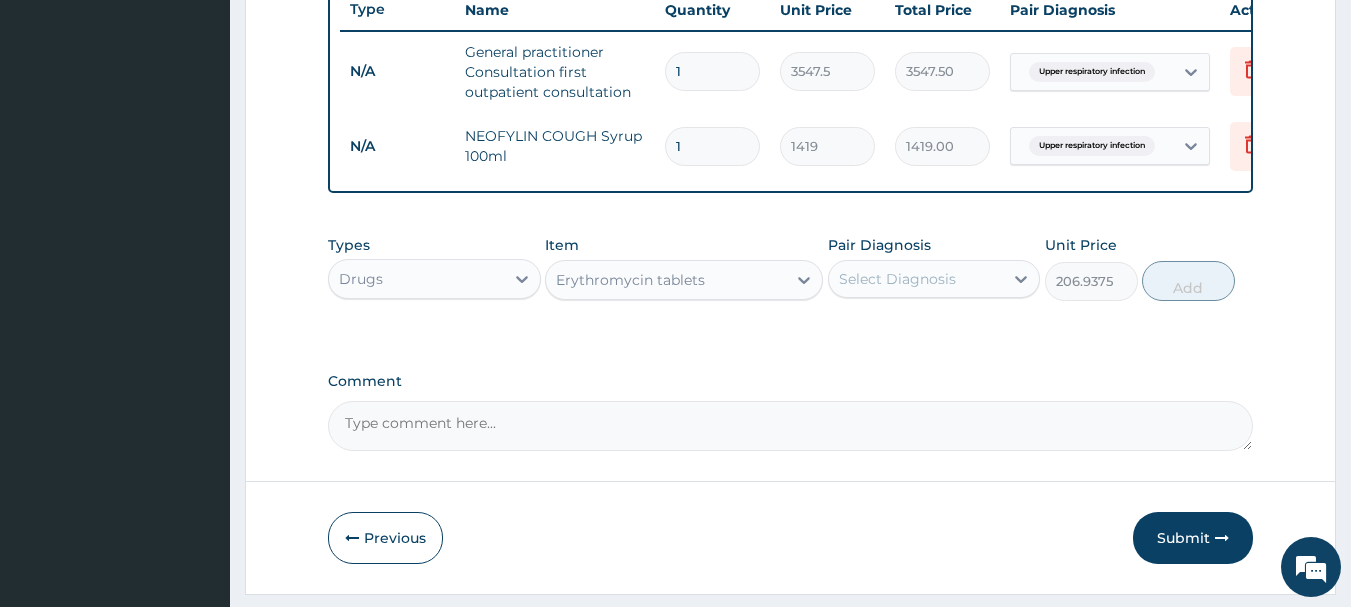 click on "Select Diagnosis" at bounding box center [897, 279] 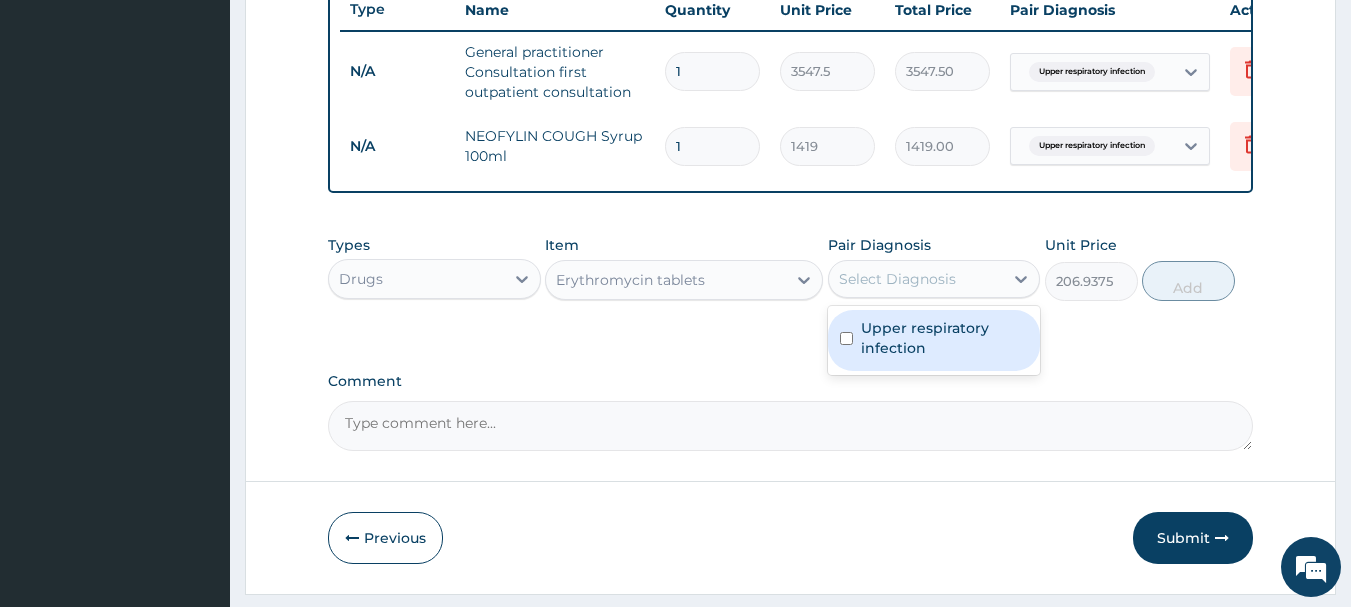 click on "Upper respiratory infection" at bounding box center (945, 338) 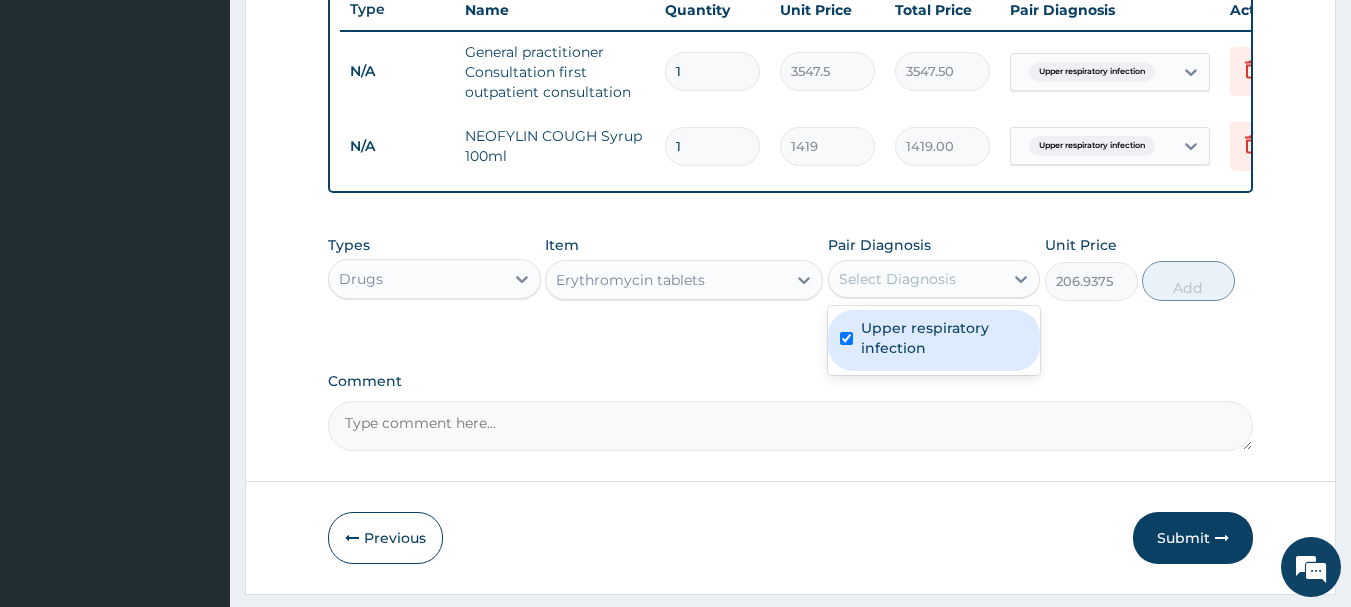checkbox on "true" 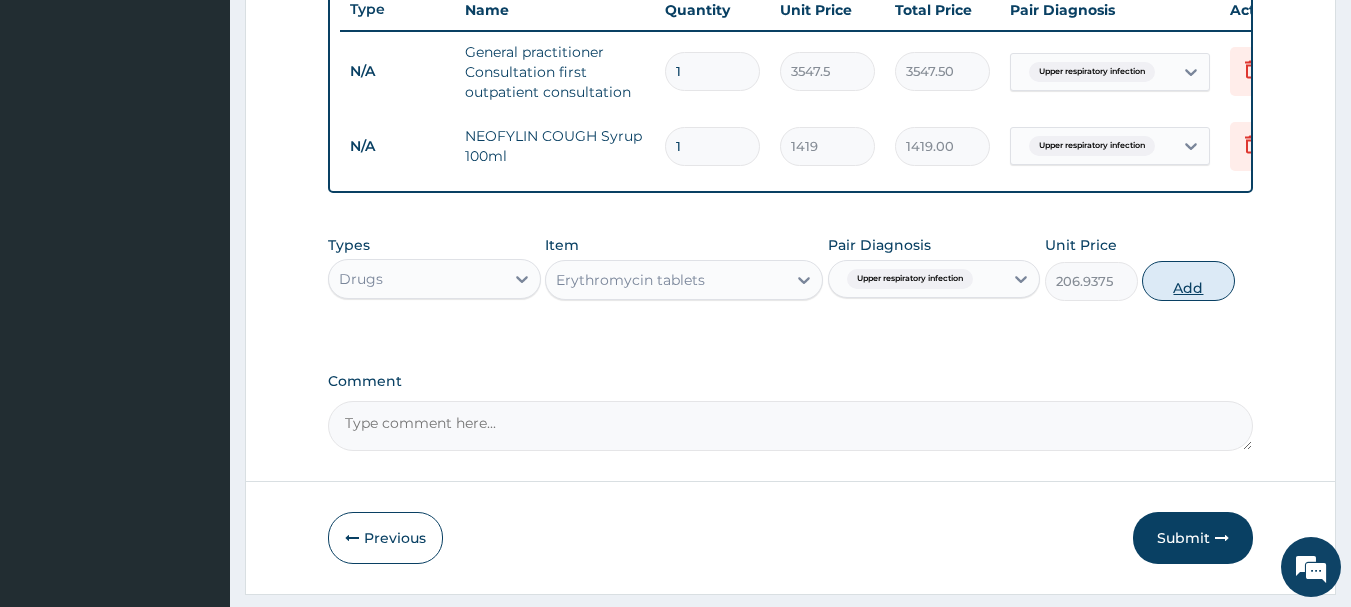 click on "Add" at bounding box center [1188, 281] 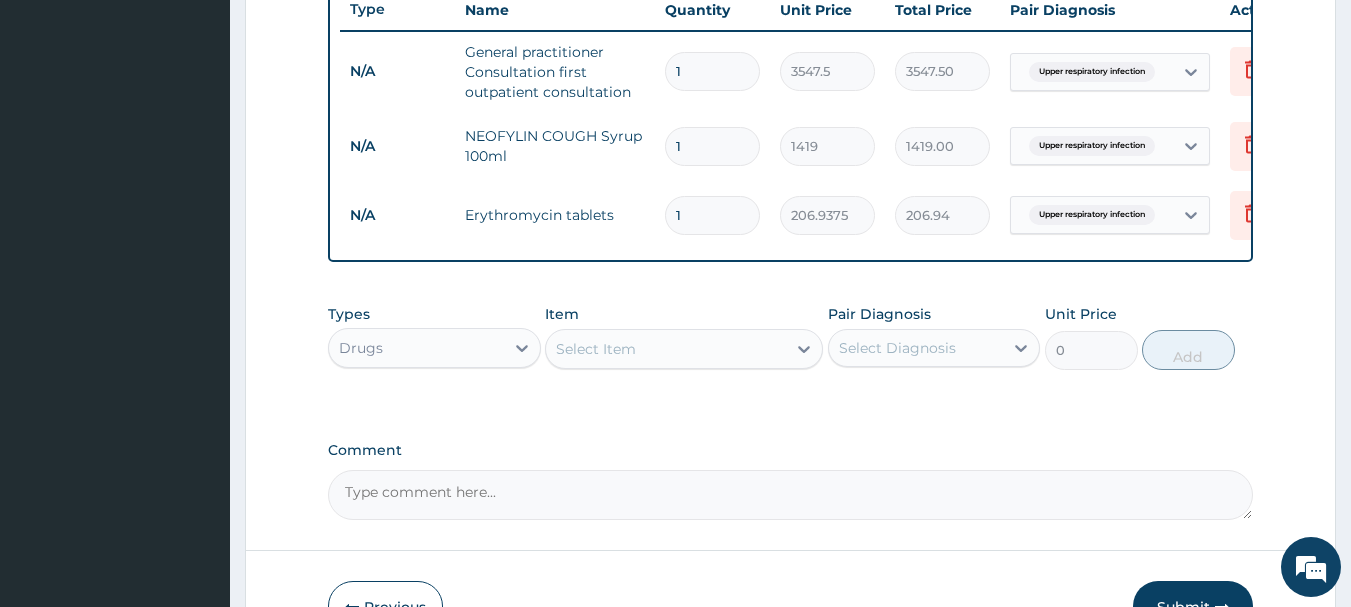 click on "1" at bounding box center (712, 215) 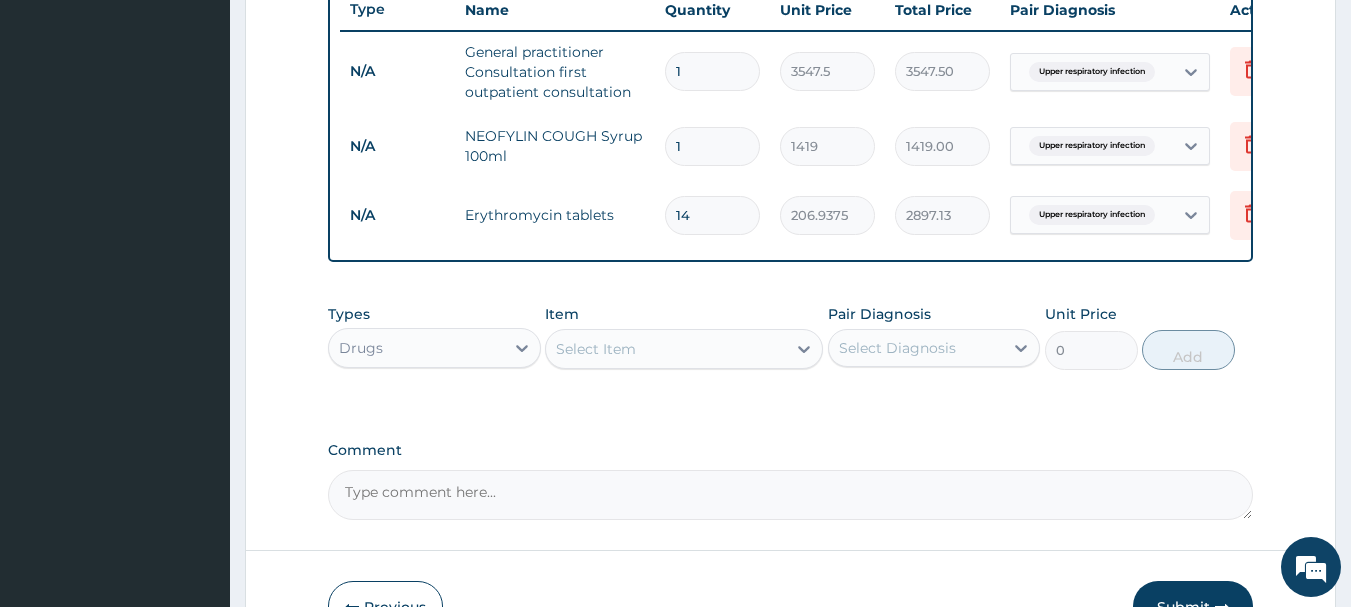type on "14" 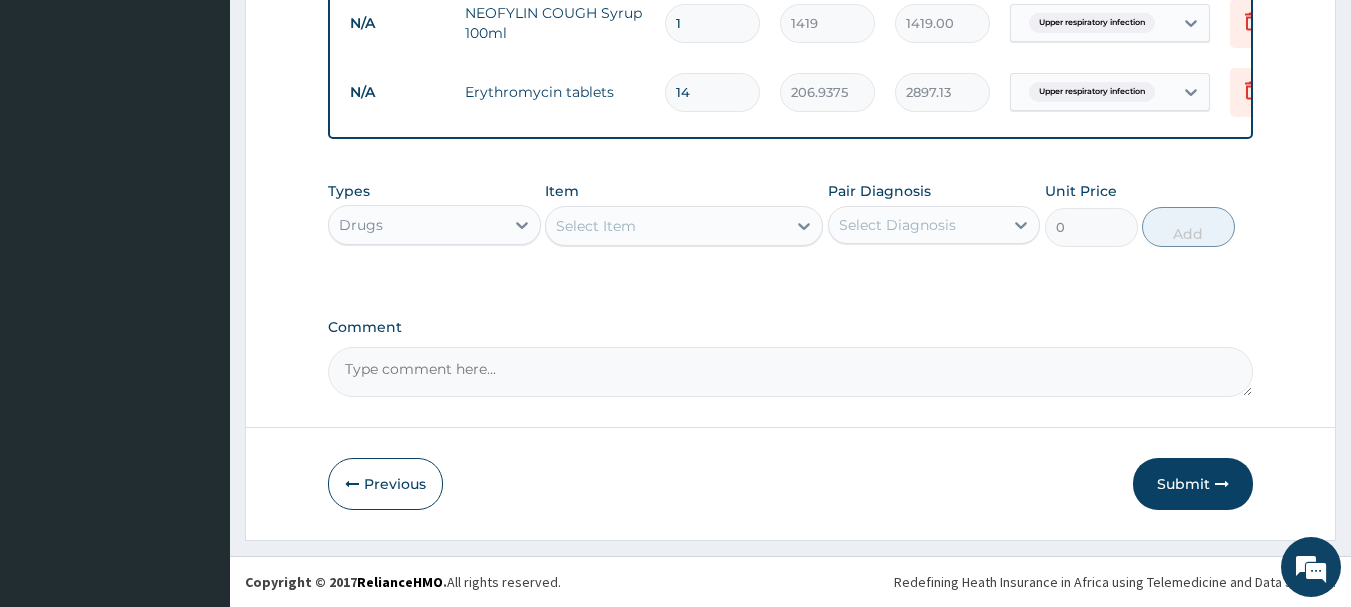 scroll, scrollTop: 904, scrollLeft: 0, axis: vertical 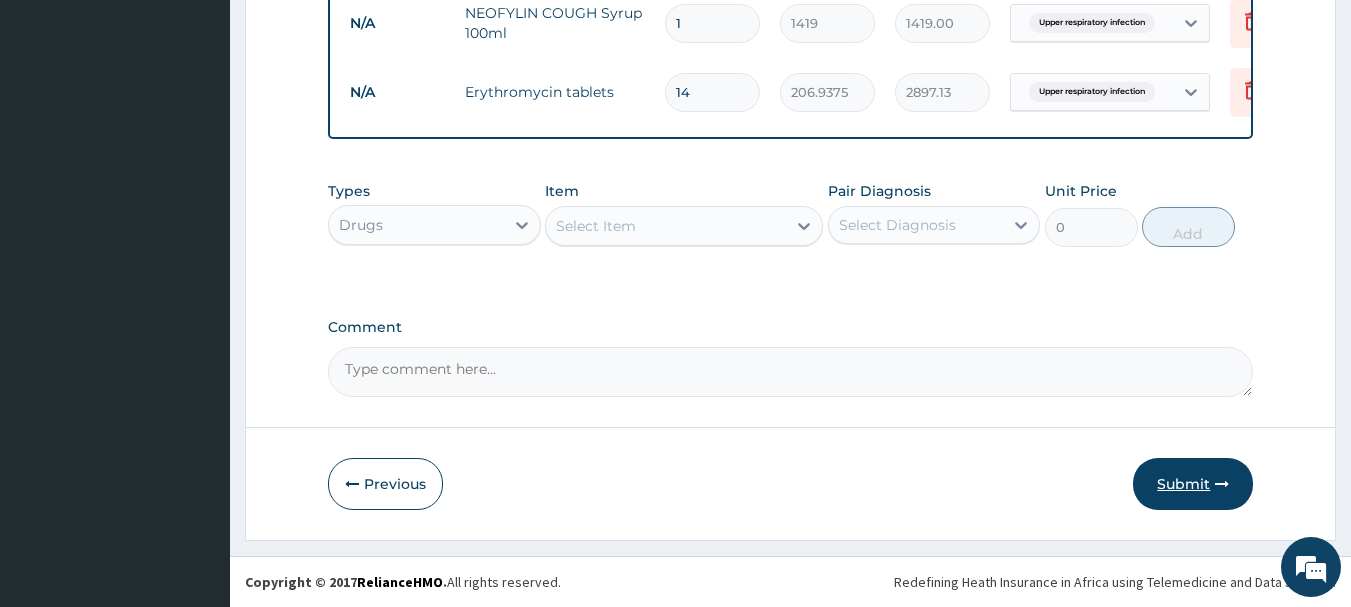 click on "Submit" at bounding box center [1193, 484] 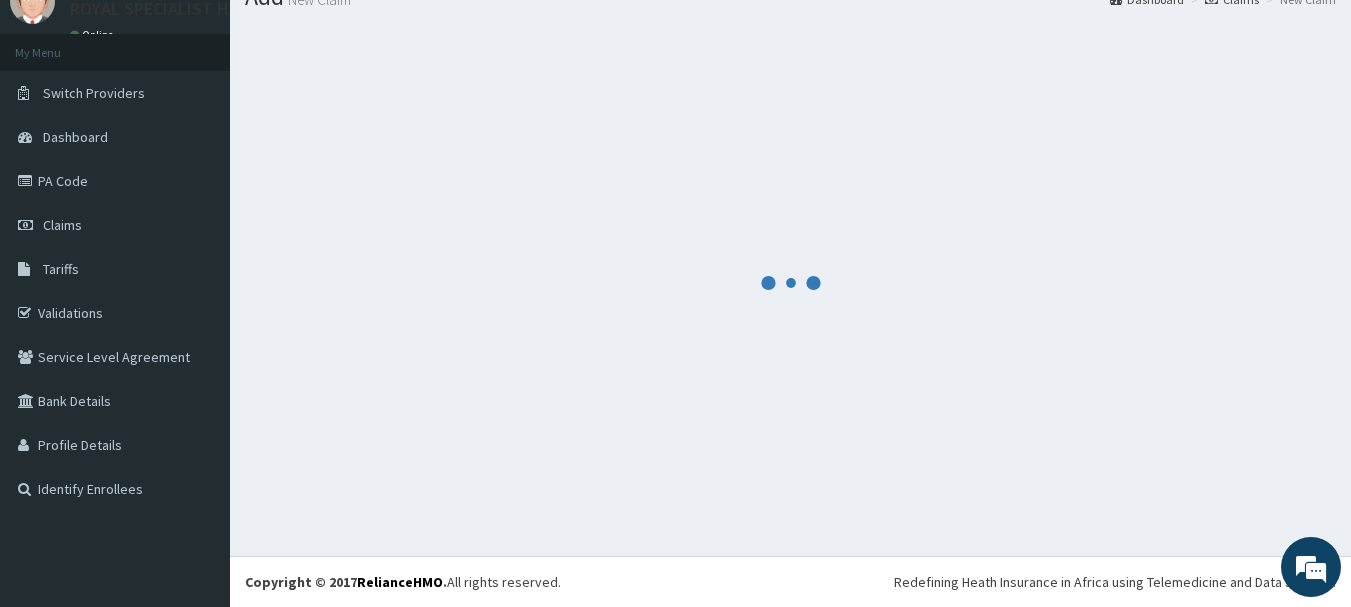scroll, scrollTop: 81, scrollLeft: 0, axis: vertical 